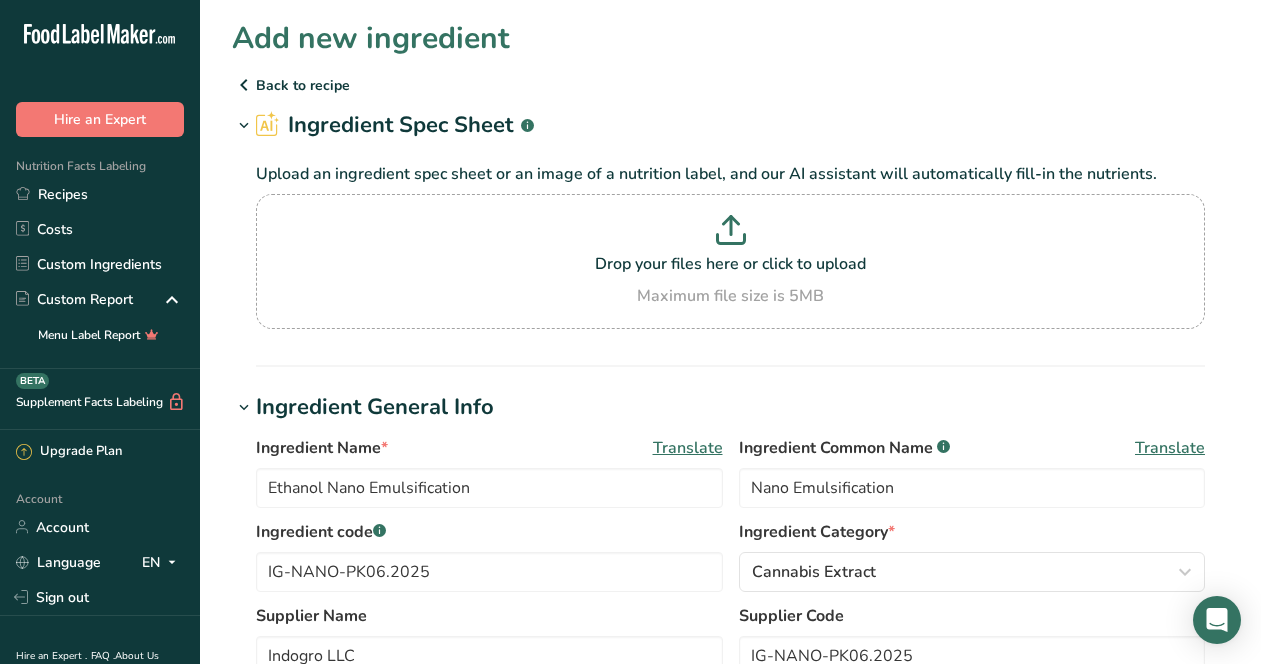 scroll, scrollTop: 919, scrollLeft: 0, axis: vertical 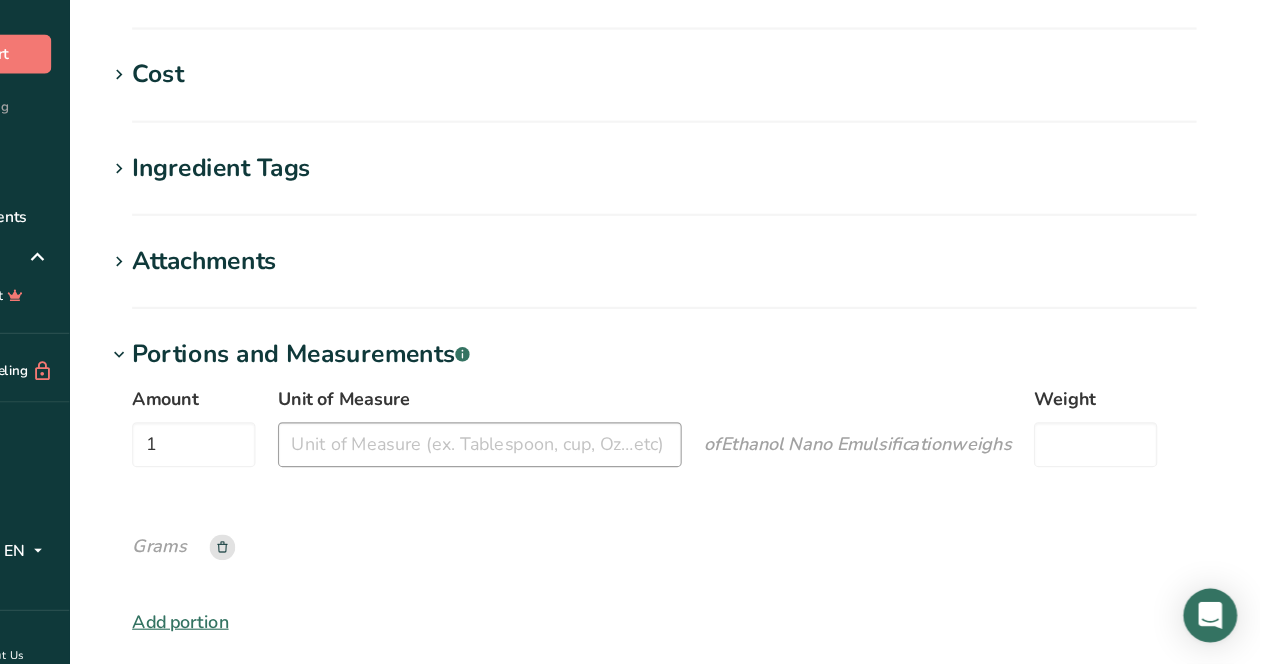 type on "1" 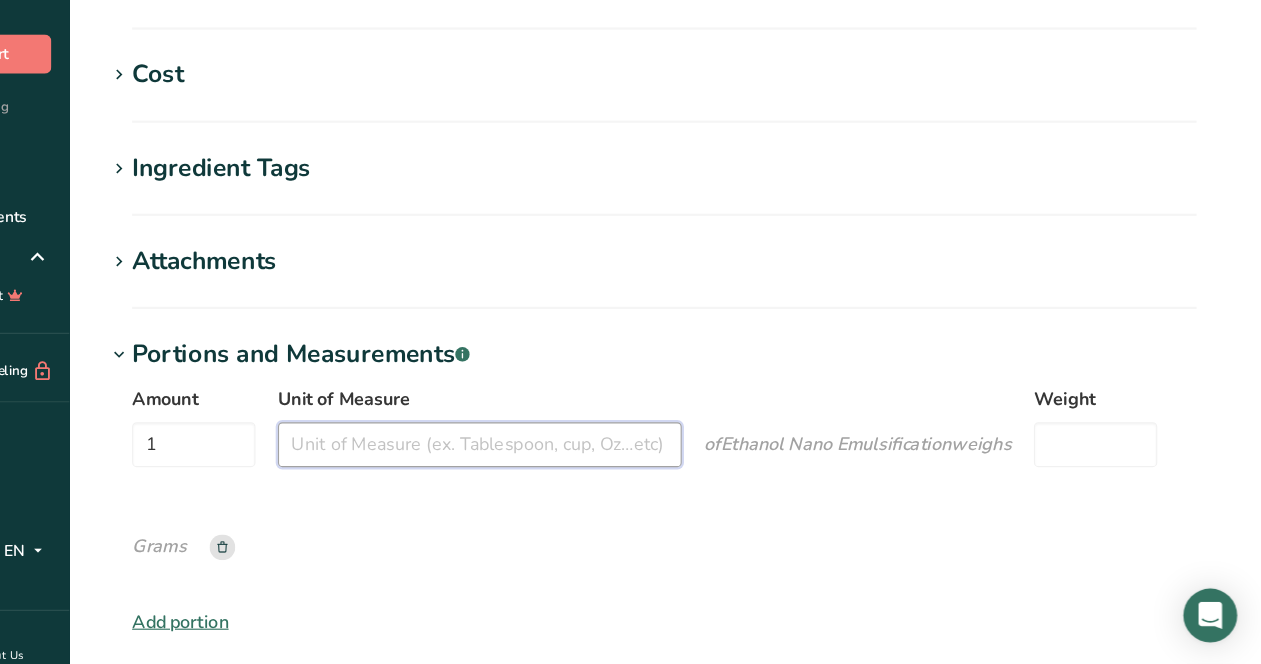 click on "Unit of Measure" at bounding box center (566, 468) 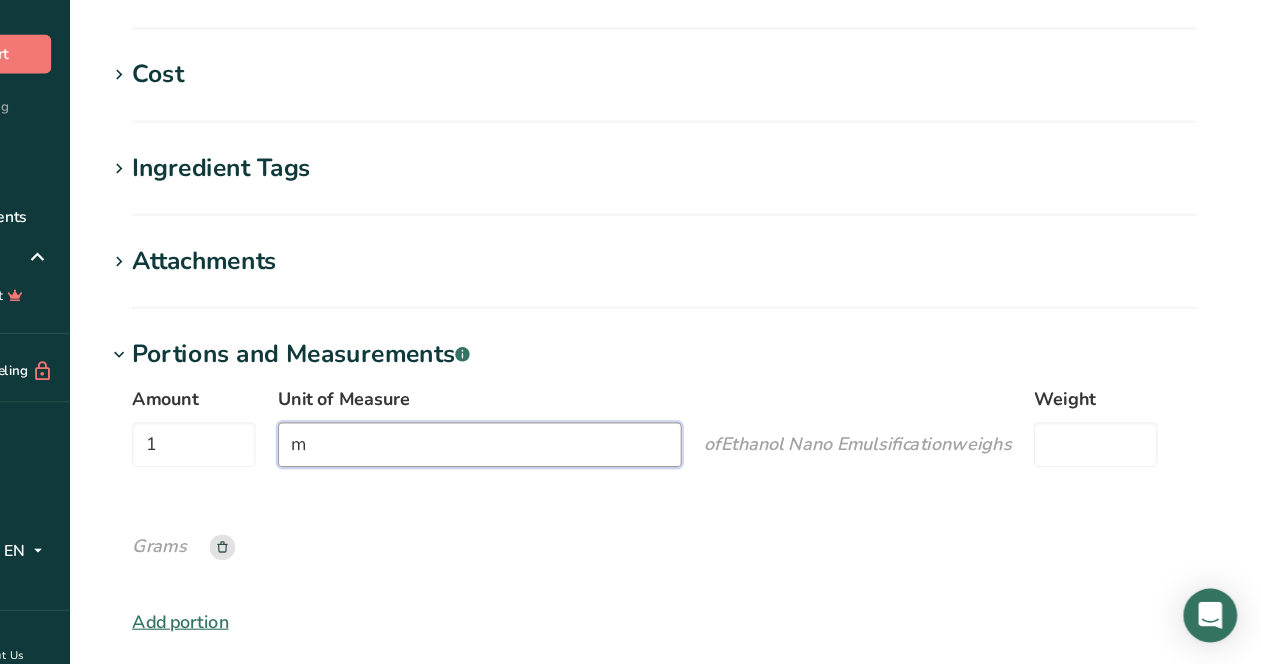click on "m" at bounding box center (566, 468) 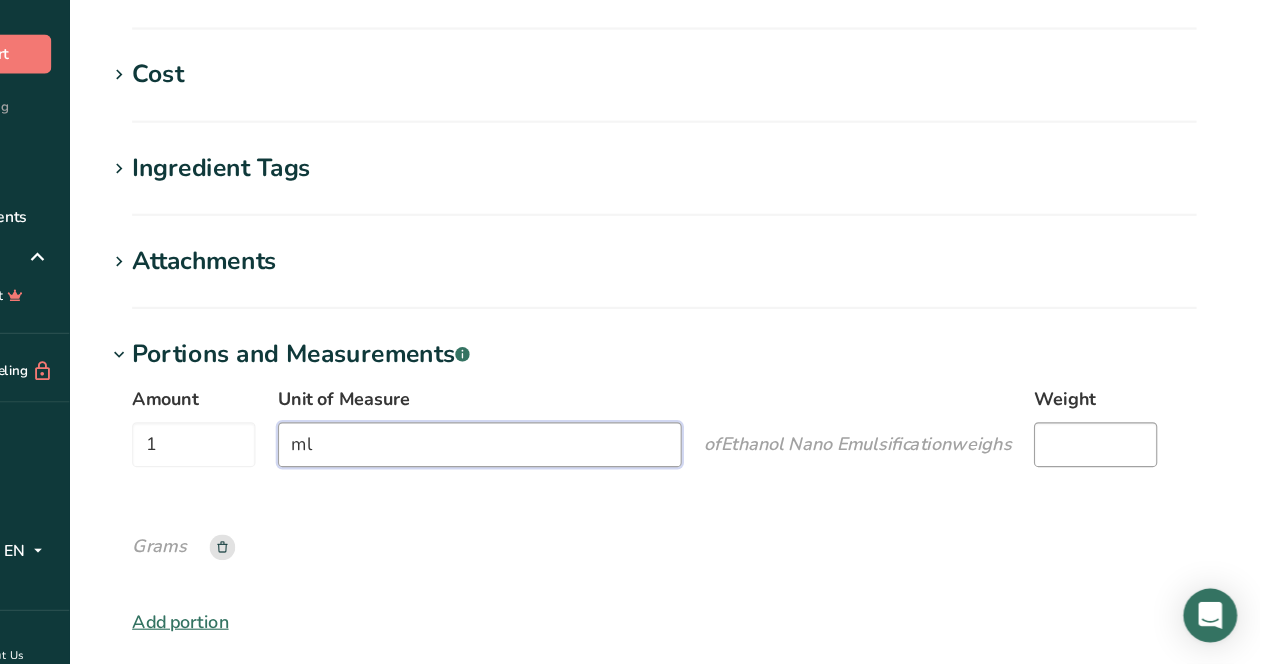 type on "ml" 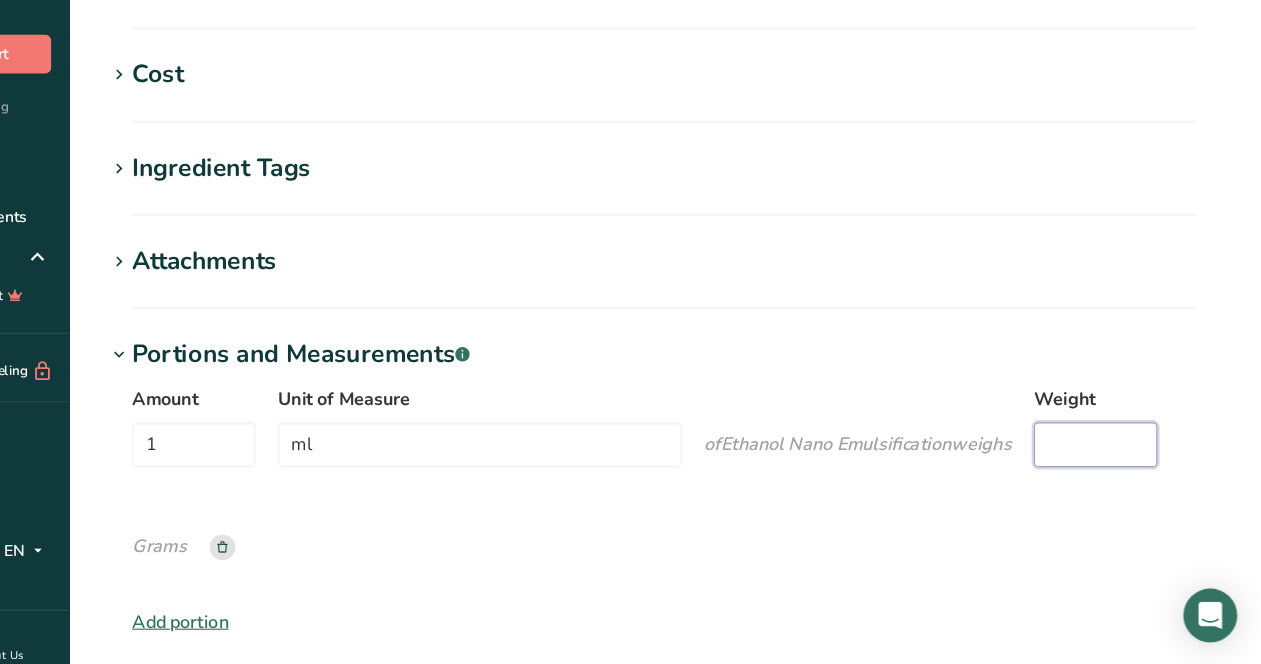 click on "Weight" at bounding box center (1115, 468) 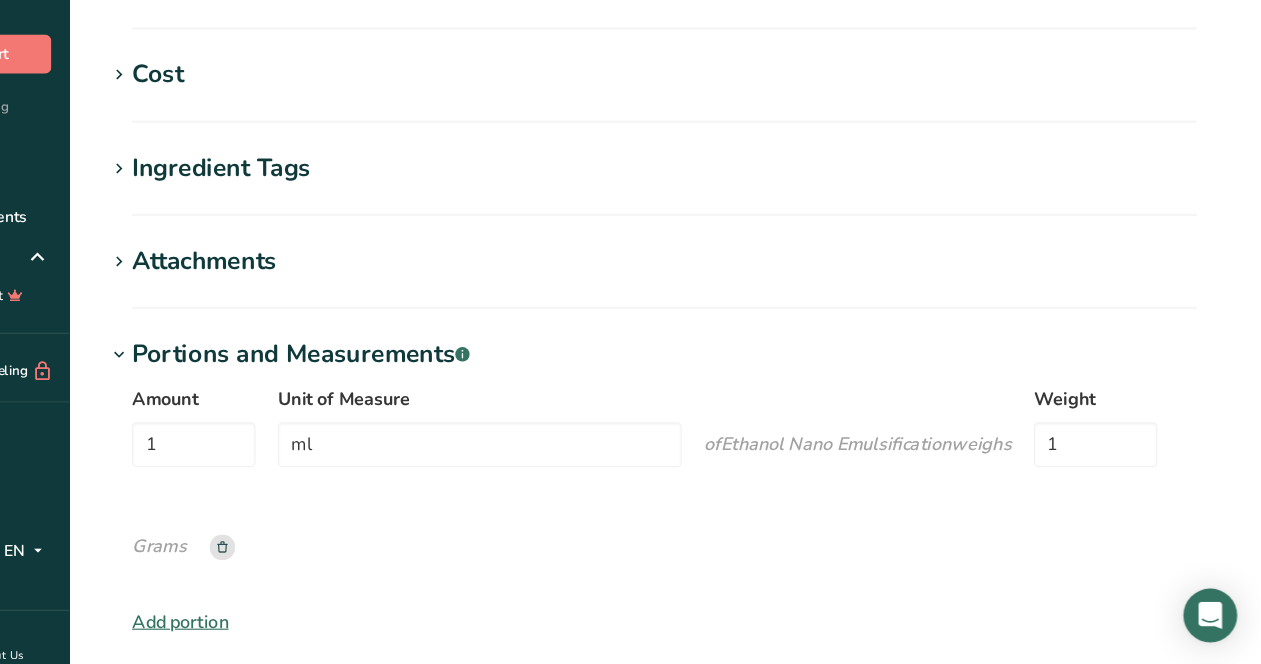 click on "Grams" at bounding box center (280, 559) 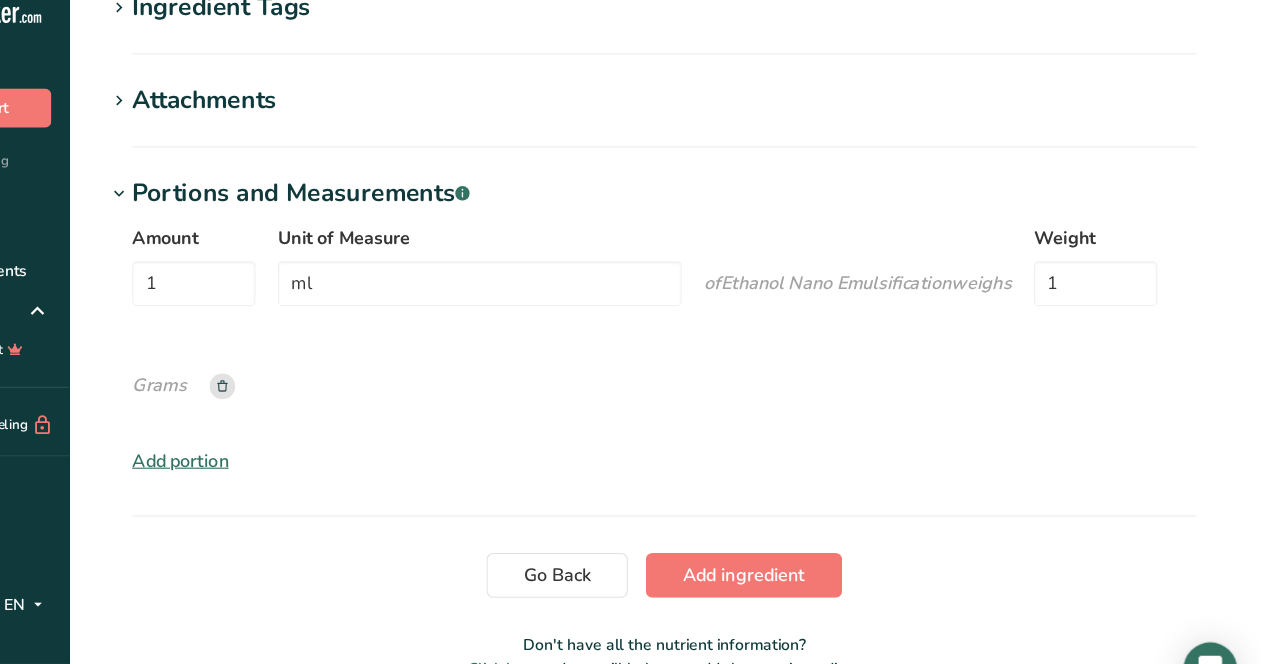 scroll, scrollTop: 1111, scrollLeft: 0, axis: vertical 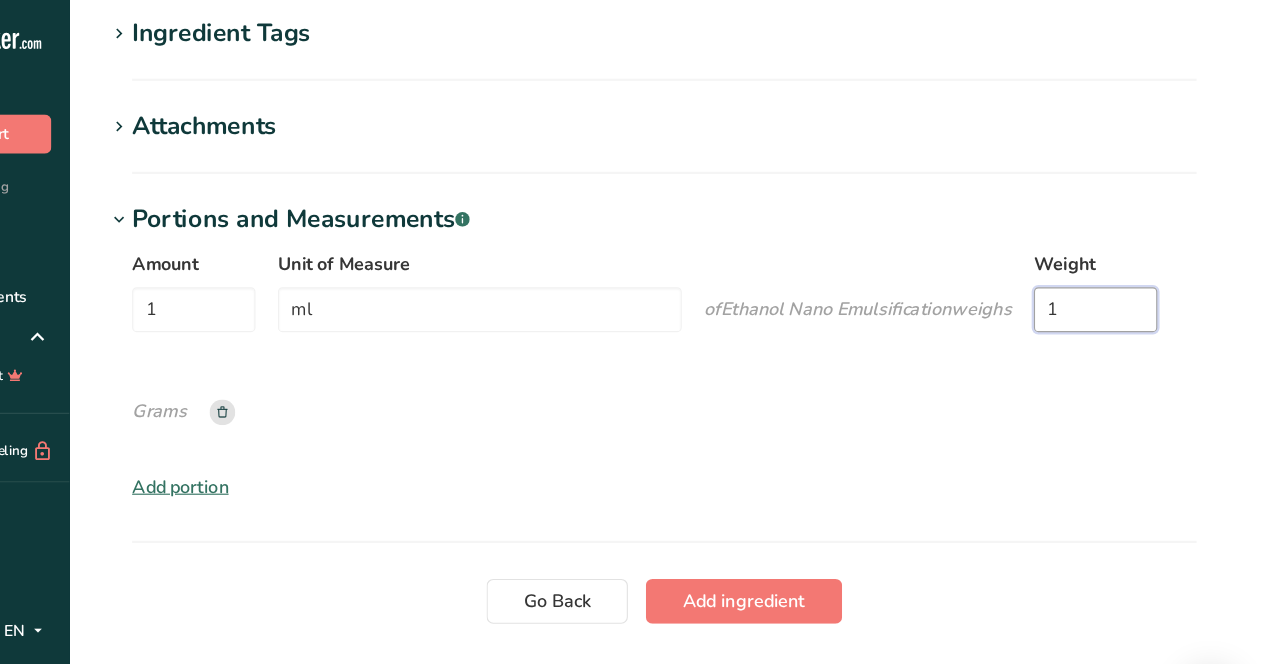 click on "1" at bounding box center (1115, 276) 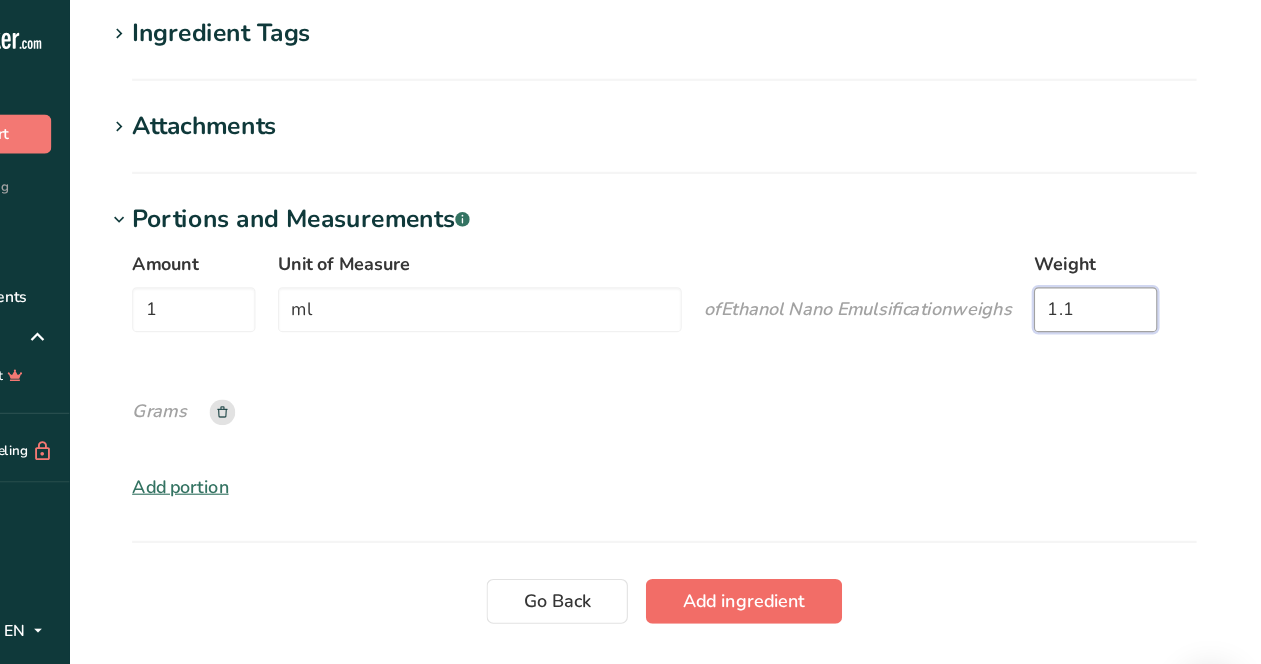 type on "1.1" 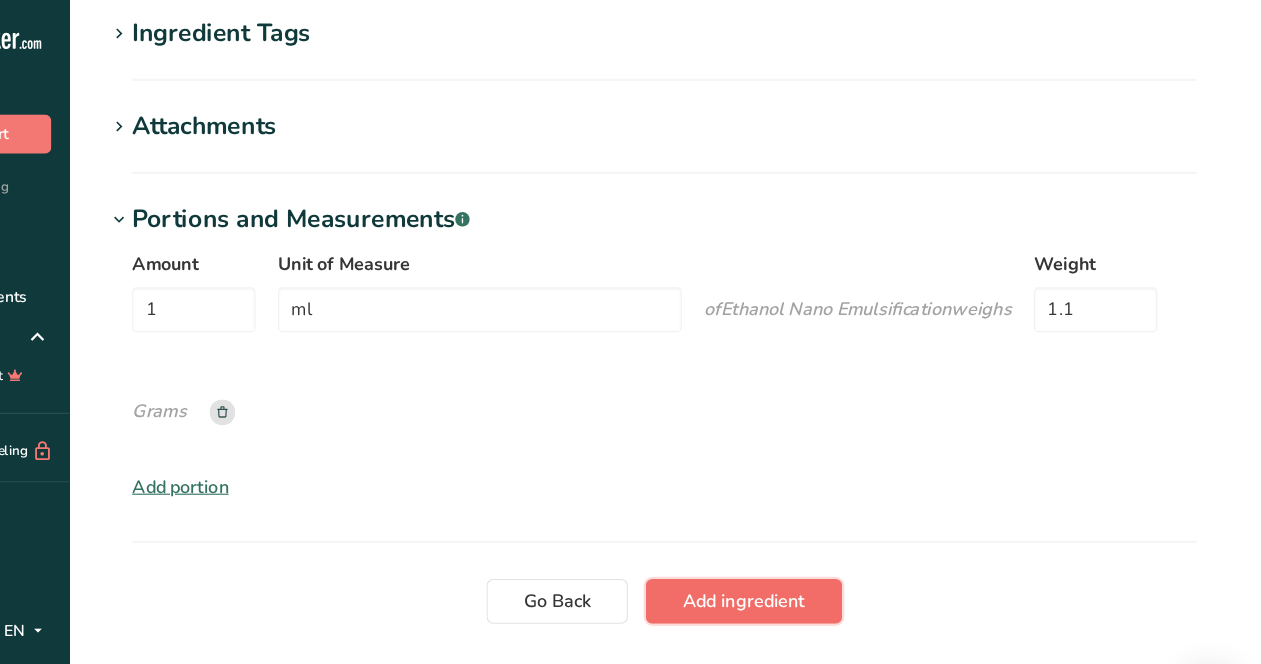 click on "Add ingredient" at bounding box center [801, 536] 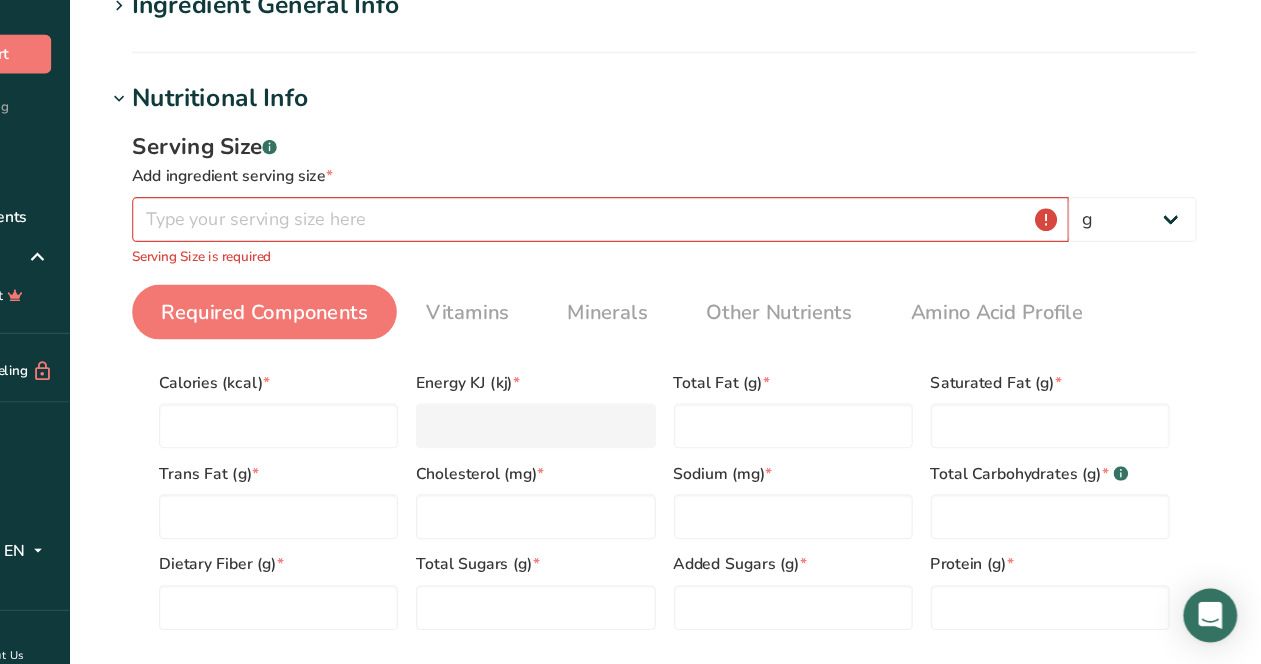 scroll, scrollTop: 133, scrollLeft: 0, axis: vertical 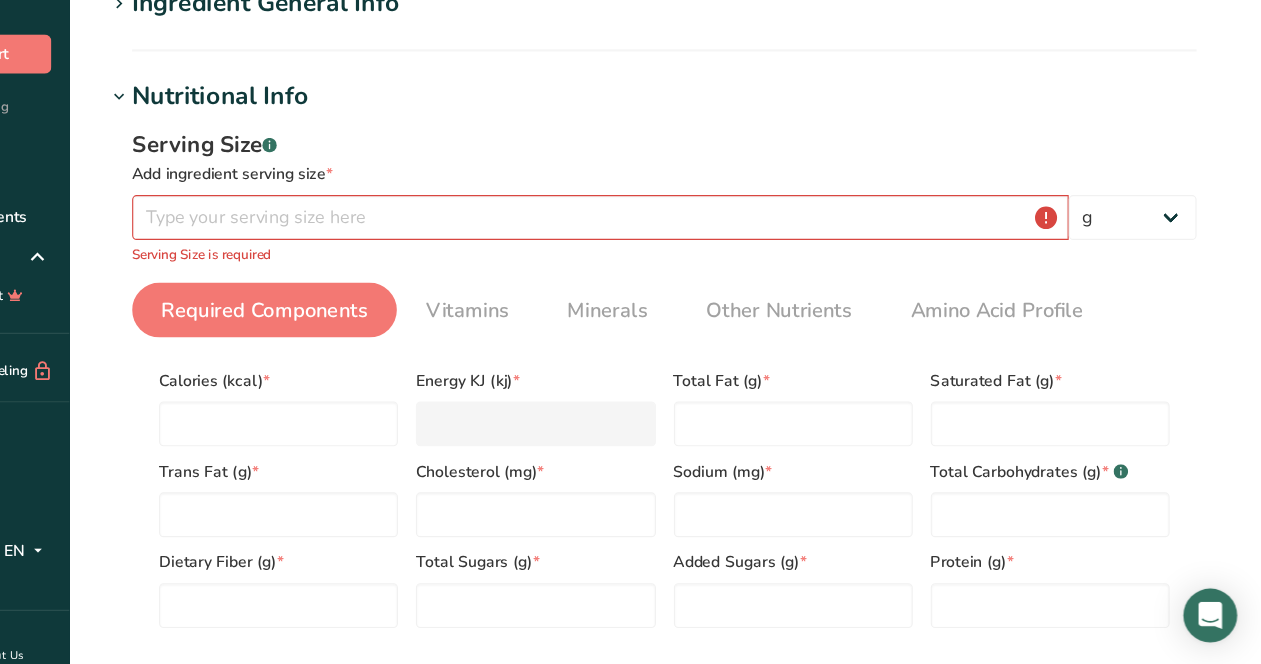 click at bounding box center (244, 158) 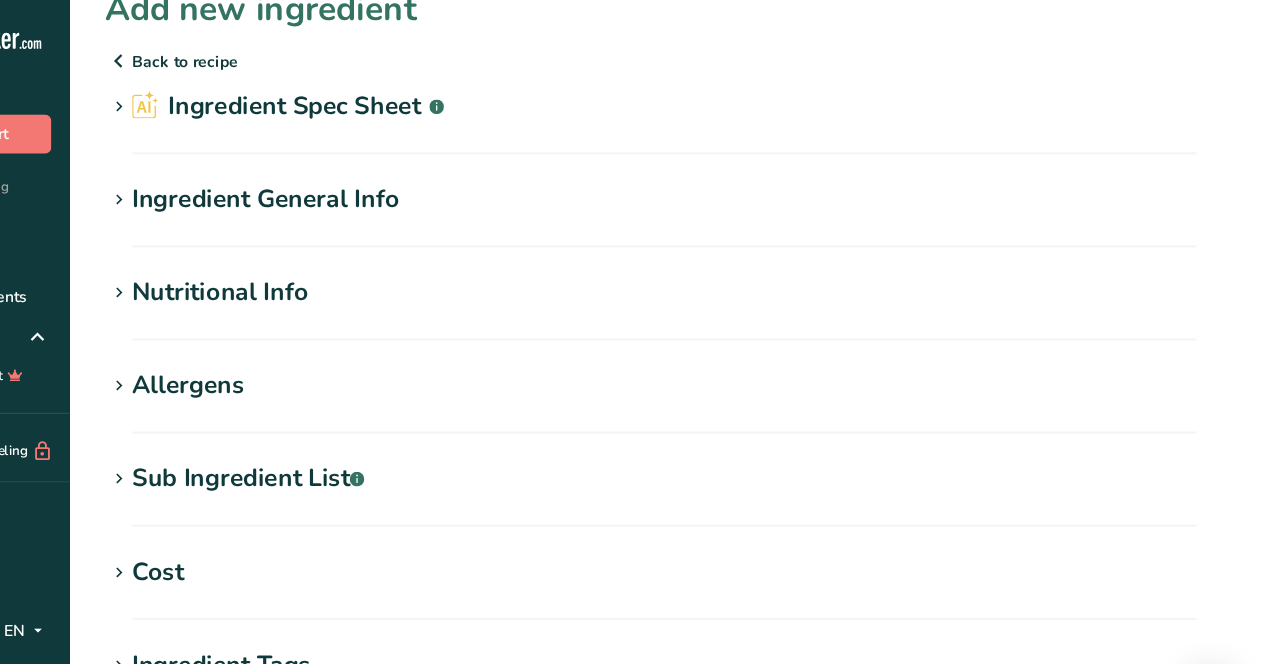 scroll, scrollTop: 29, scrollLeft: 0, axis: vertical 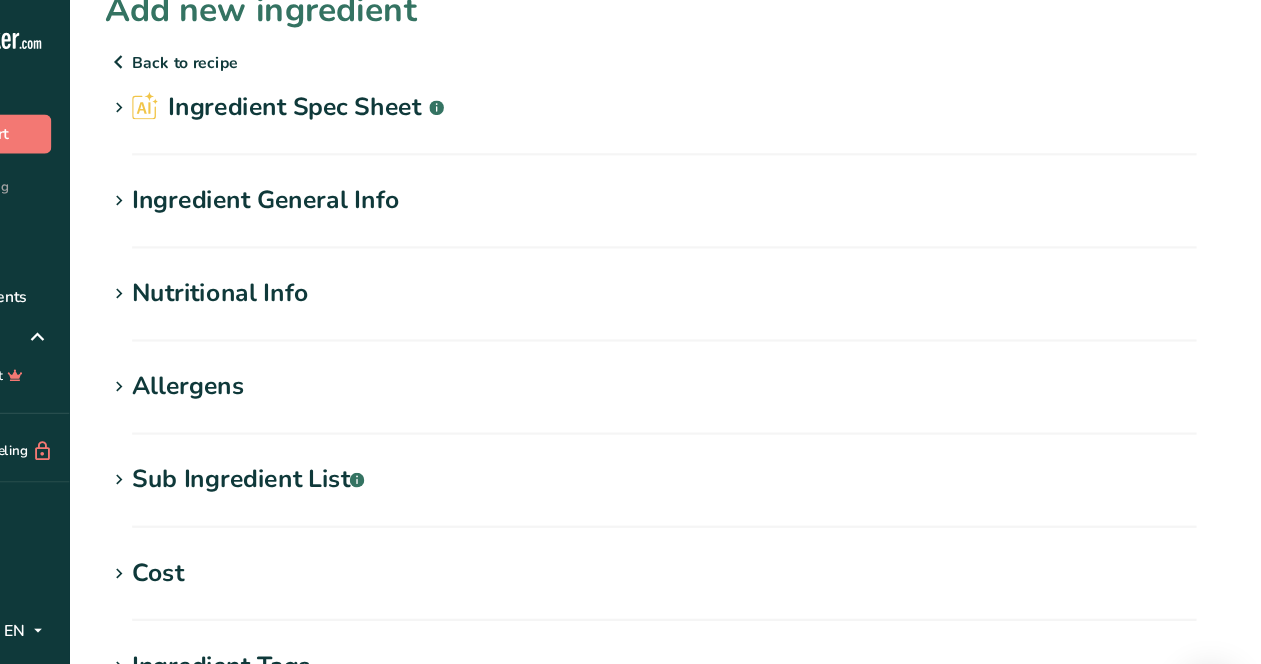 click at bounding box center (244, 429) 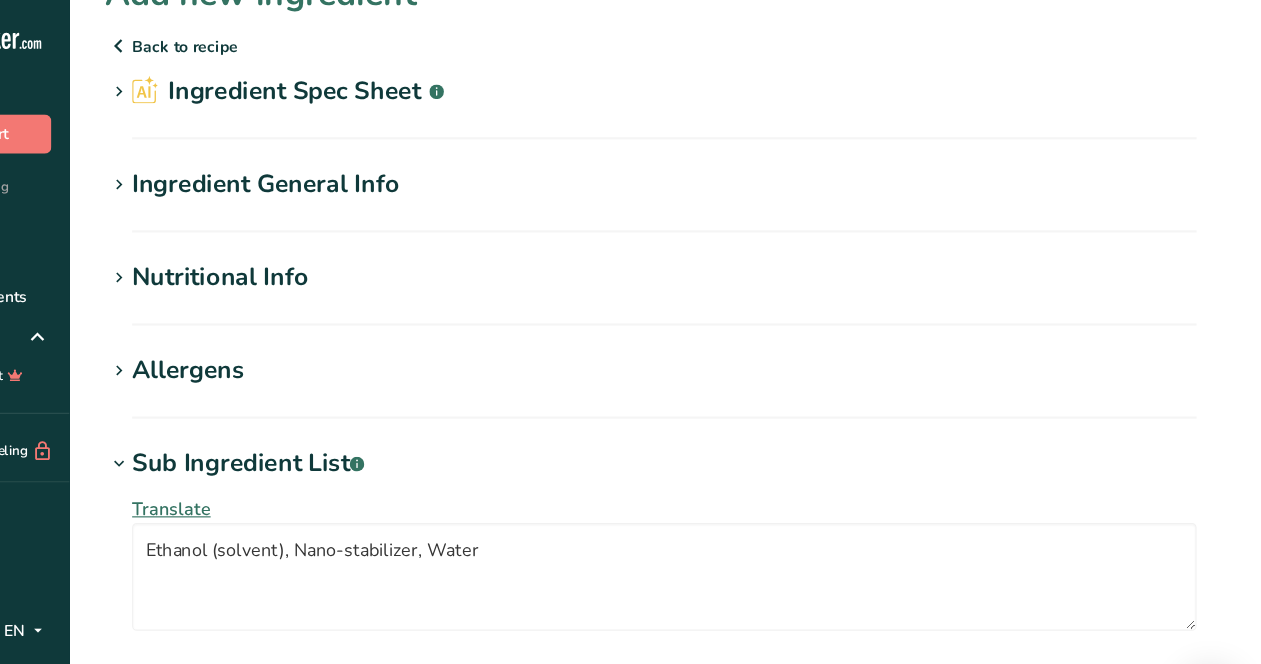 scroll, scrollTop: 0, scrollLeft: 0, axis: both 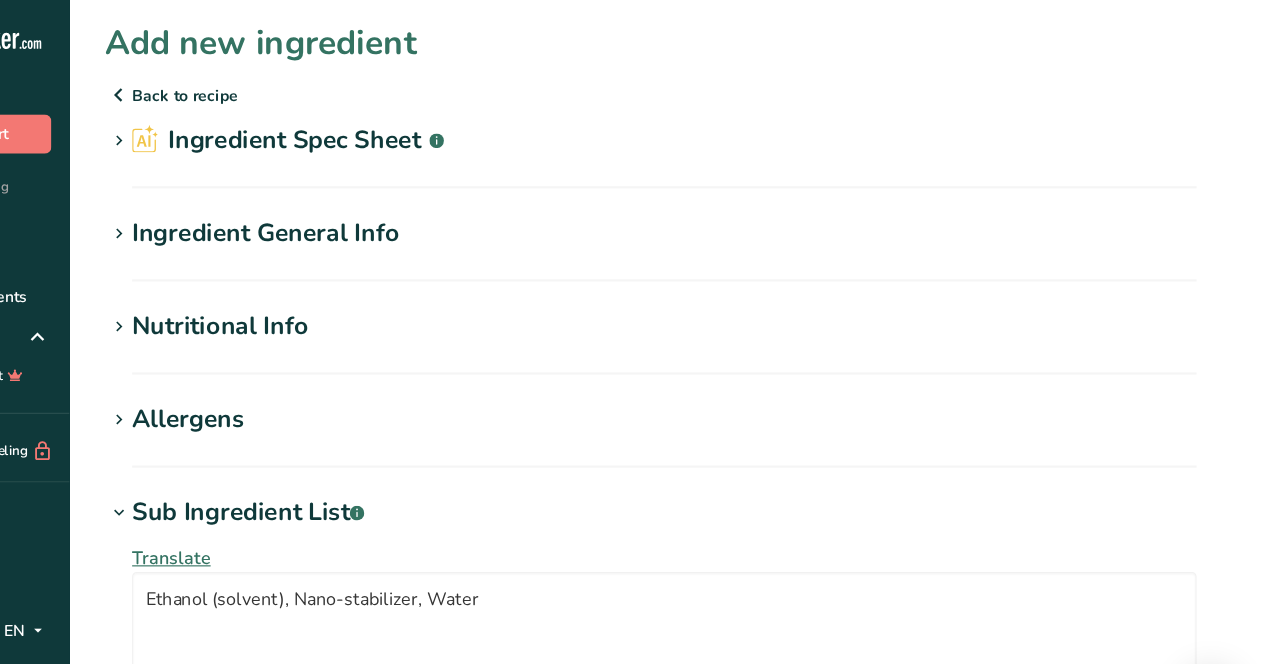 click 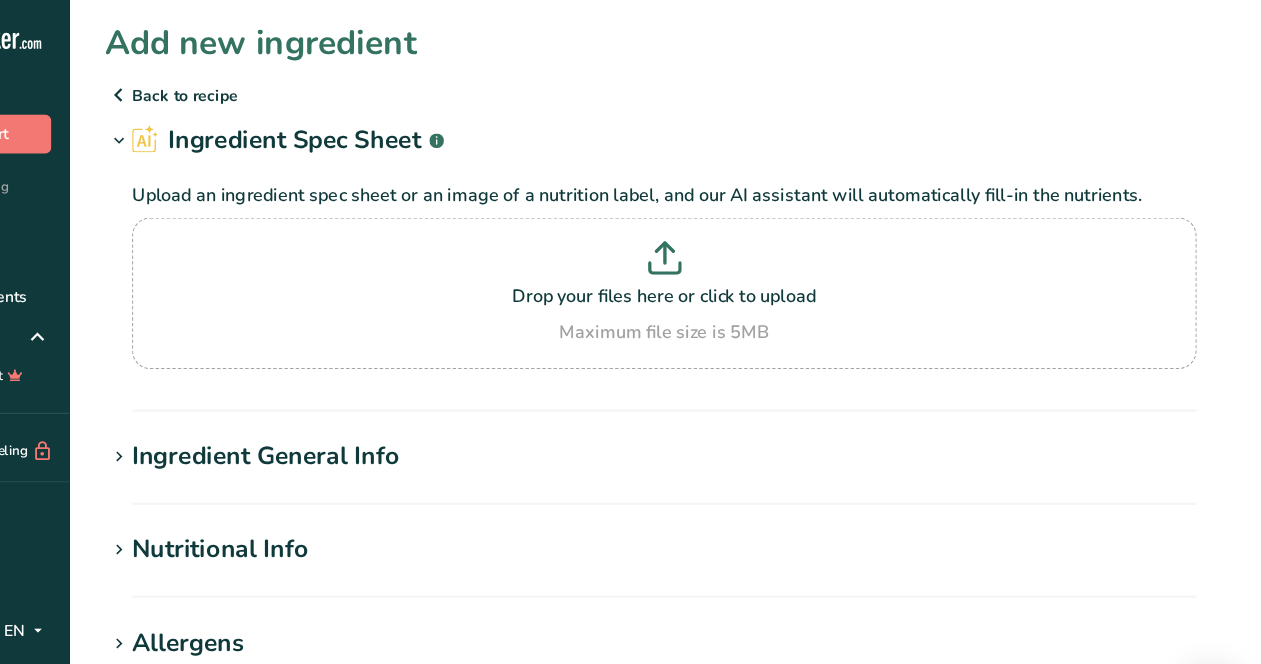 click at bounding box center (244, 85) 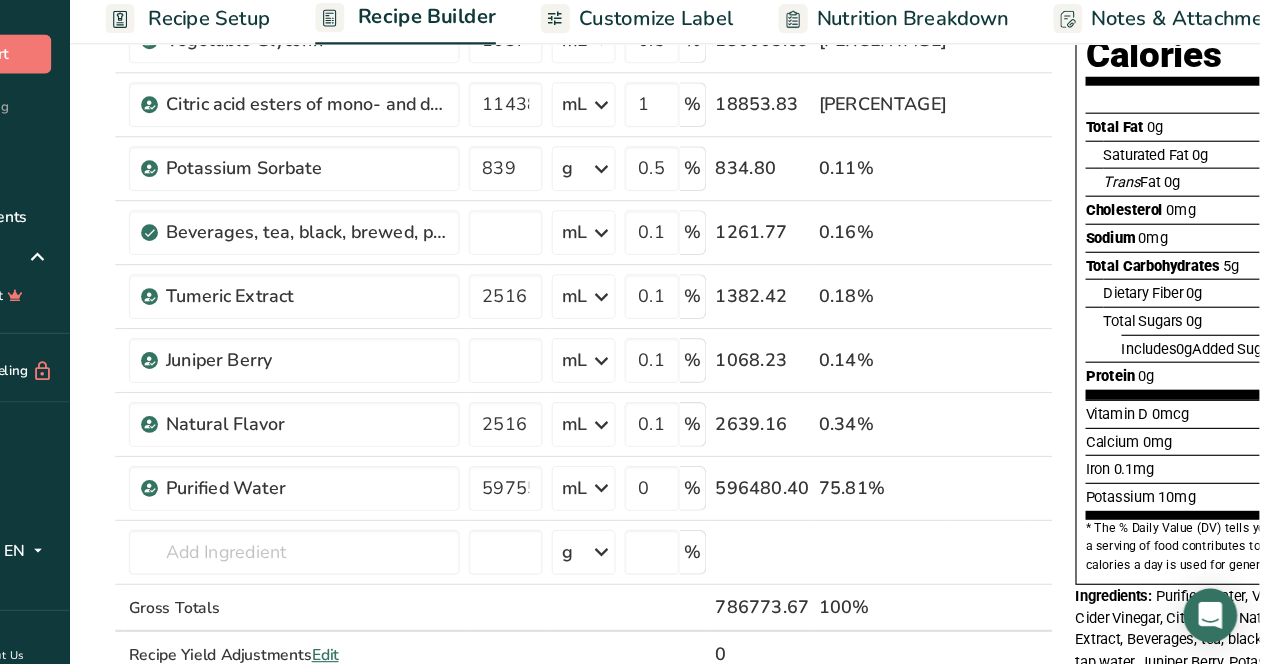 scroll, scrollTop: 237, scrollLeft: 0, axis: vertical 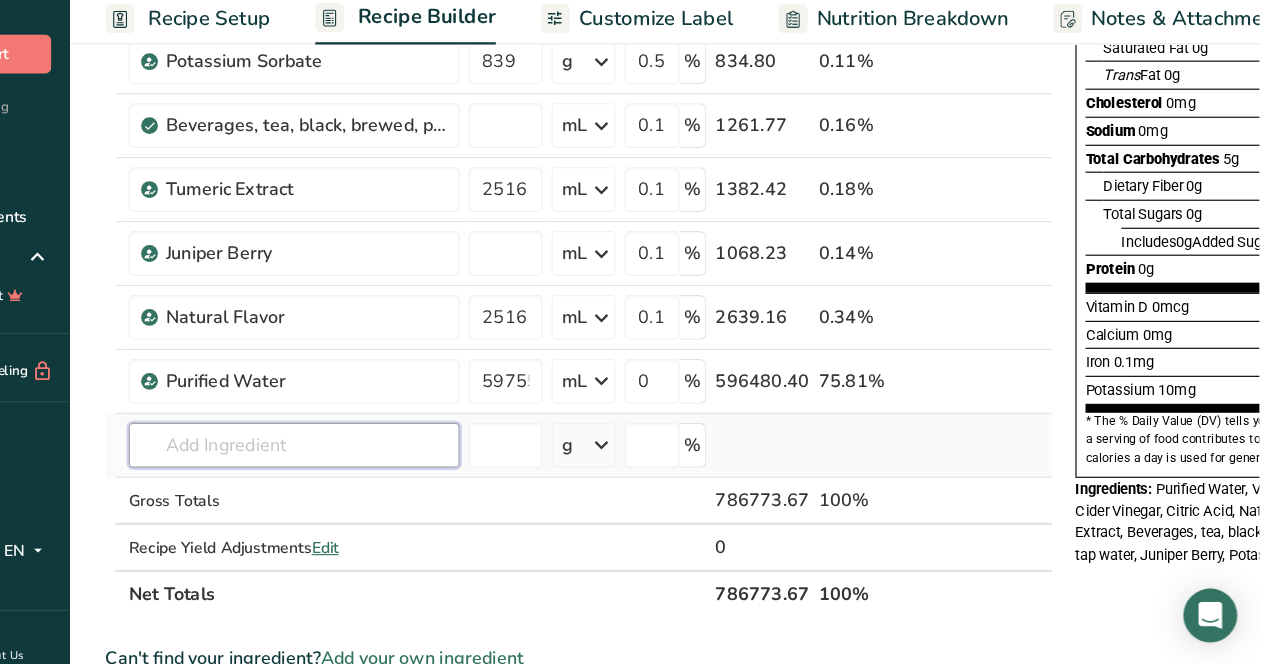 click at bounding box center [400, 468] 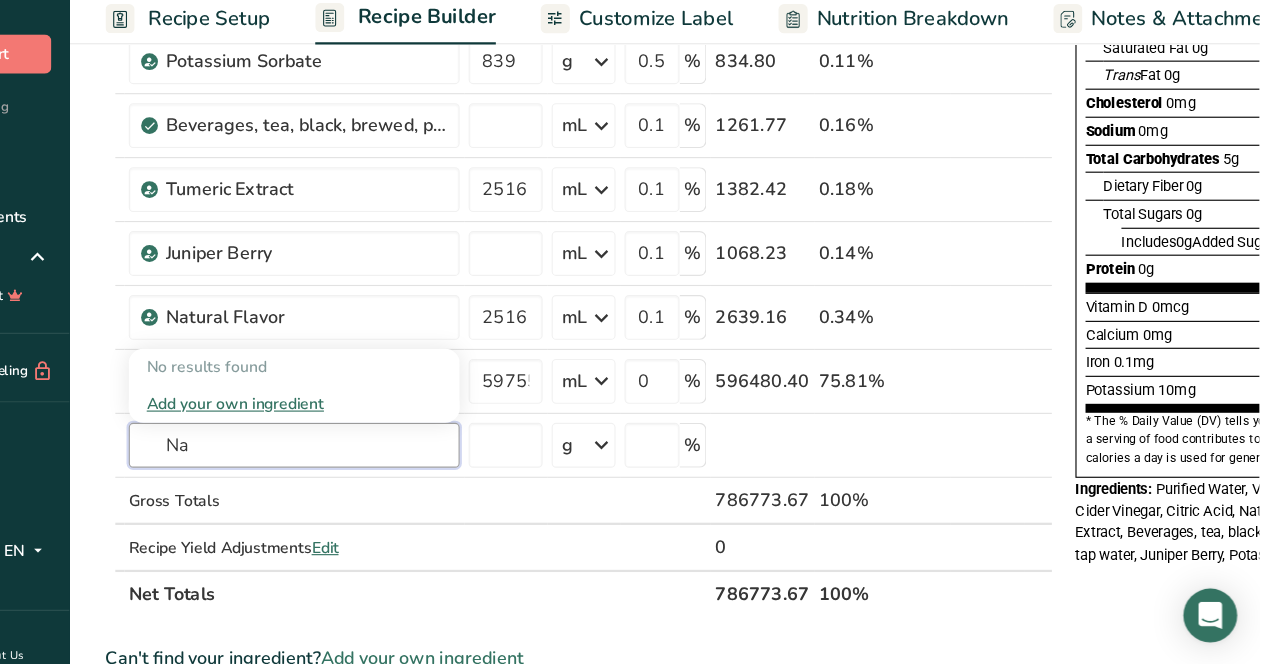 type on "N" 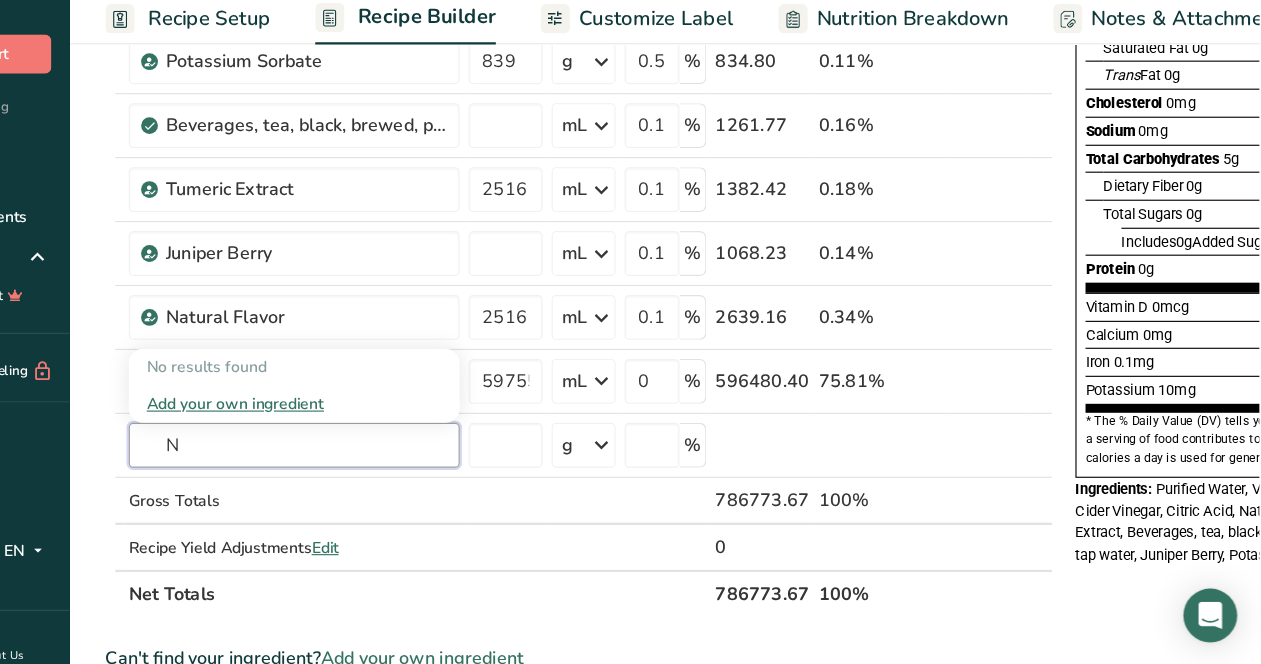 type 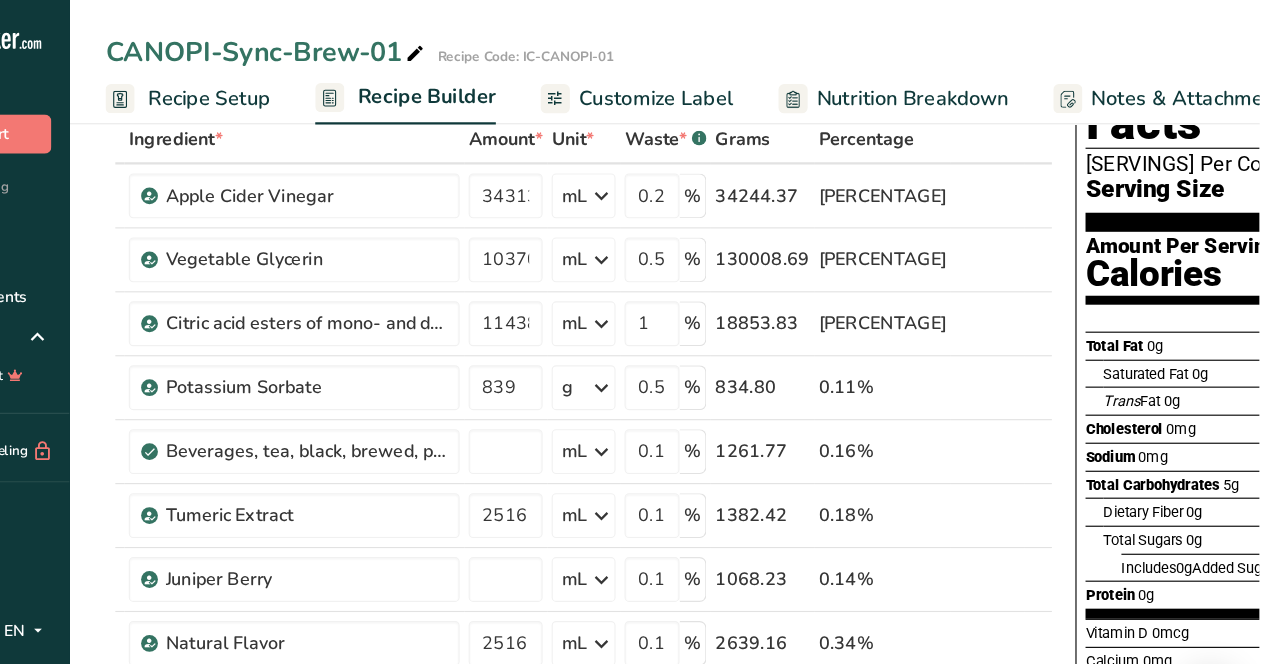 scroll, scrollTop: 0, scrollLeft: 0, axis: both 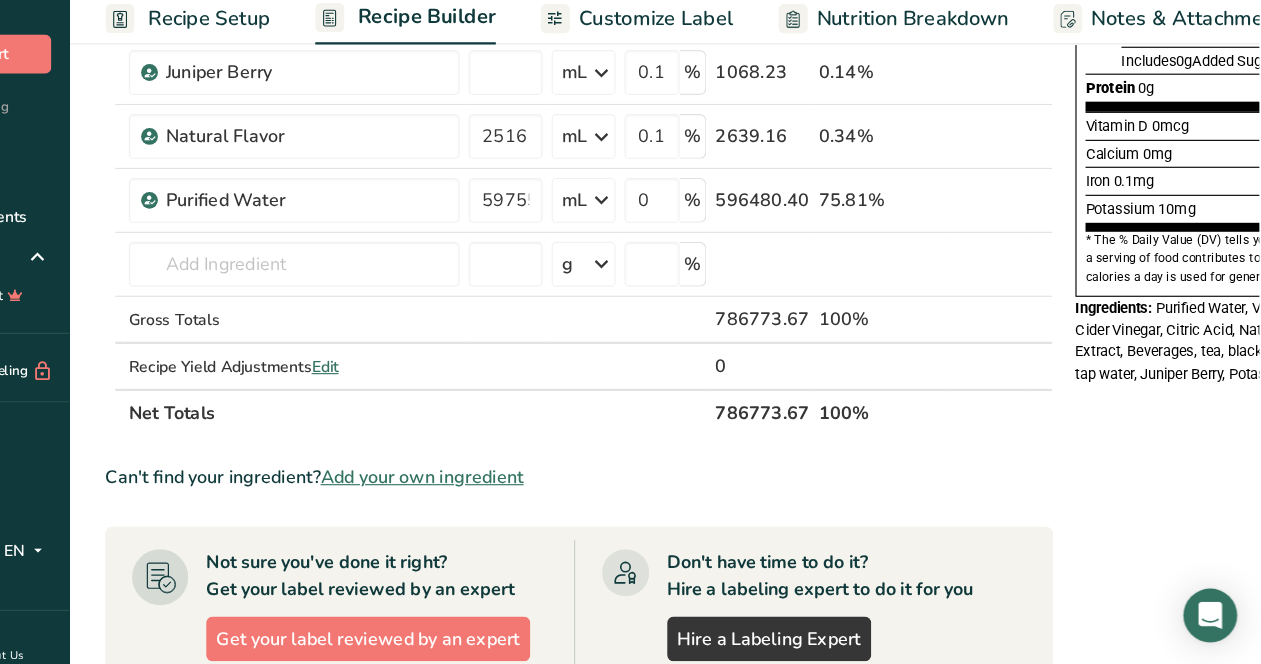 click on "Add your own ingredient" at bounding box center [514, 497] 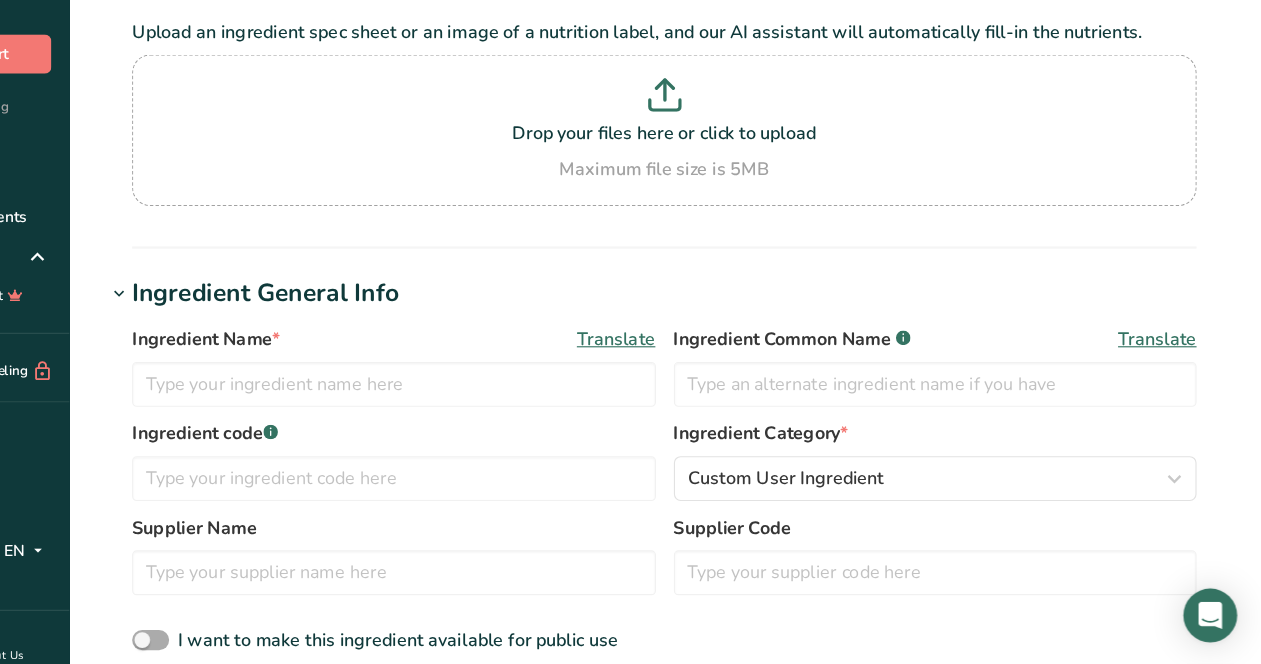 scroll, scrollTop: 76, scrollLeft: 0, axis: vertical 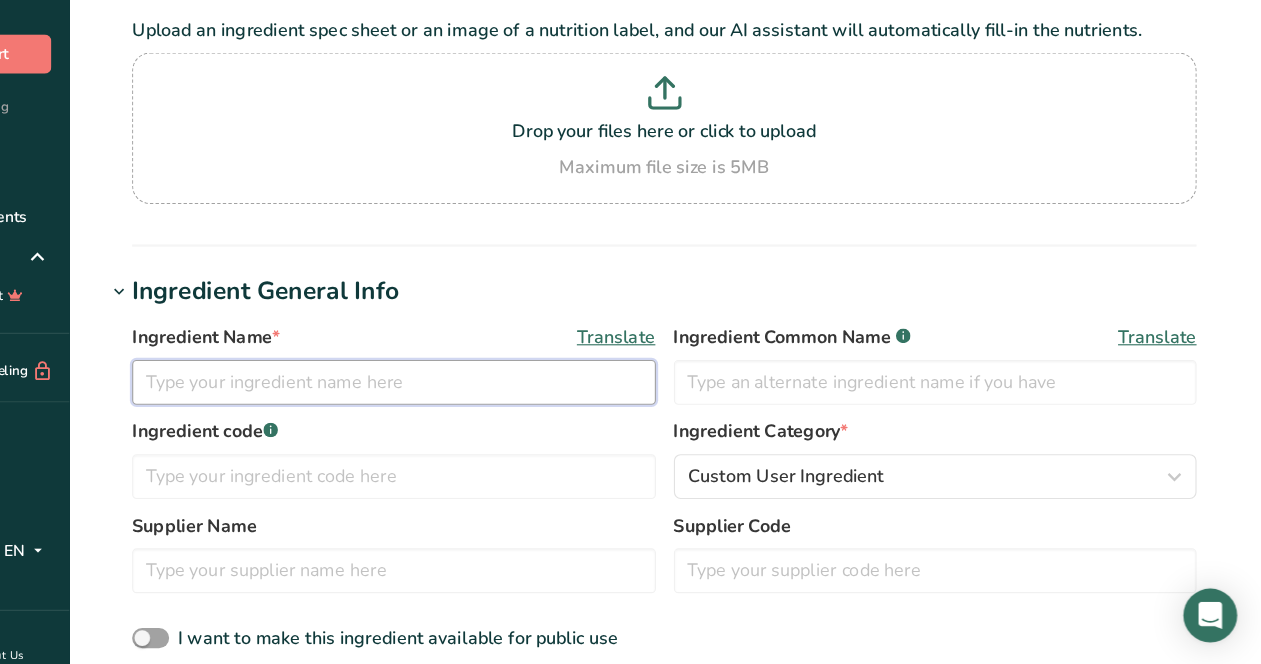click at bounding box center [489, 412] 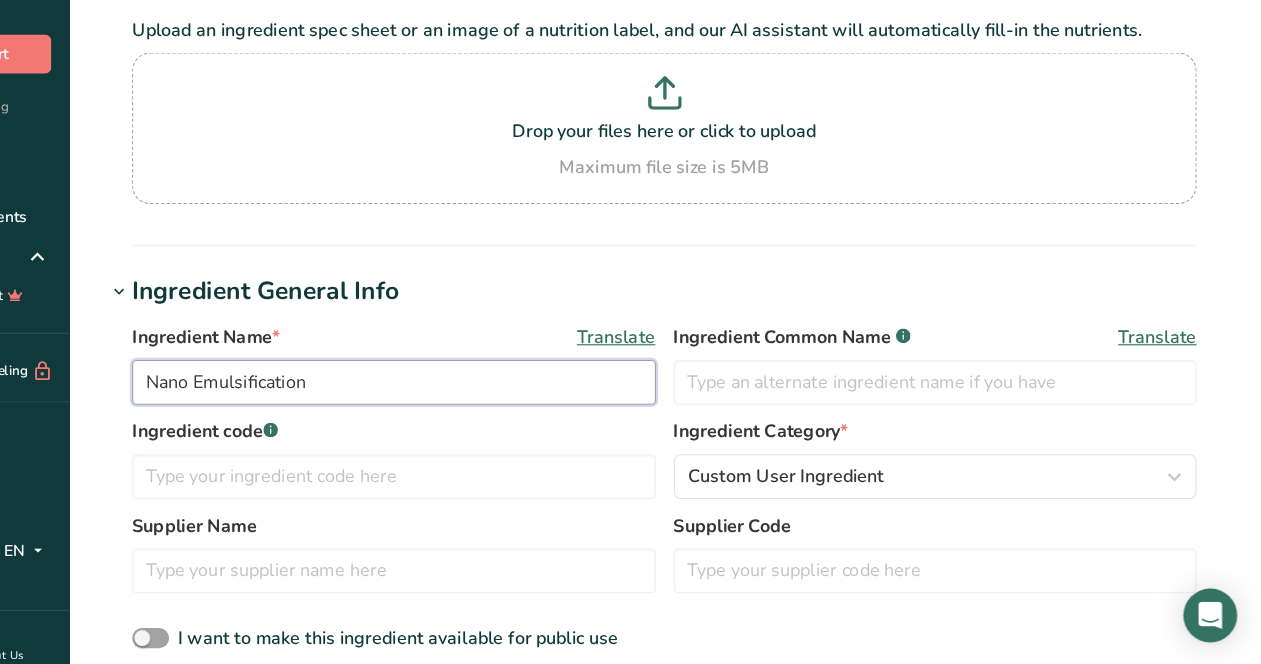 type on "Nano Emulsification" 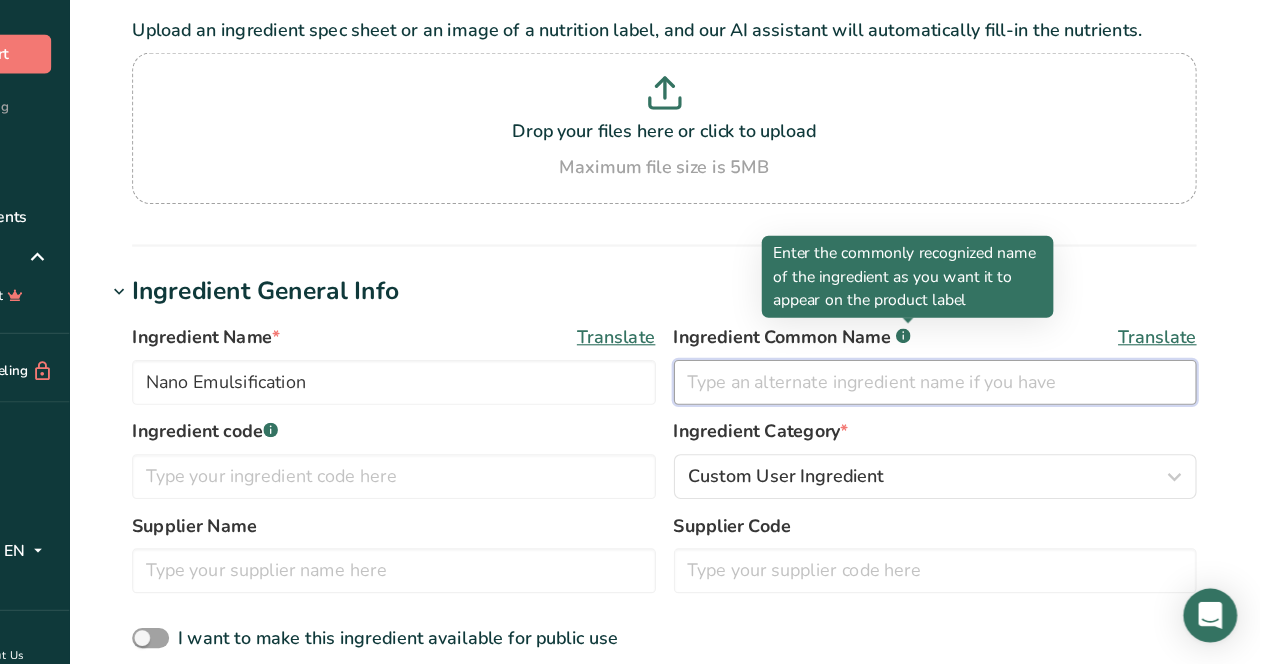 click at bounding box center [972, 412] 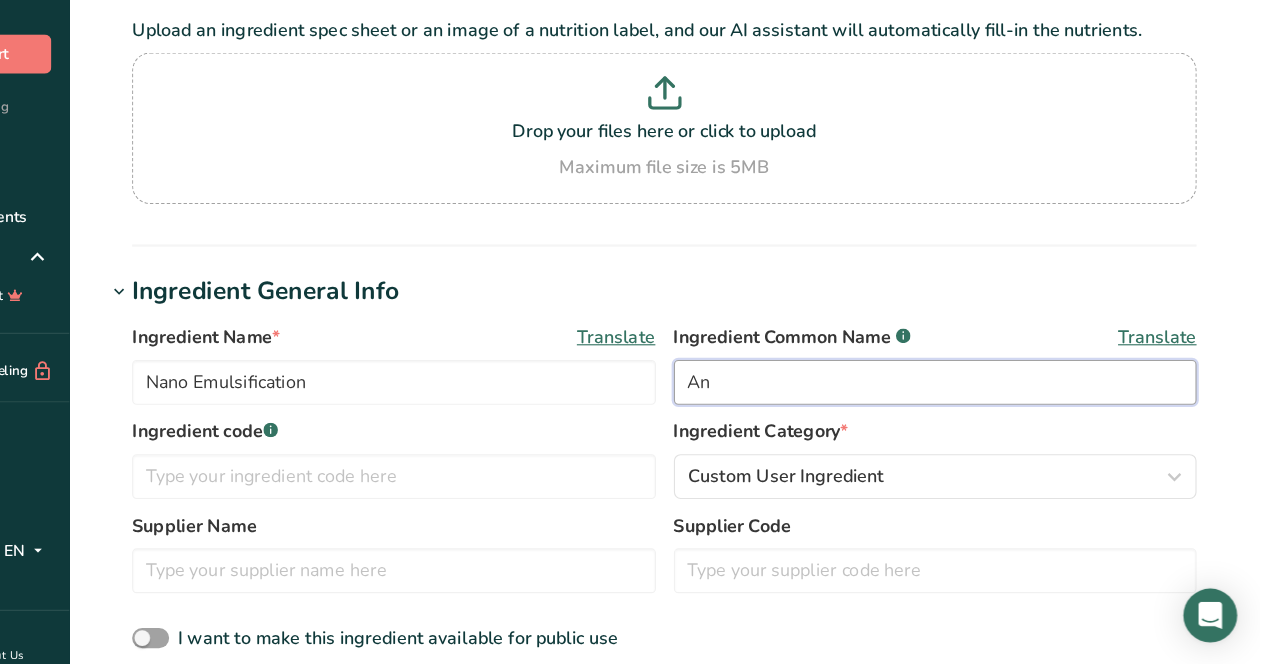 type on "A" 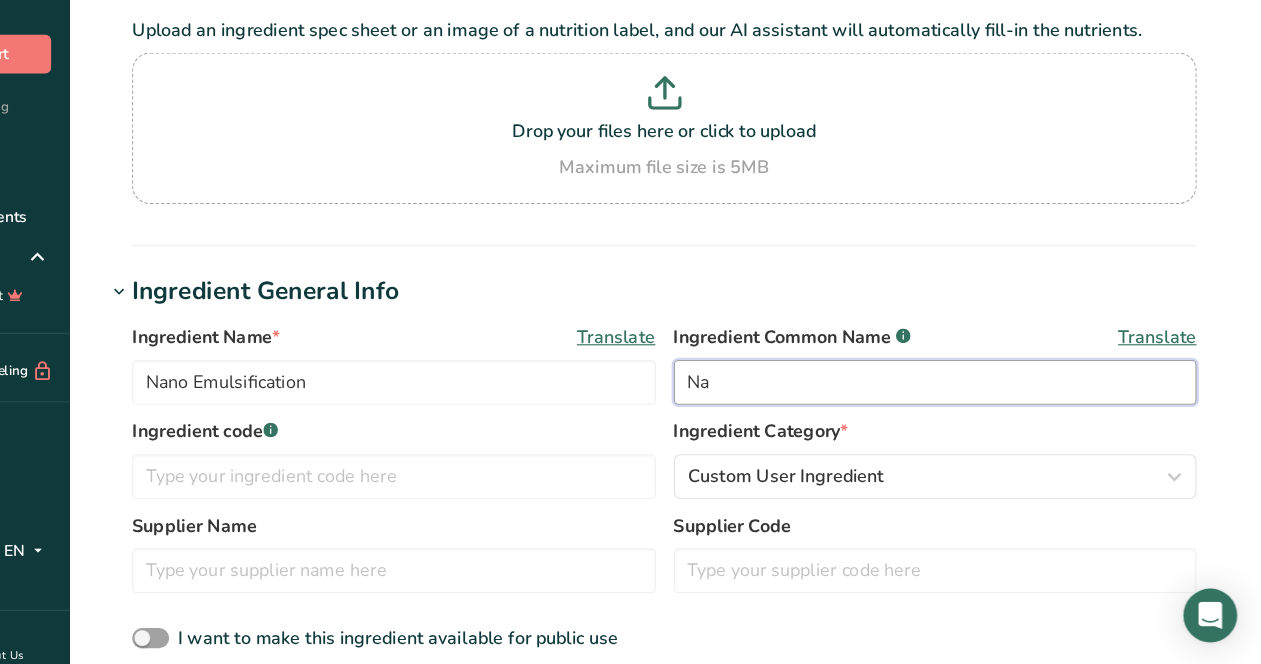 type on "N" 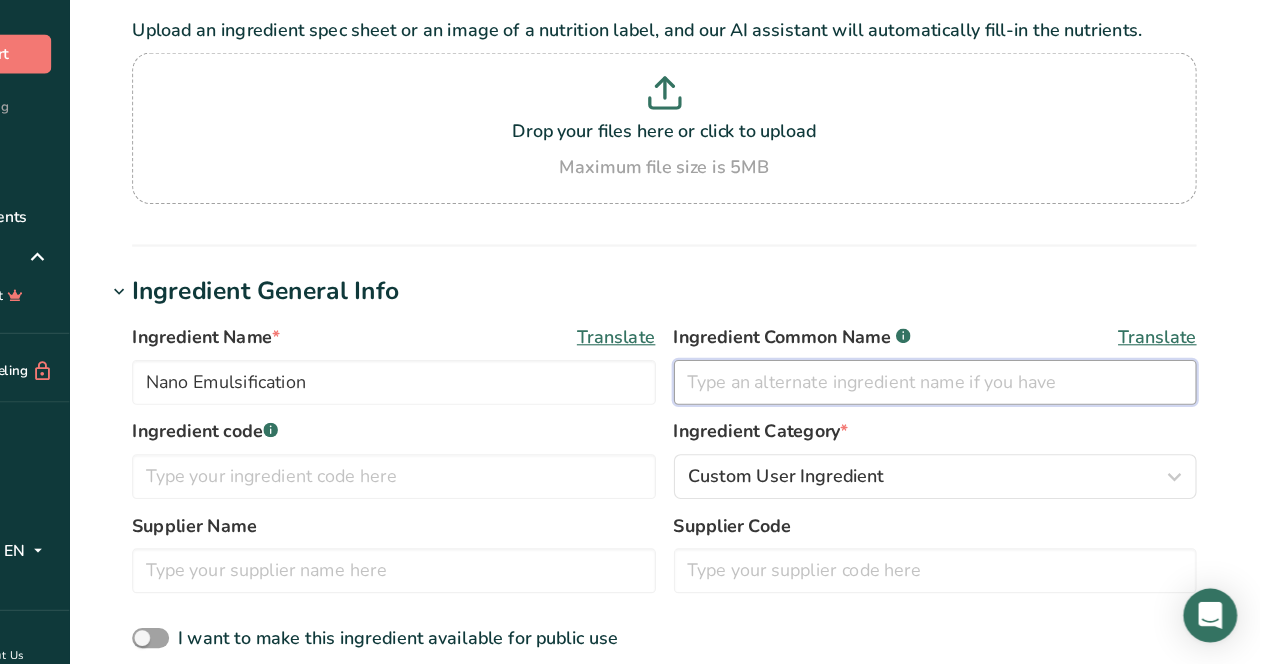 type on "D" 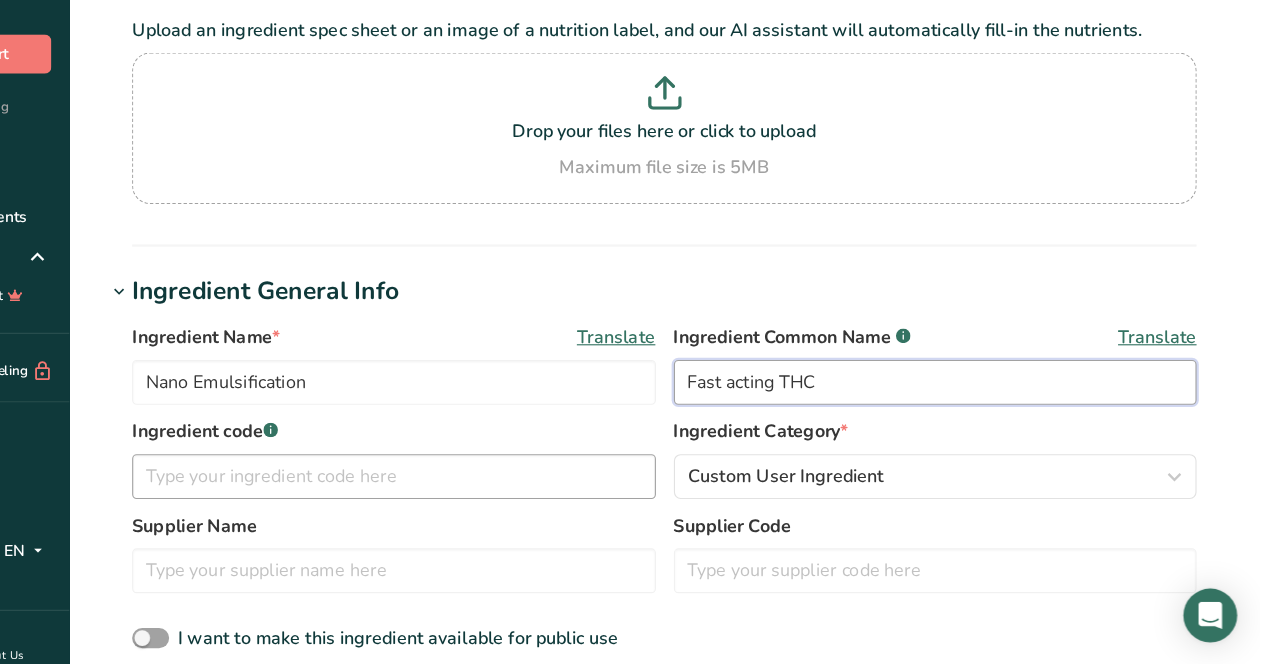 type on "Fast acting THC" 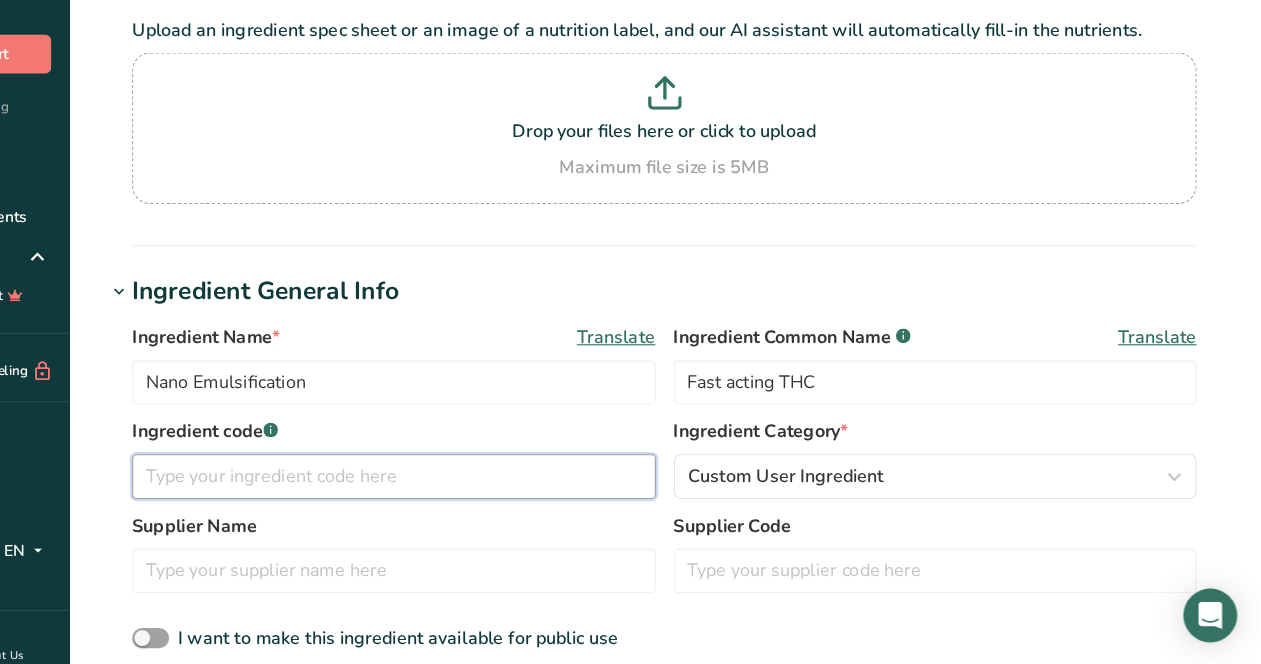 click at bounding box center [489, 496] 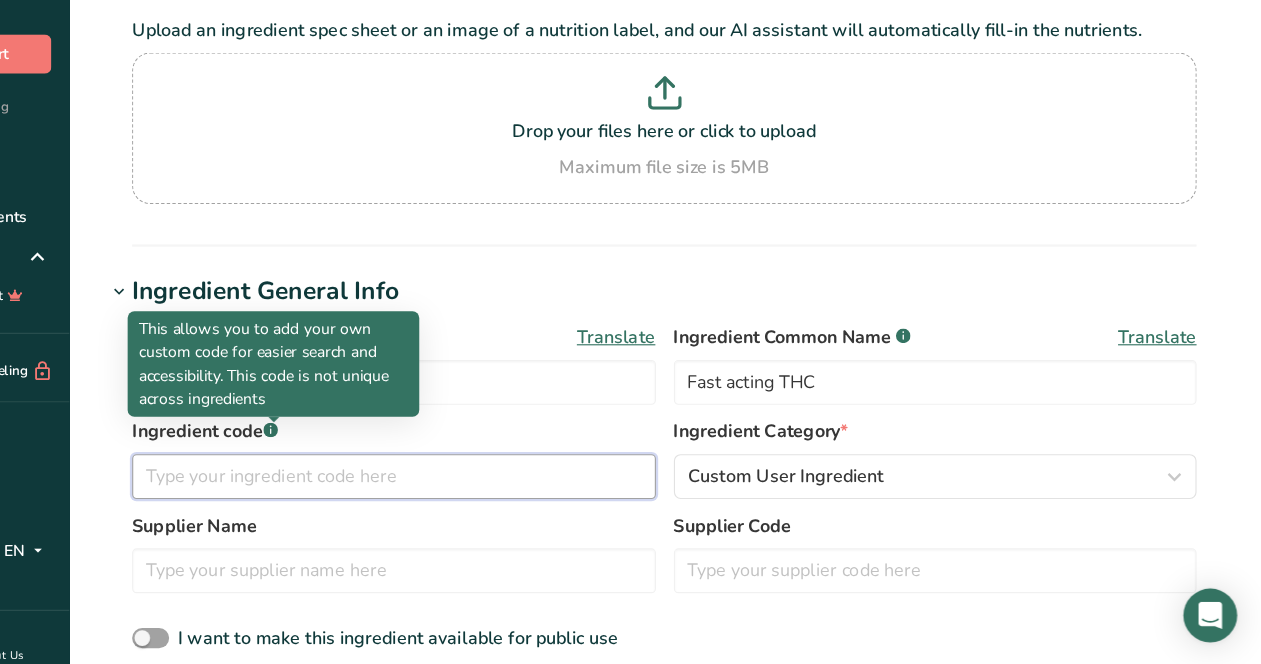 paste on "IG-NANO-PK06.2025" 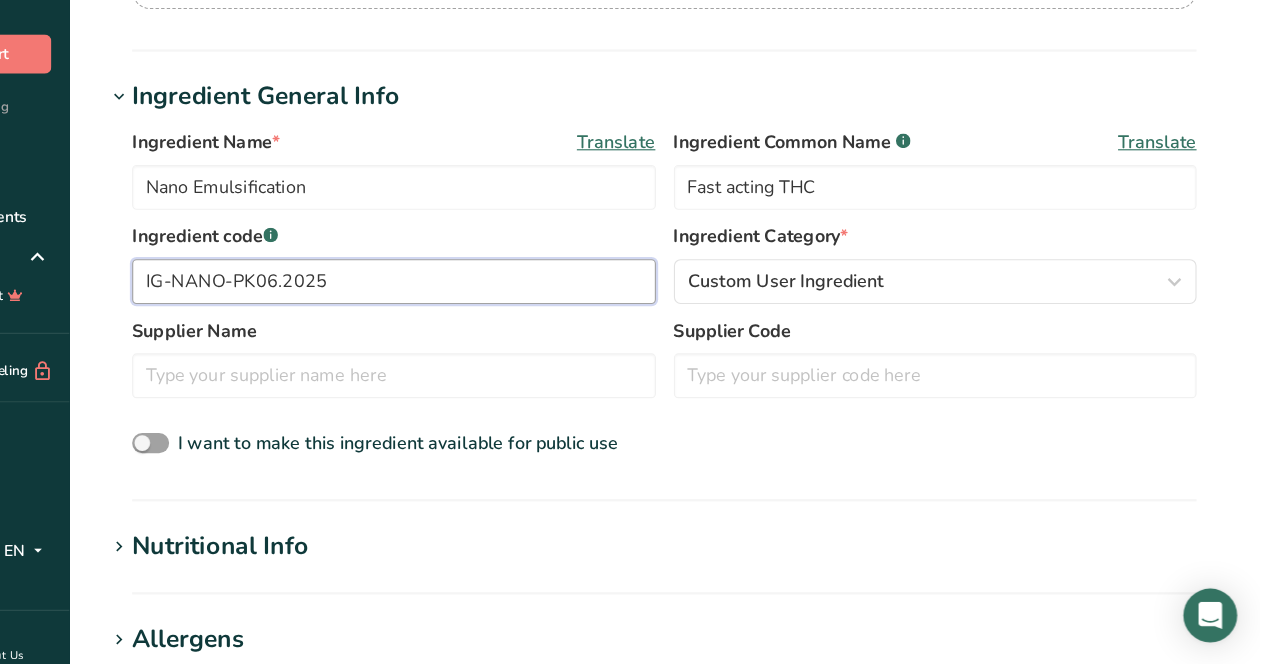 scroll, scrollTop: 251, scrollLeft: 0, axis: vertical 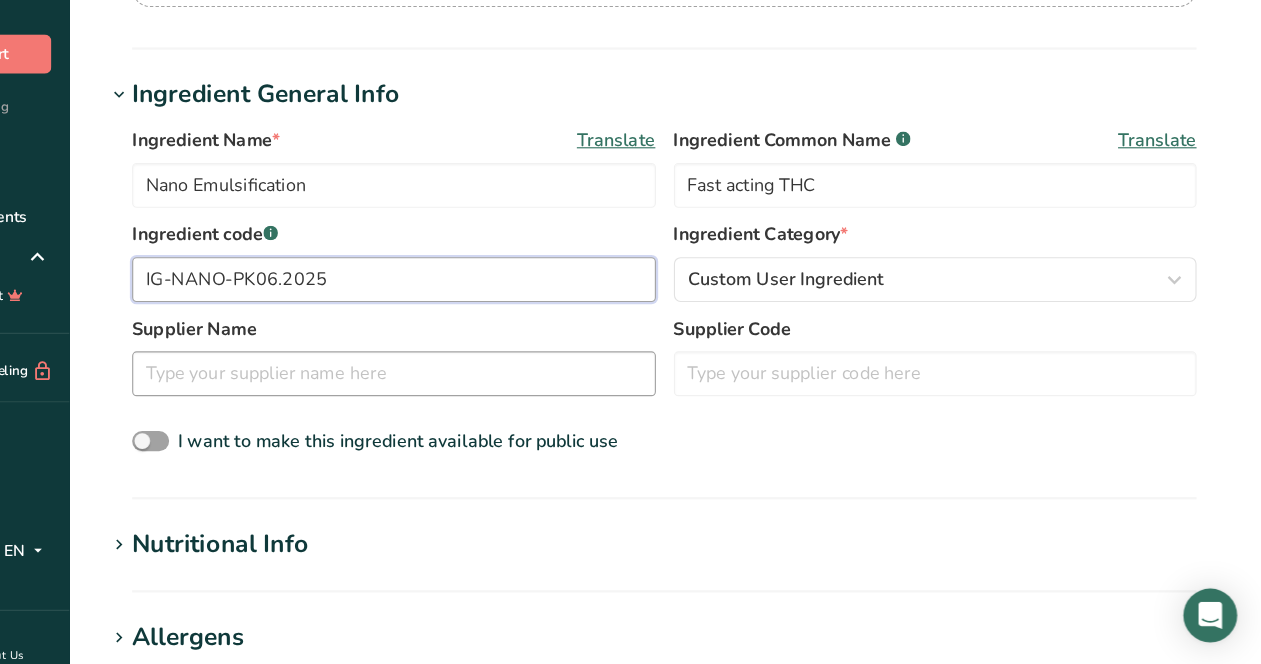 type on "IG-NANO-PK06.2025" 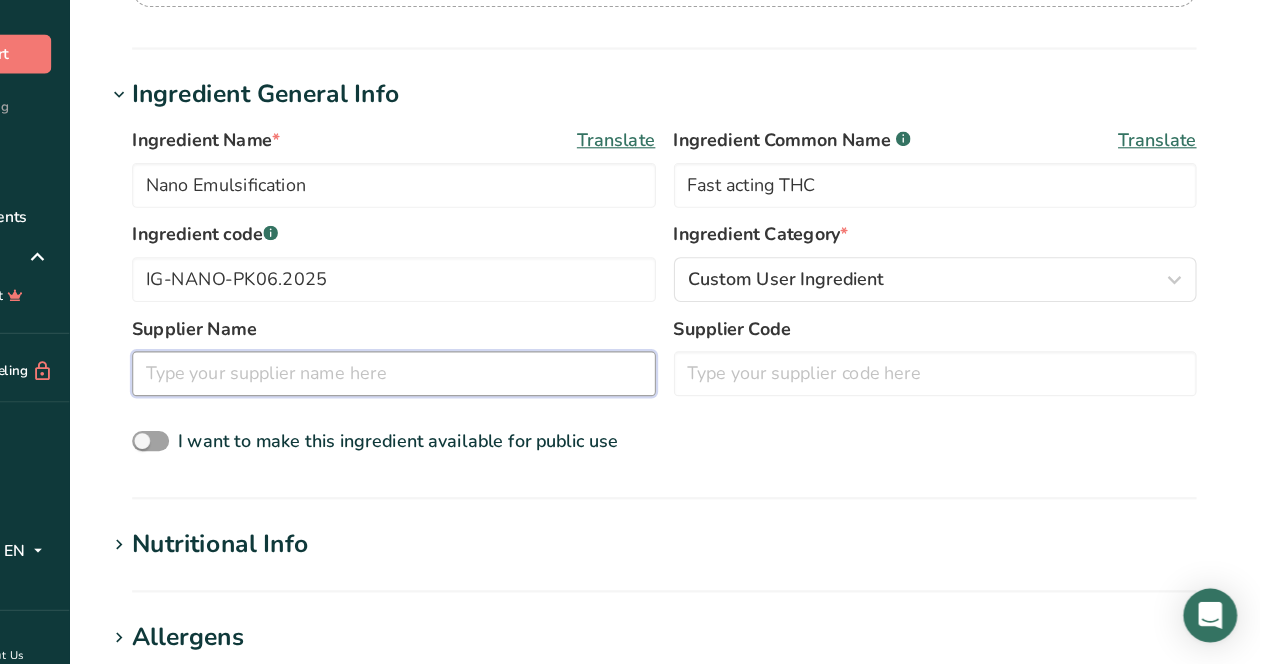 click at bounding box center [489, 405] 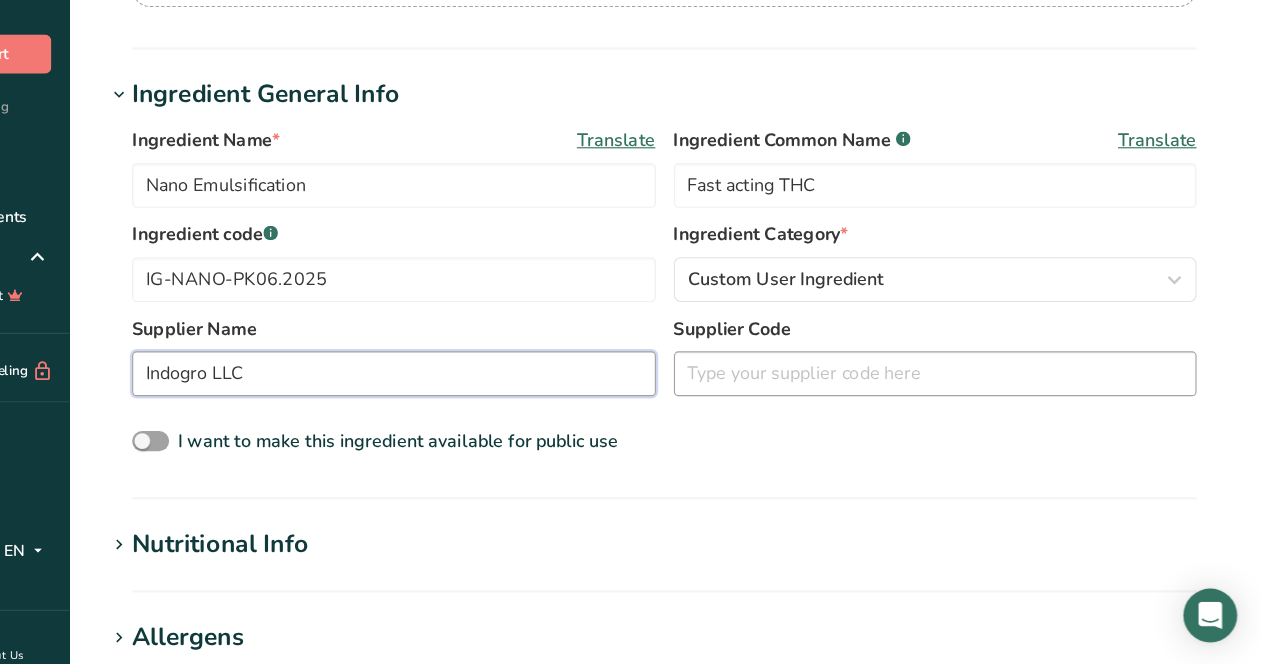 type on "Indogro LLC" 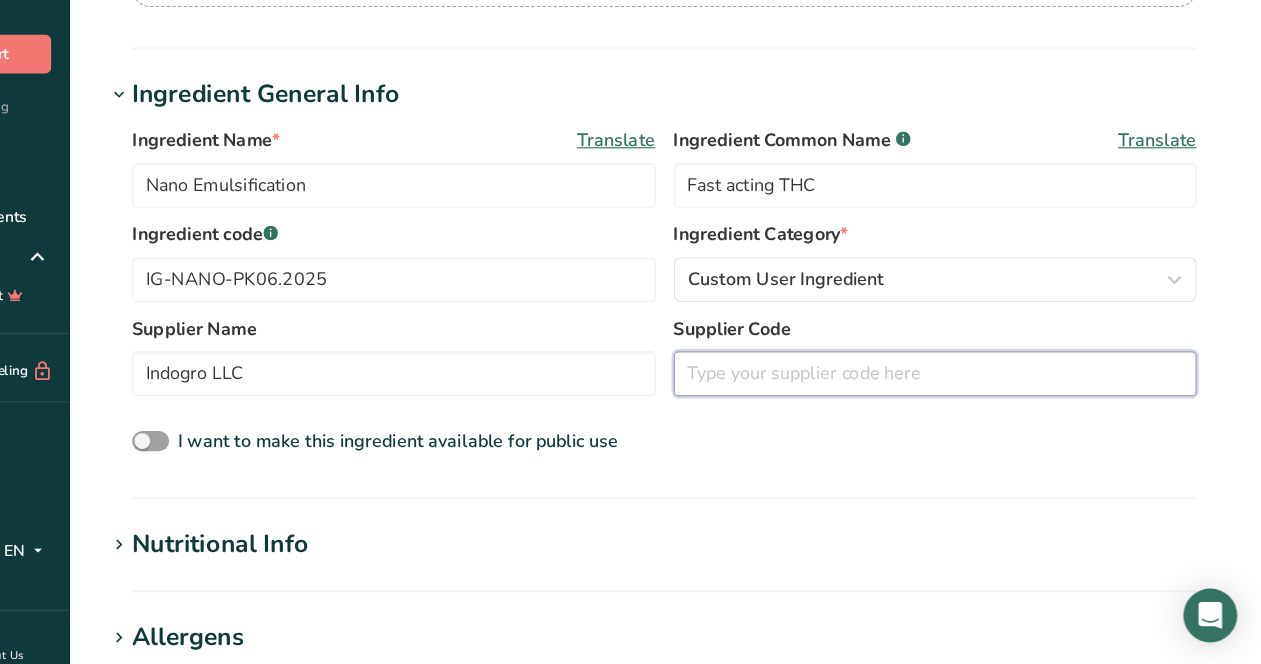 click at bounding box center (972, 405) 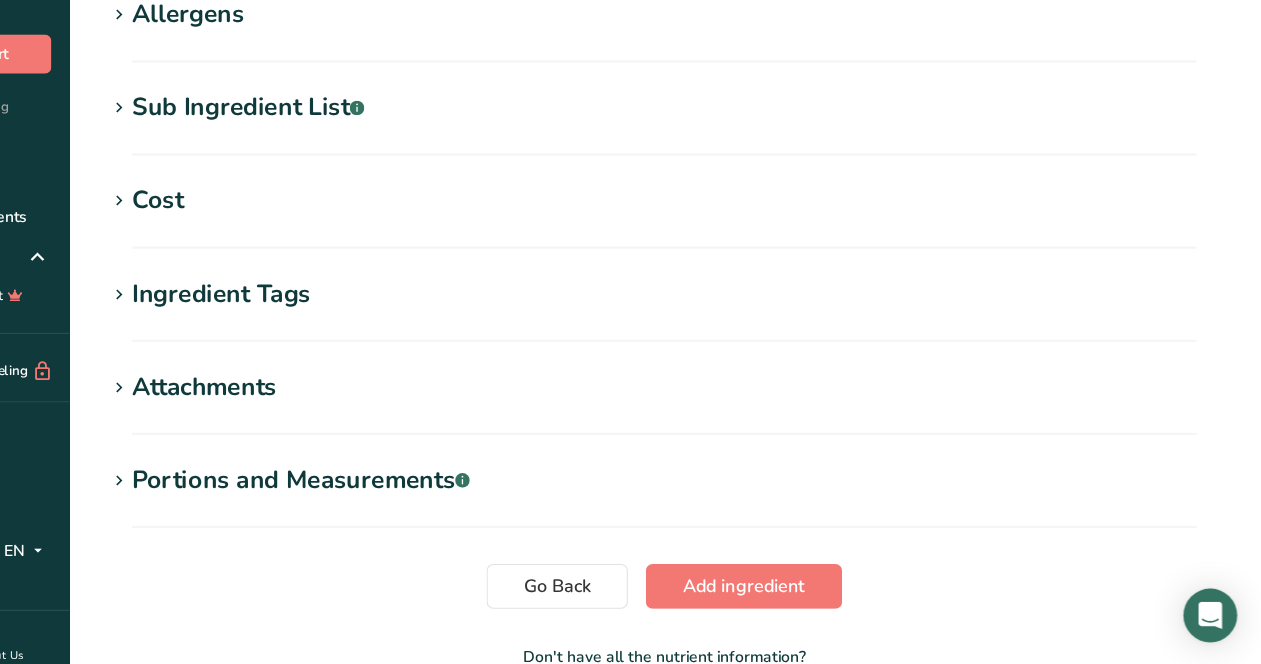 scroll, scrollTop: 891, scrollLeft: 0, axis: vertical 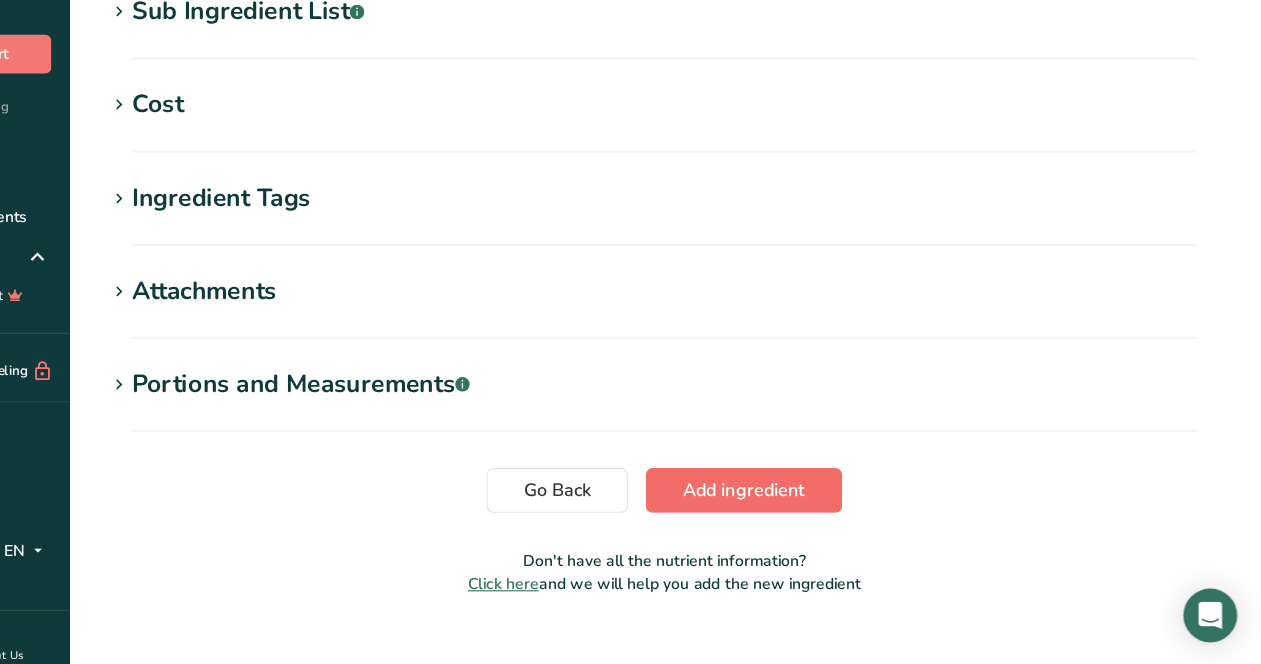 type on "IG-NANO-PK06.2025" 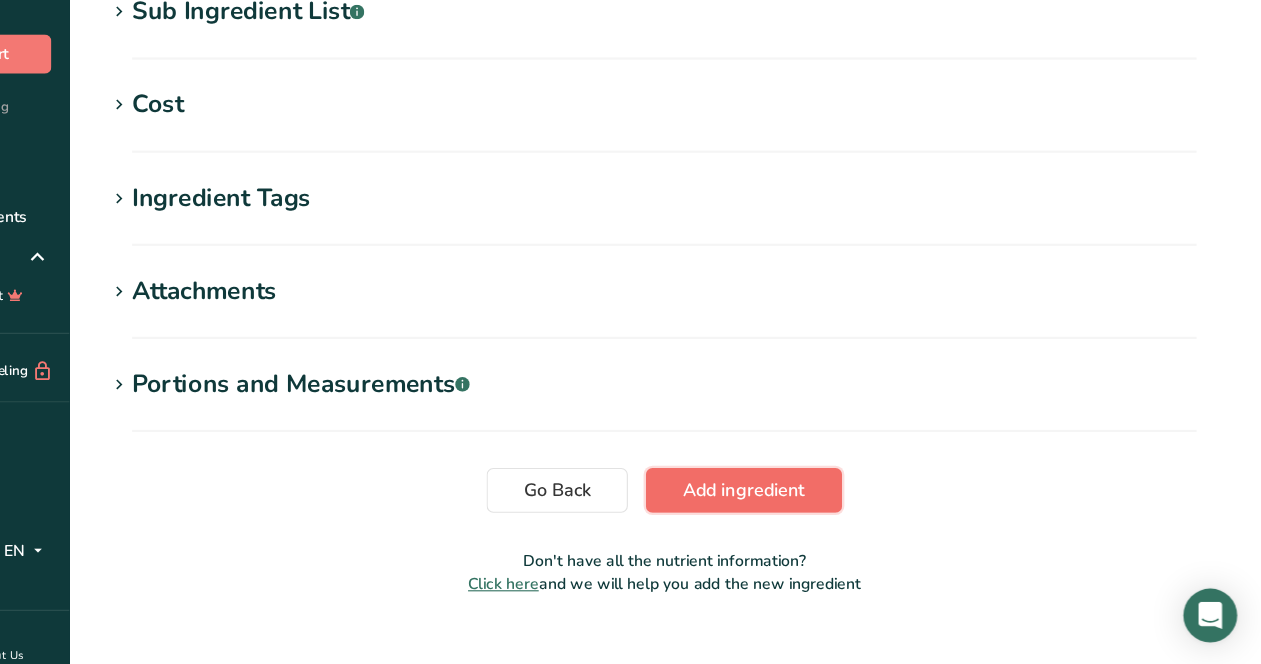 click on "Add ingredient" at bounding box center [801, 509] 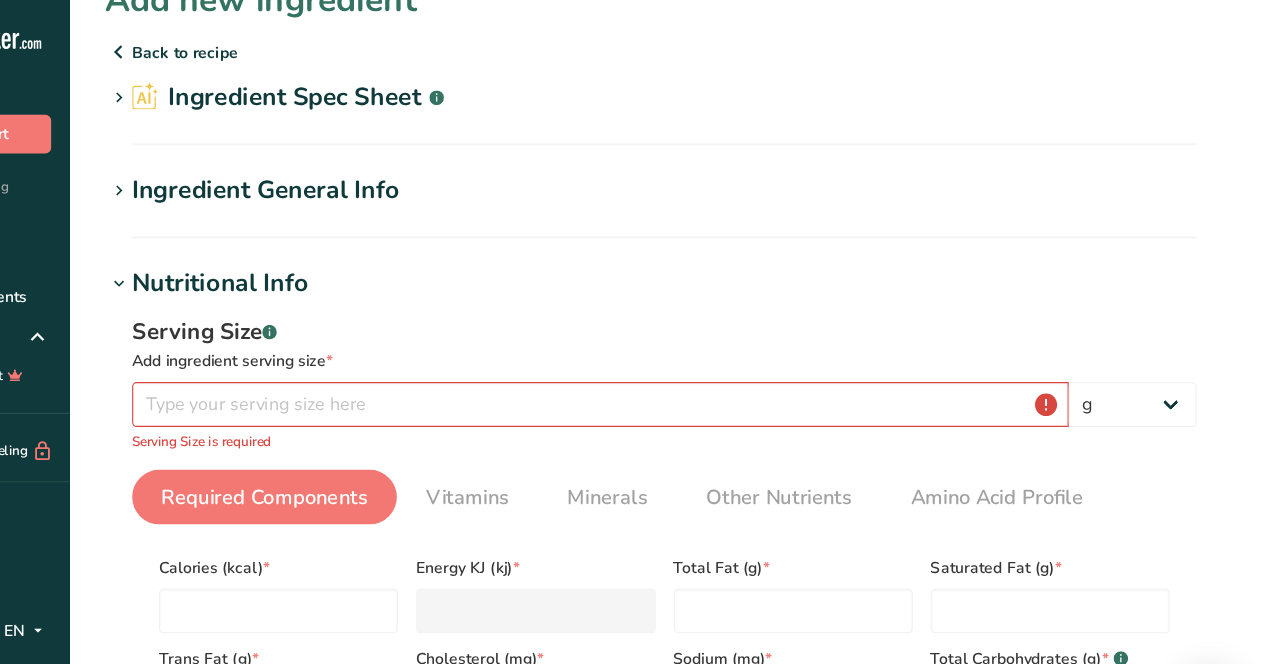 scroll, scrollTop: 0, scrollLeft: 0, axis: both 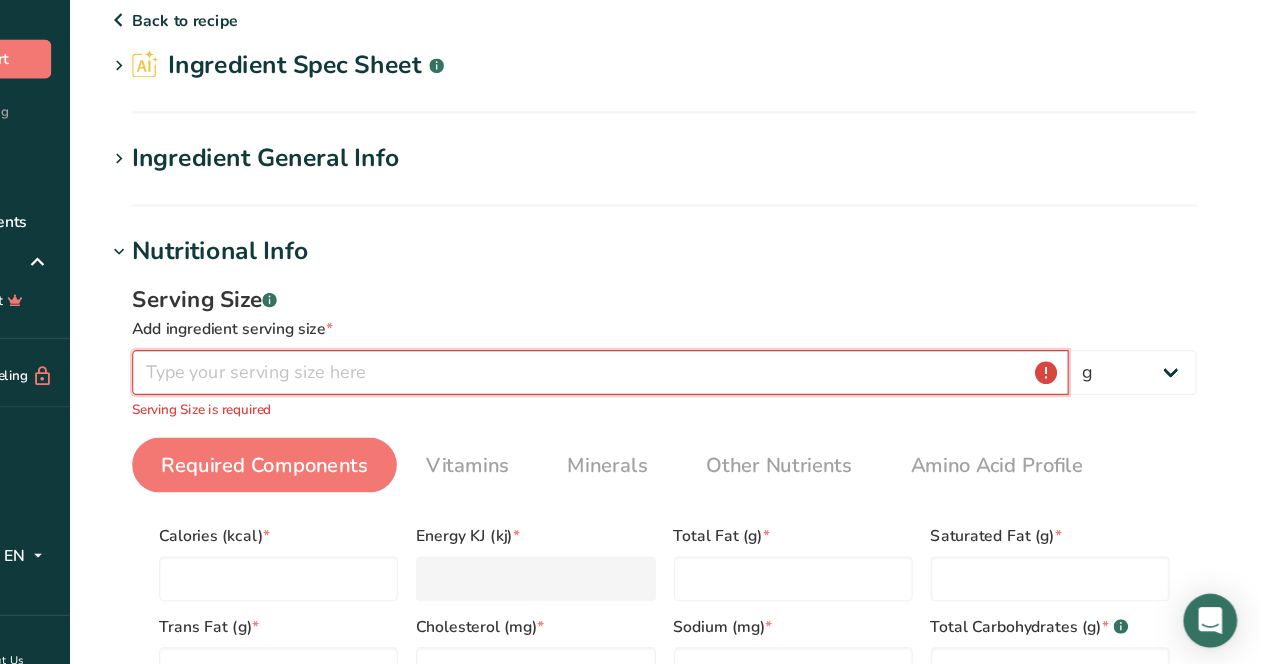 click at bounding box center (673, 399) 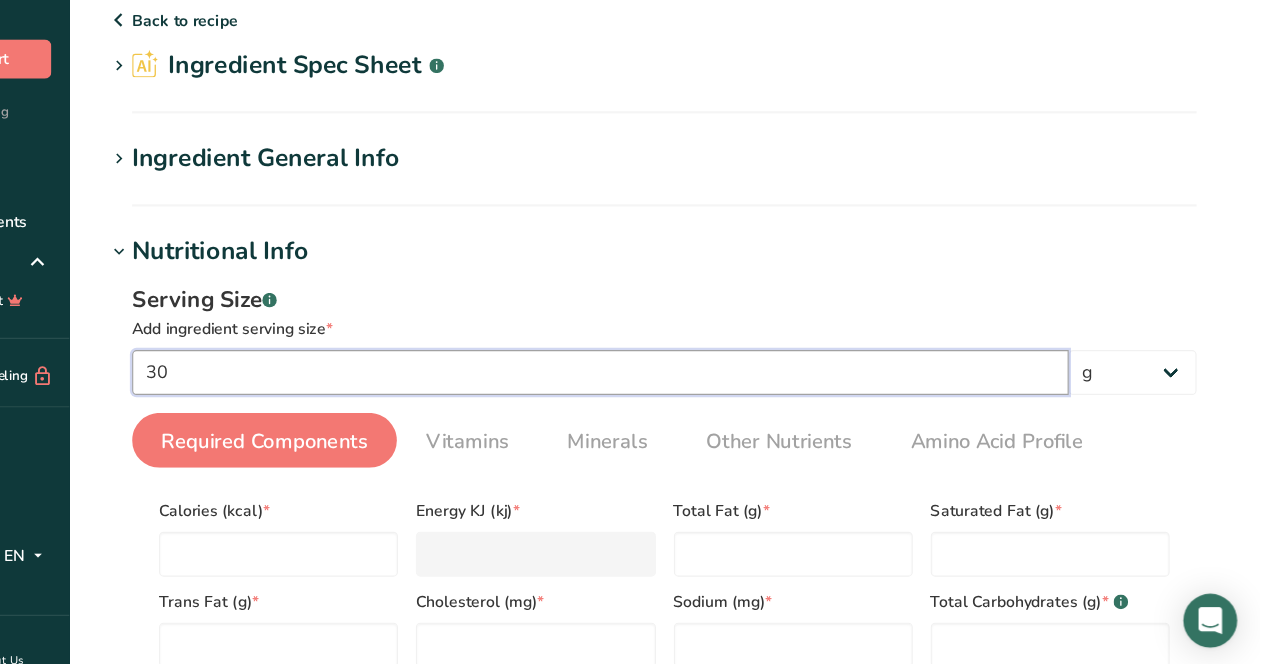 click on "30" at bounding box center (673, 399) 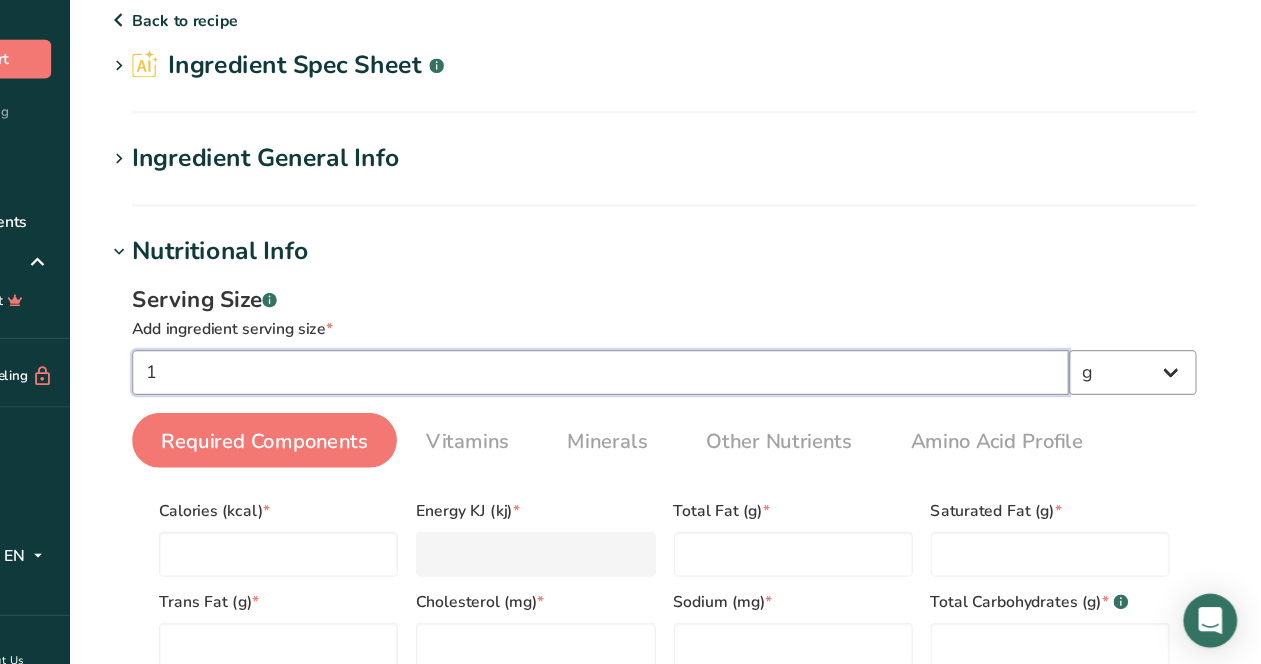 type on "1" 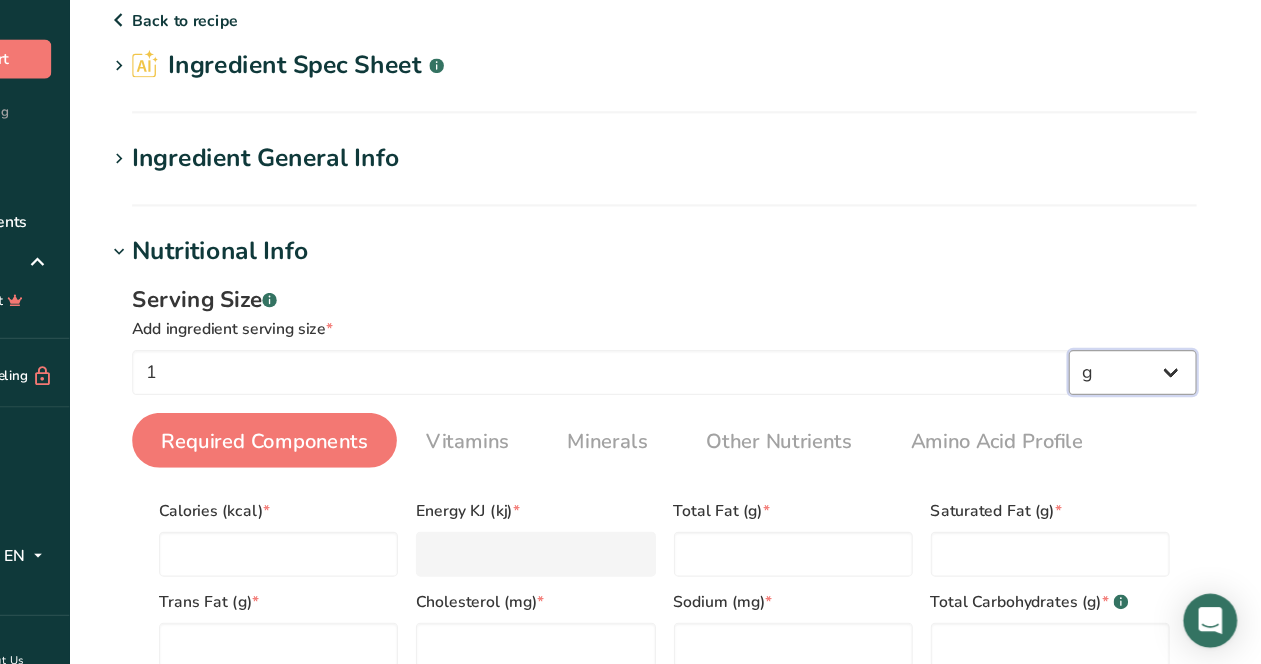 click on "g
kg
mg
mcg
lb
oz
l
mL
fl oz
tbsp
tsp
cup
qt
gallon" at bounding box center (1148, 399) 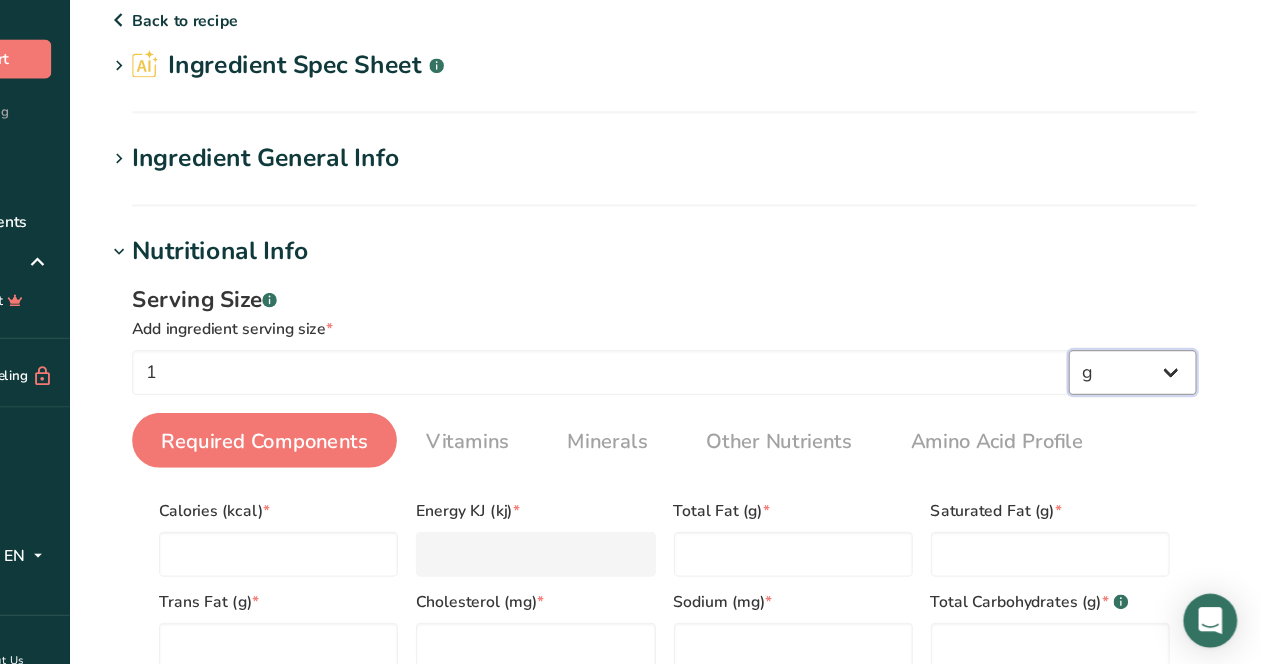 select on "17" 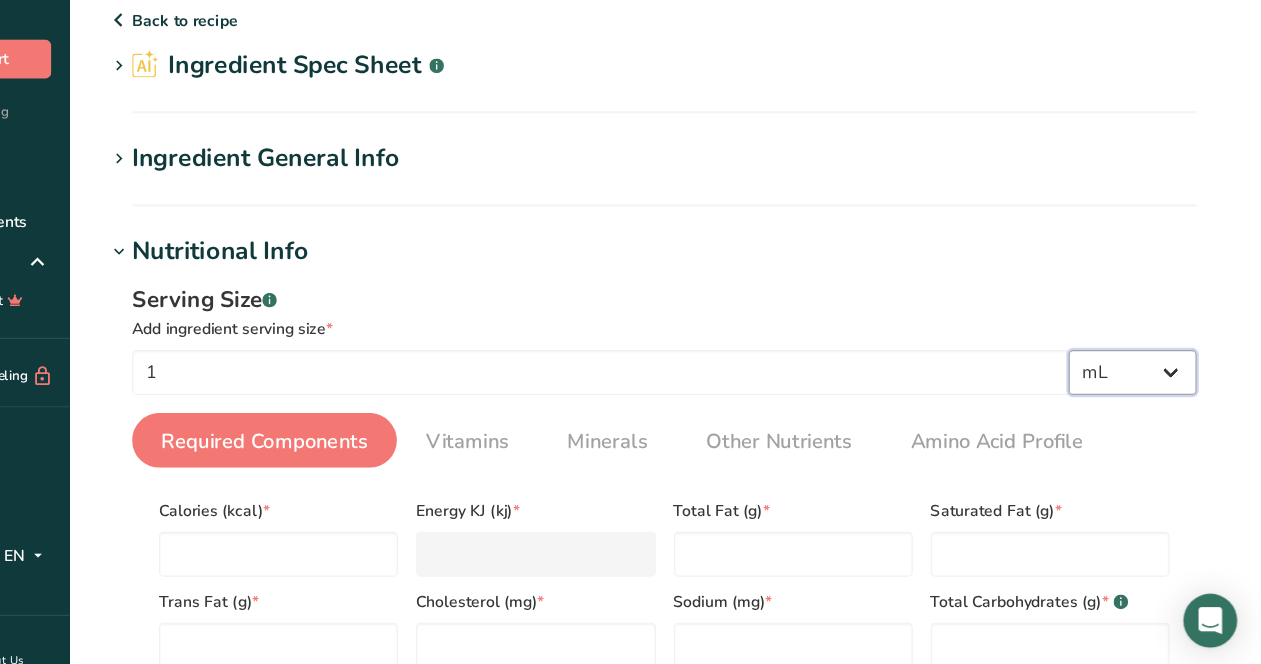 click on "g
kg
mg
mcg
lb
oz
l
mL
fl oz
tbsp
tsp
cup
qt
gallon" at bounding box center (1148, 399) 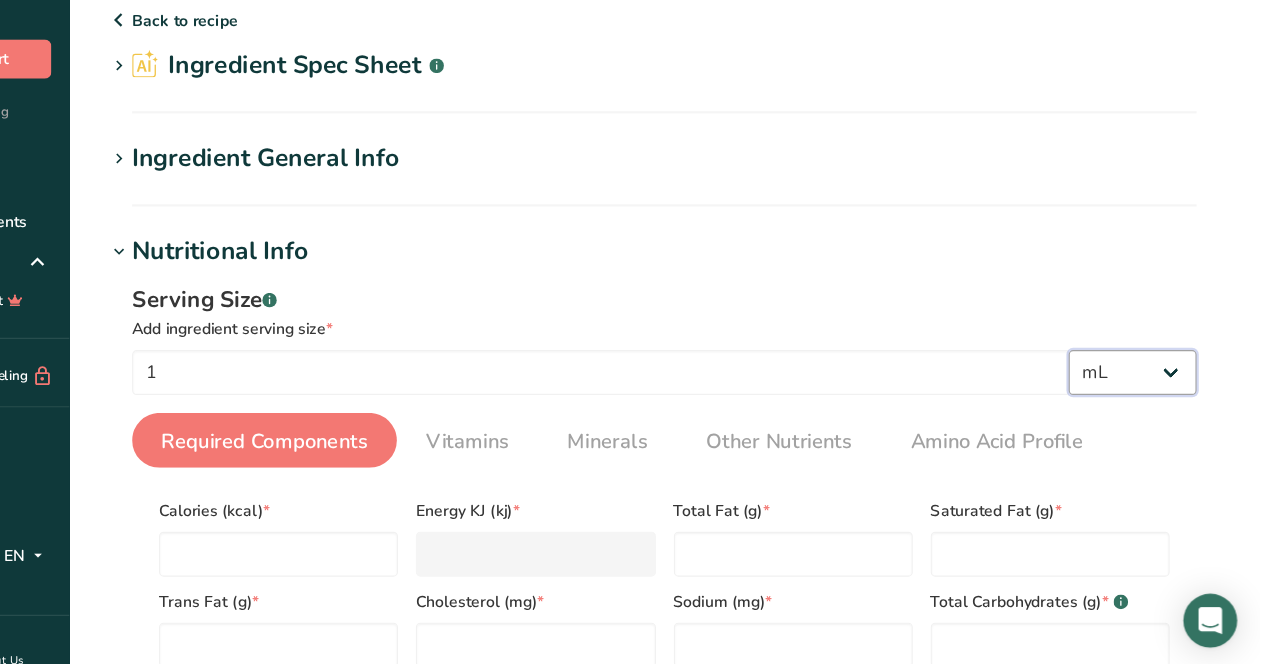 select on "22" 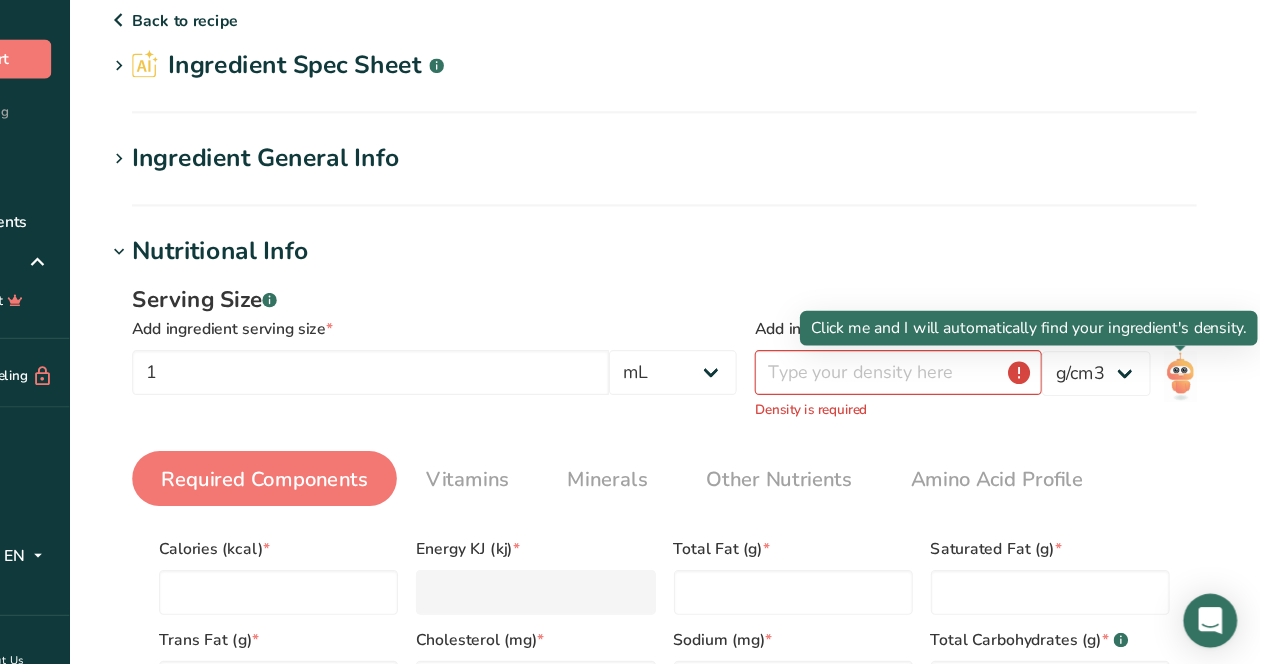 click at bounding box center [1190, 402] 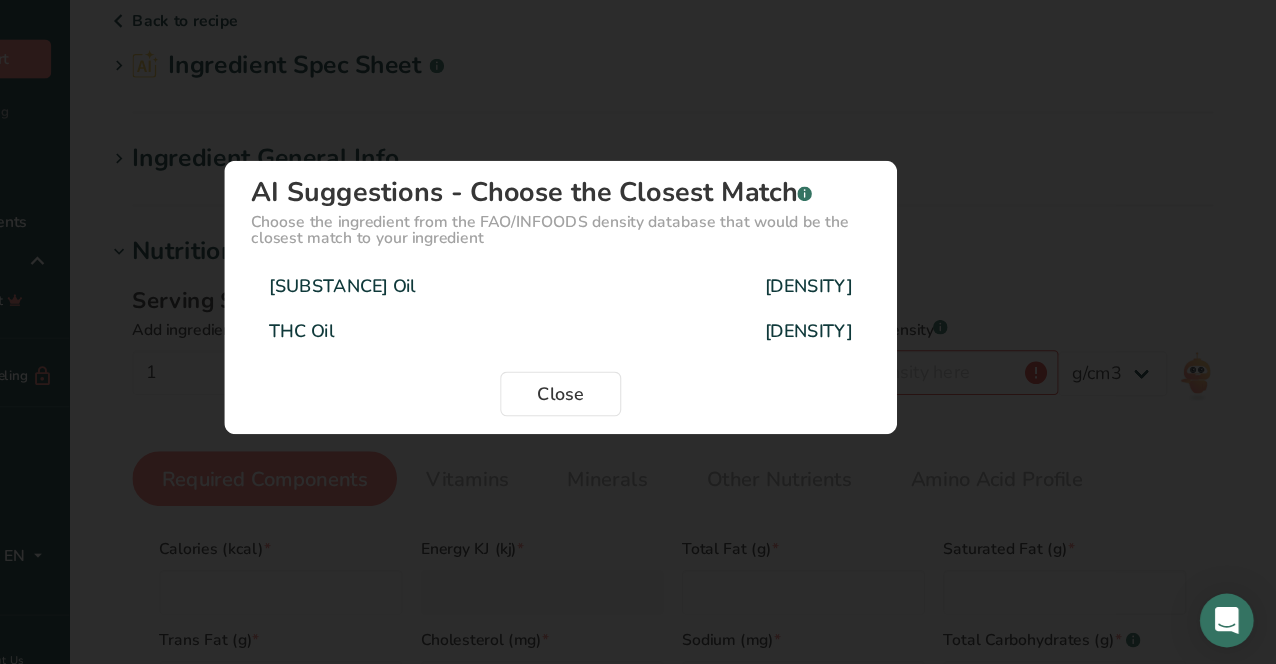 click on "Cannabis Oil" at bounding box center (443, 322) 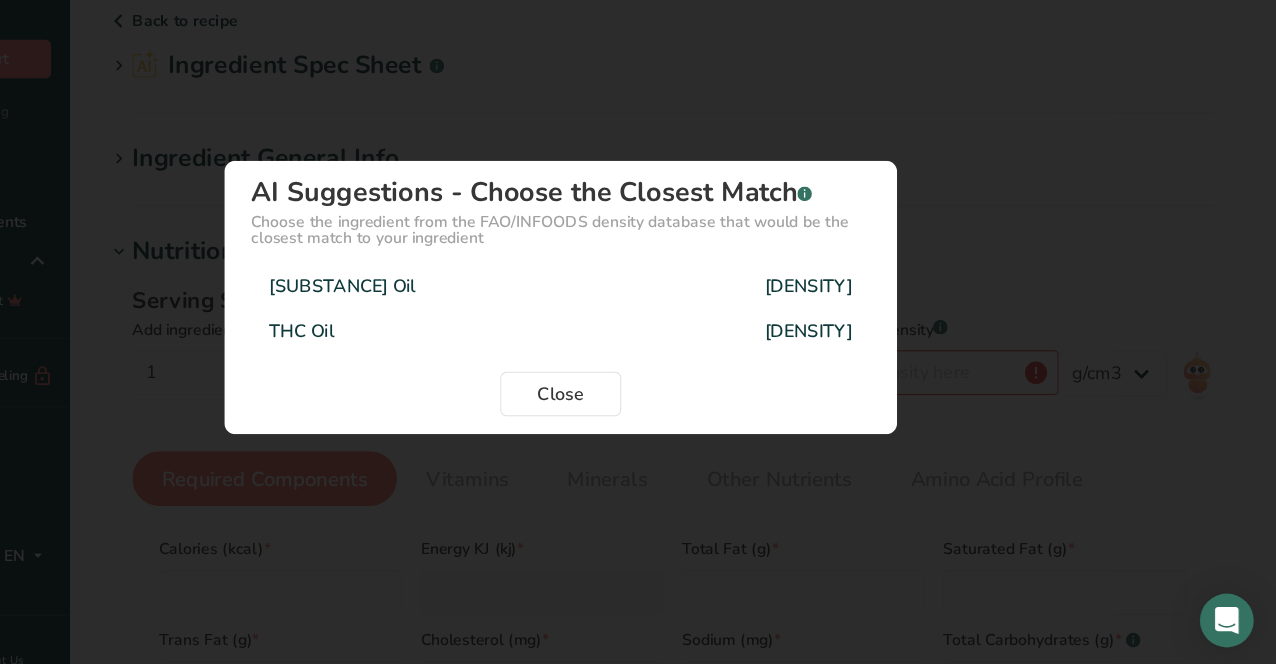 type on "0.93" 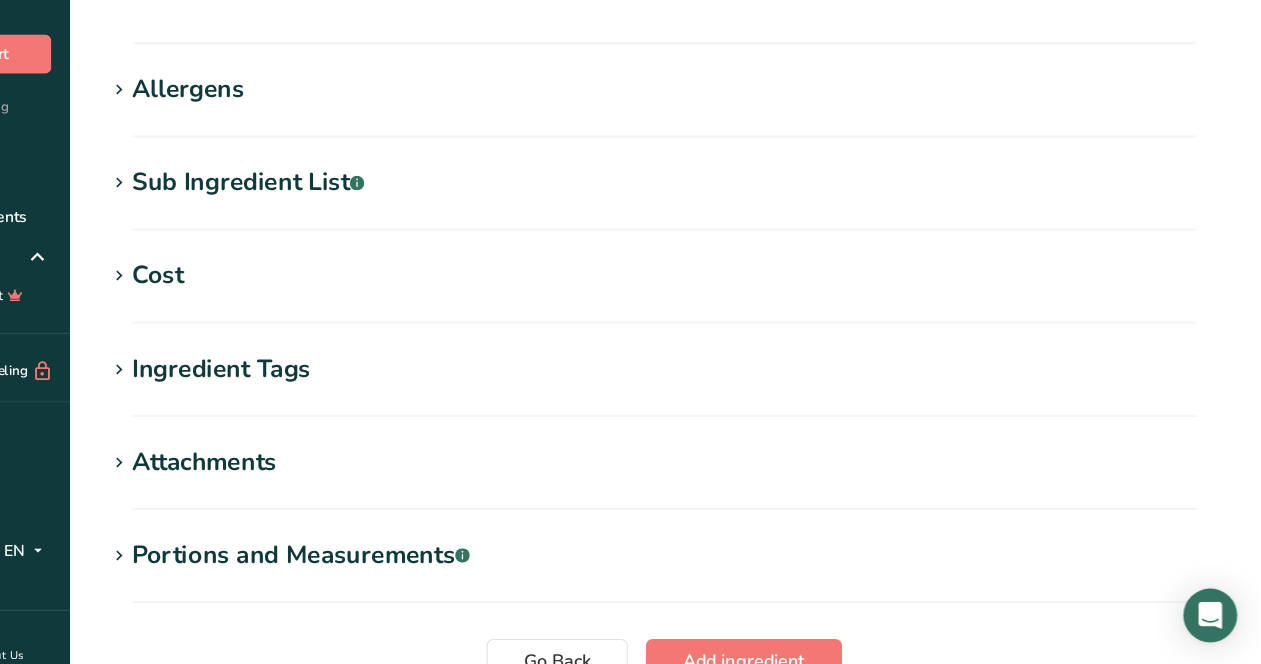 scroll, scrollTop: 885, scrollLeft: 0, axis: vertical 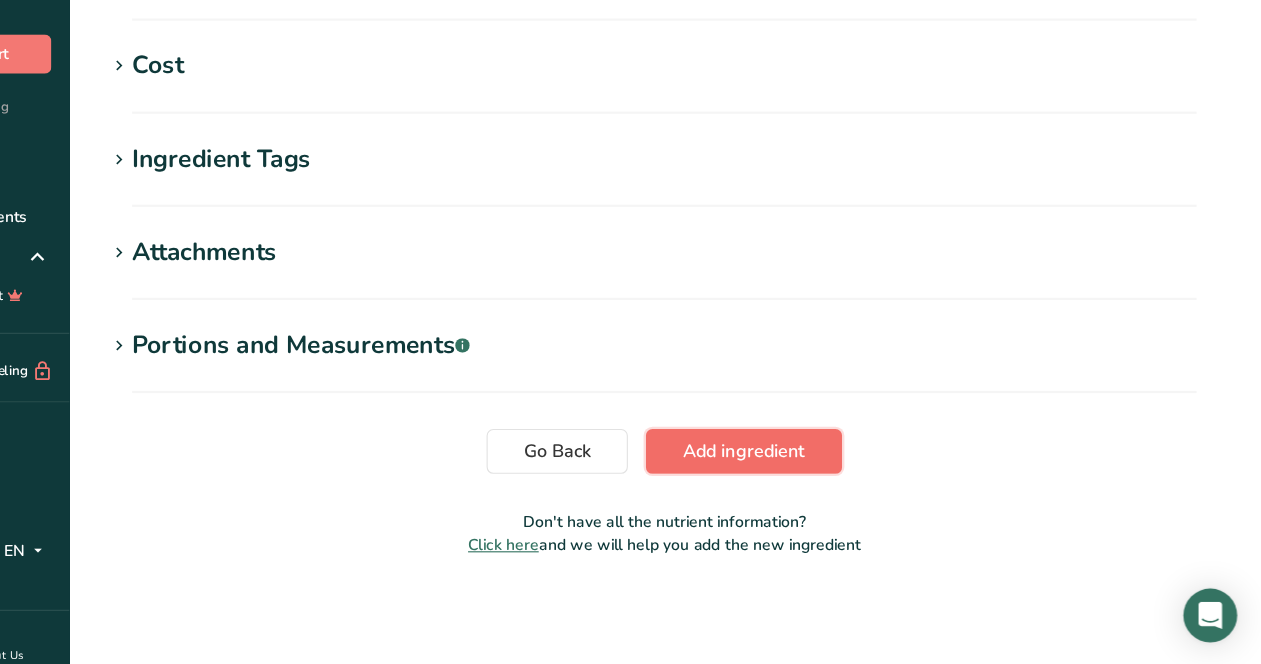 click on "Add ingredient" at bounding box center (801, 474) 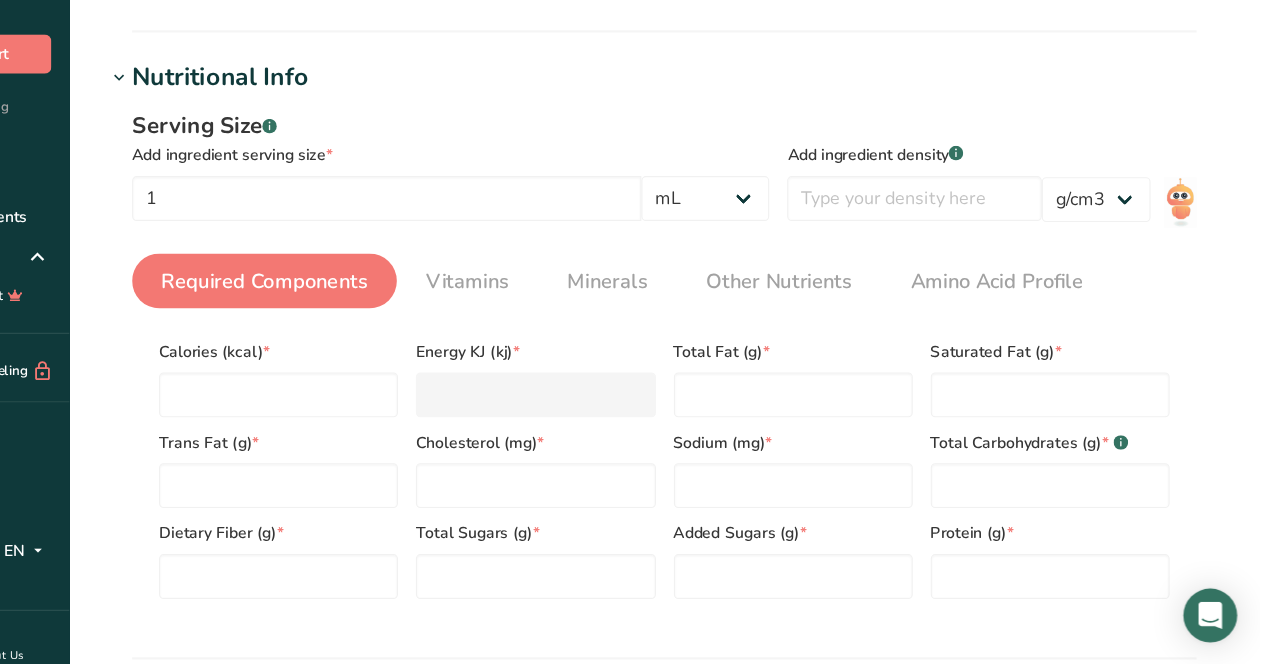 scroll, scrollTop: 152, scrollLeft: 0, axis: vertical 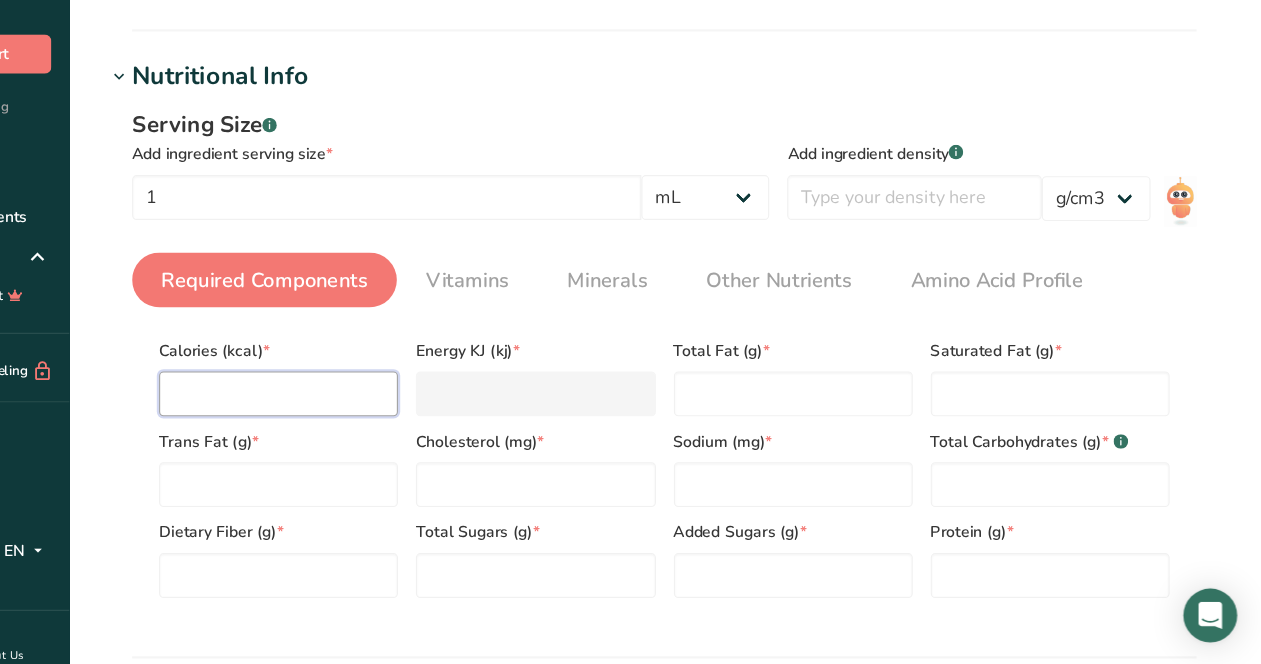 click at bounding box center (386, 422) 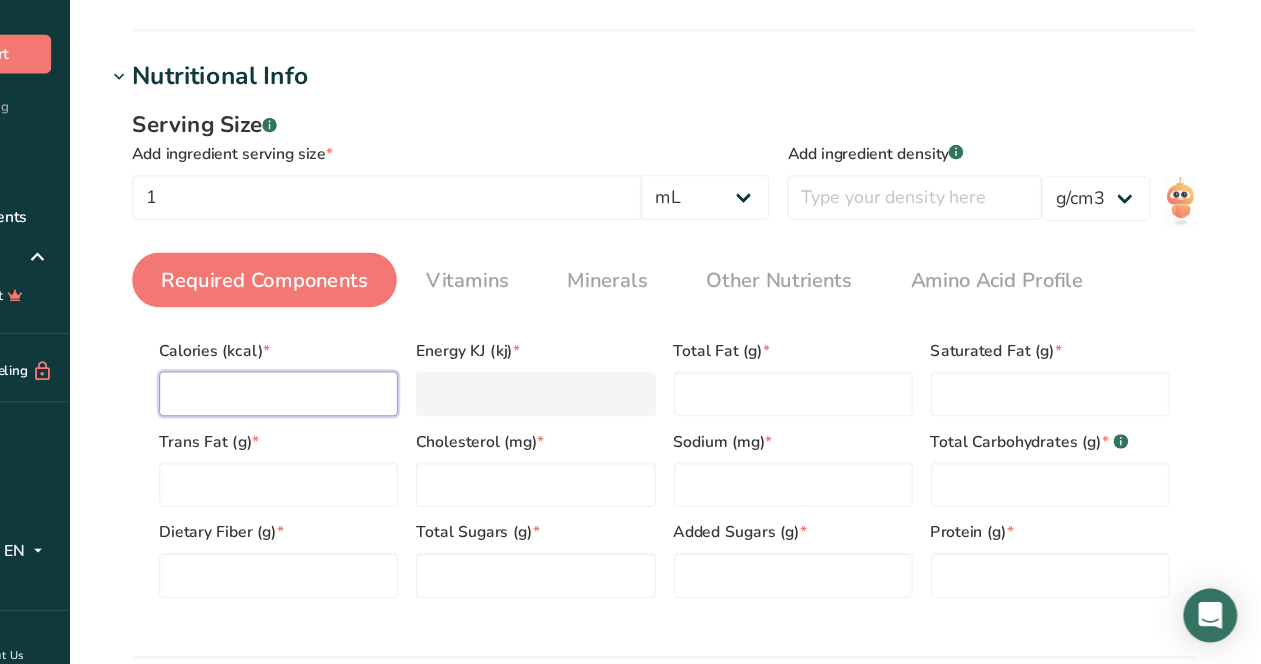 type on "8" 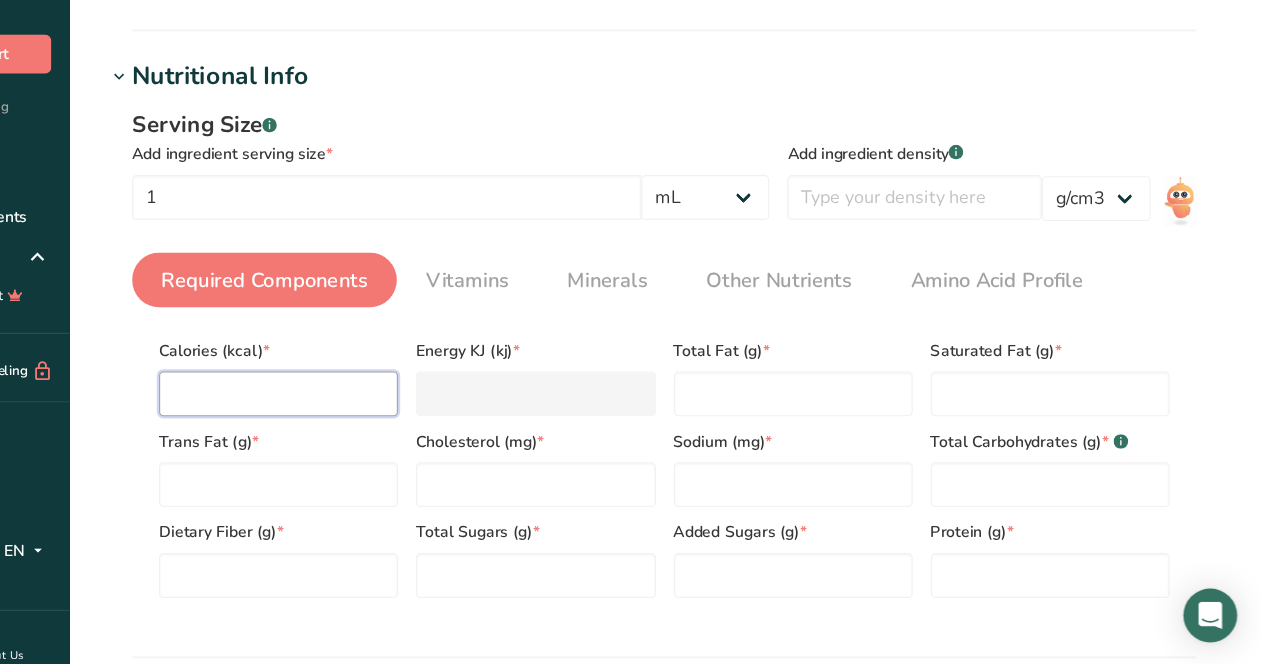 type on "33.5" 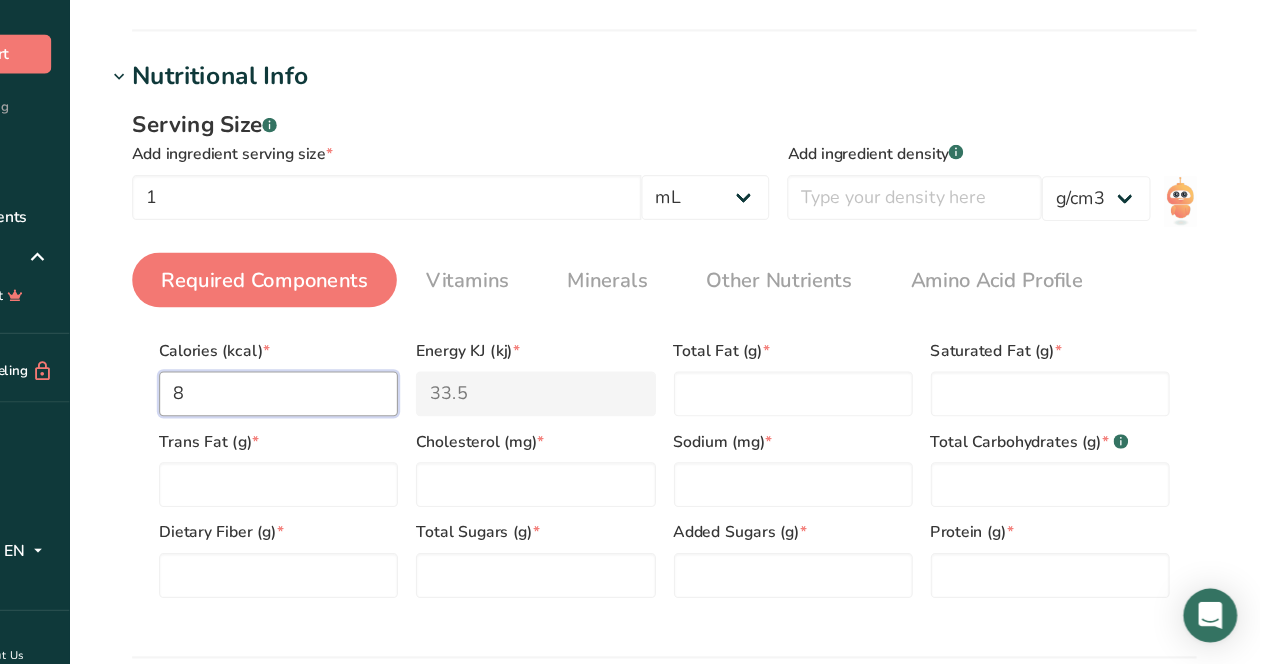 type on "8.3" 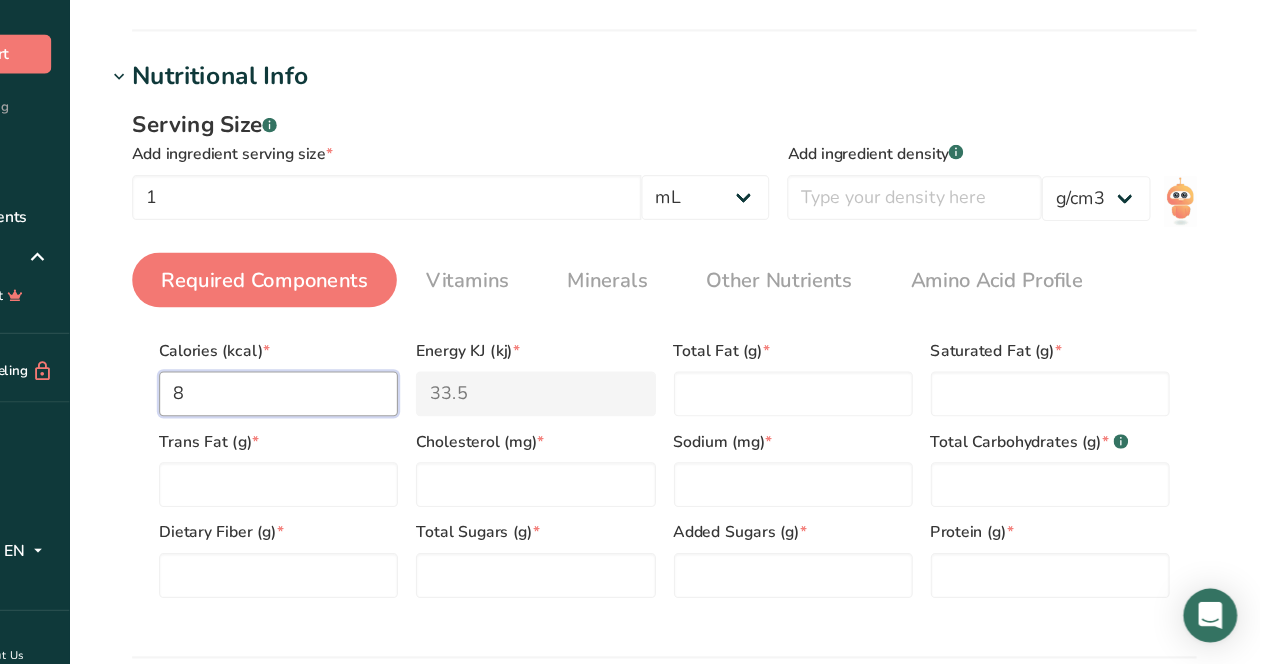 type on "34.7" 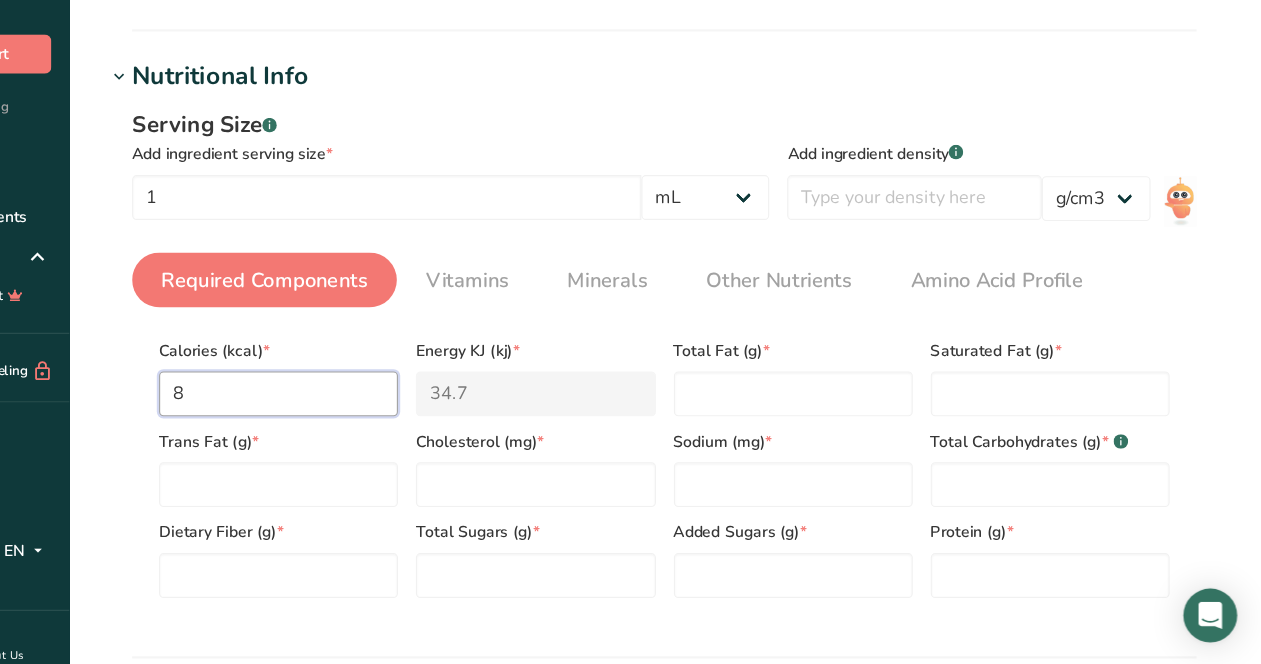 type on "8" 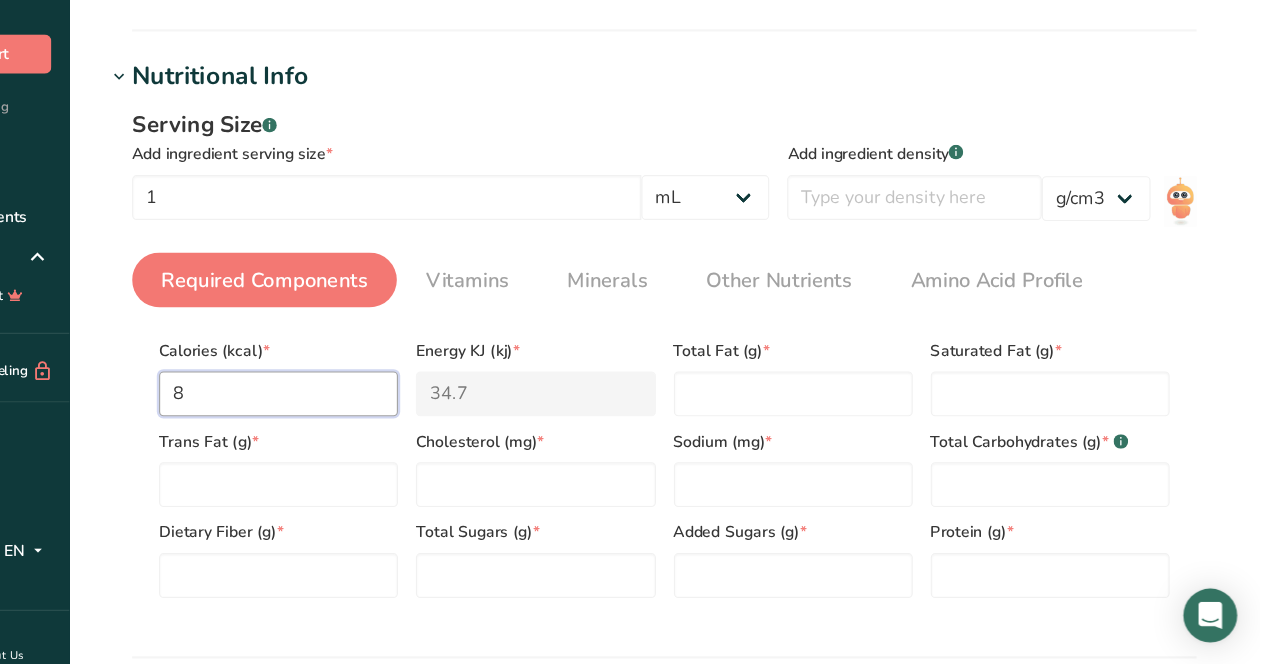 type on "33.5" 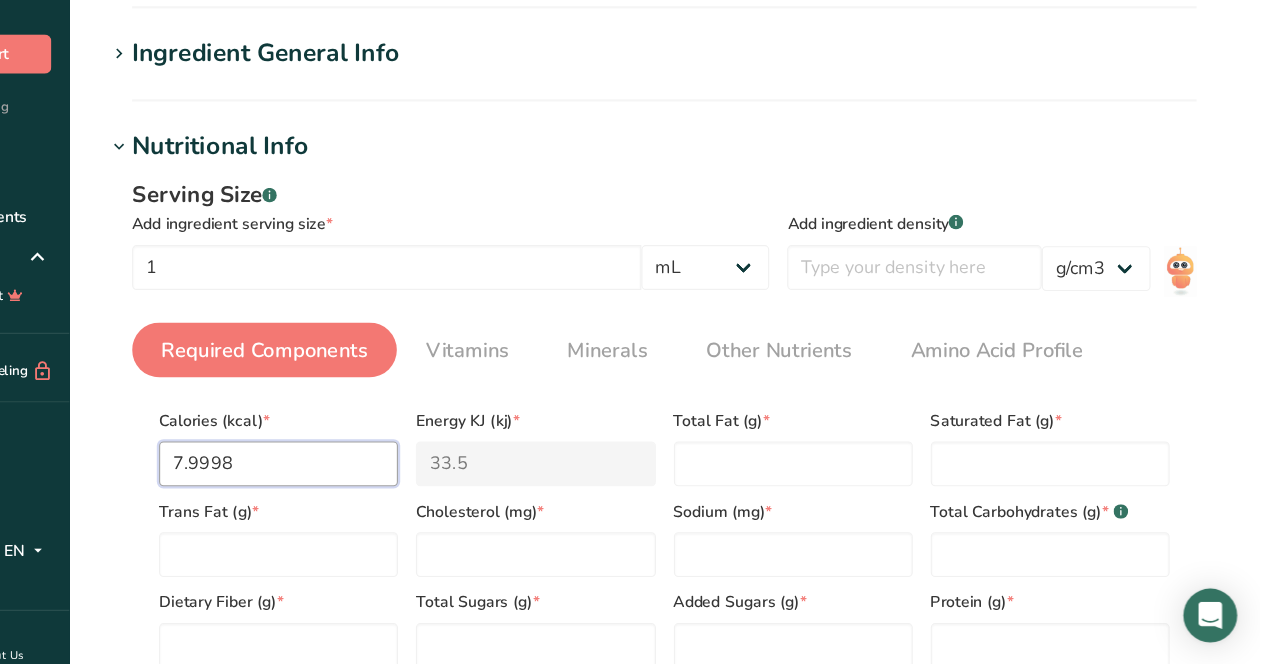 scroll, scrollTop: 90, scrollLeft: 0, axis: vertical 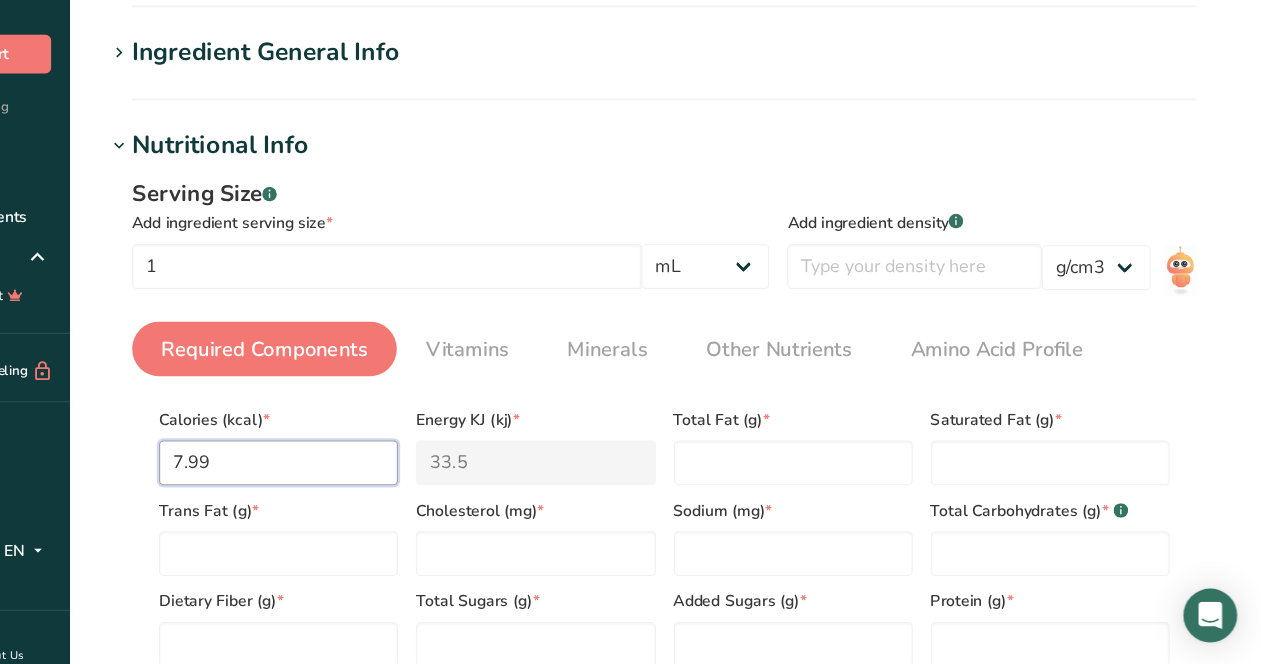 type on "7.9" 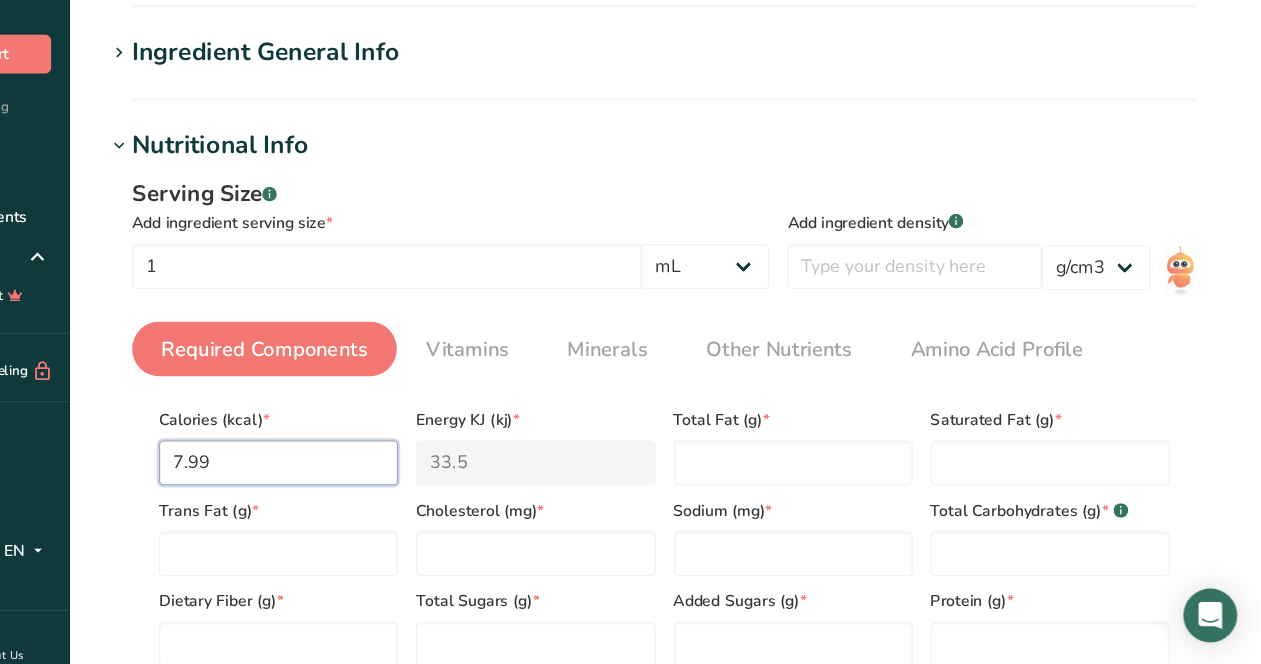 type on "33.1" 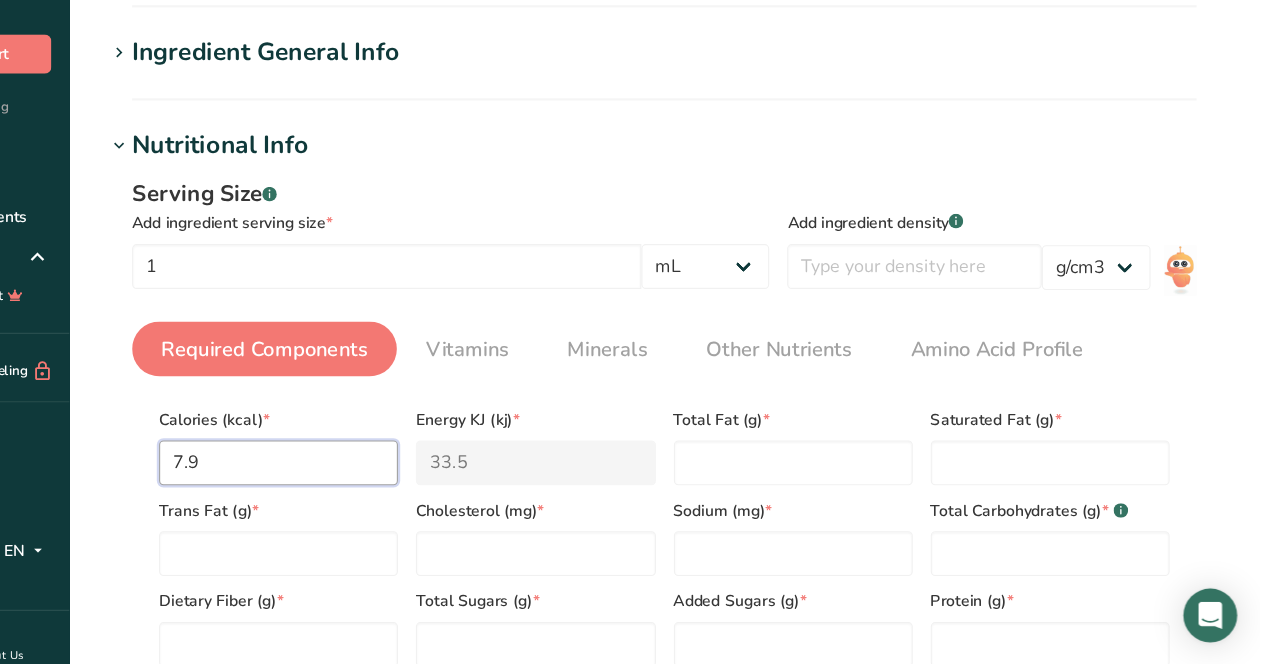 type on "7" 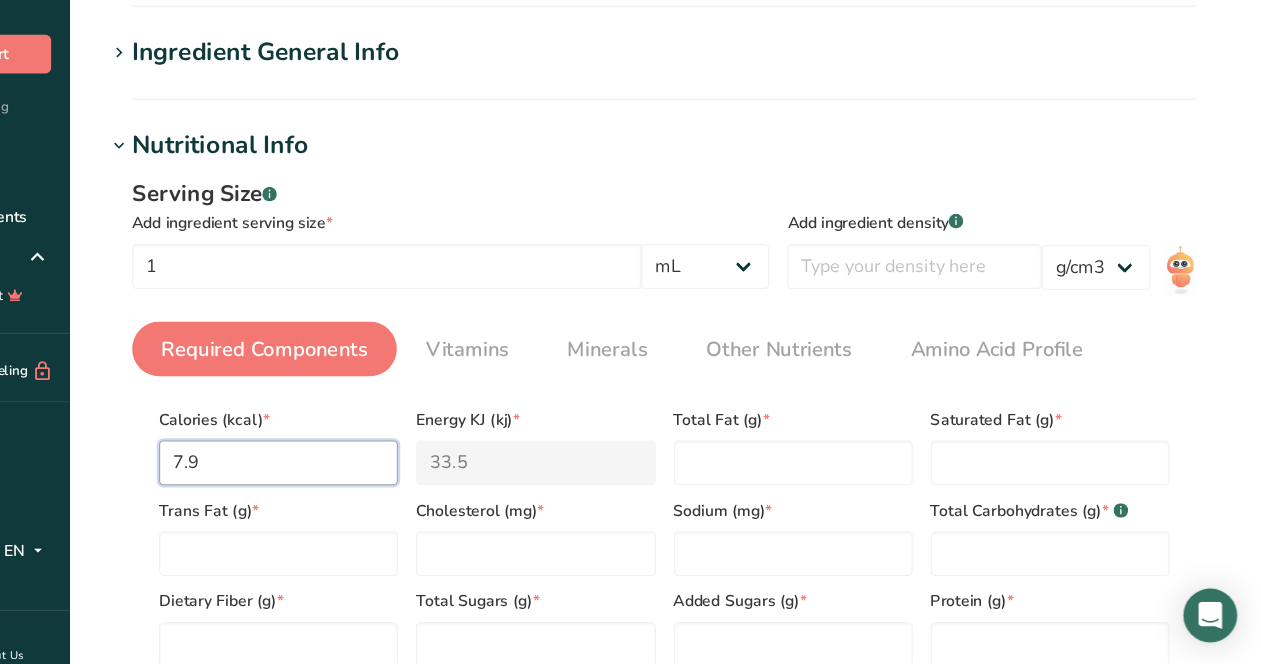 type on "29.3" 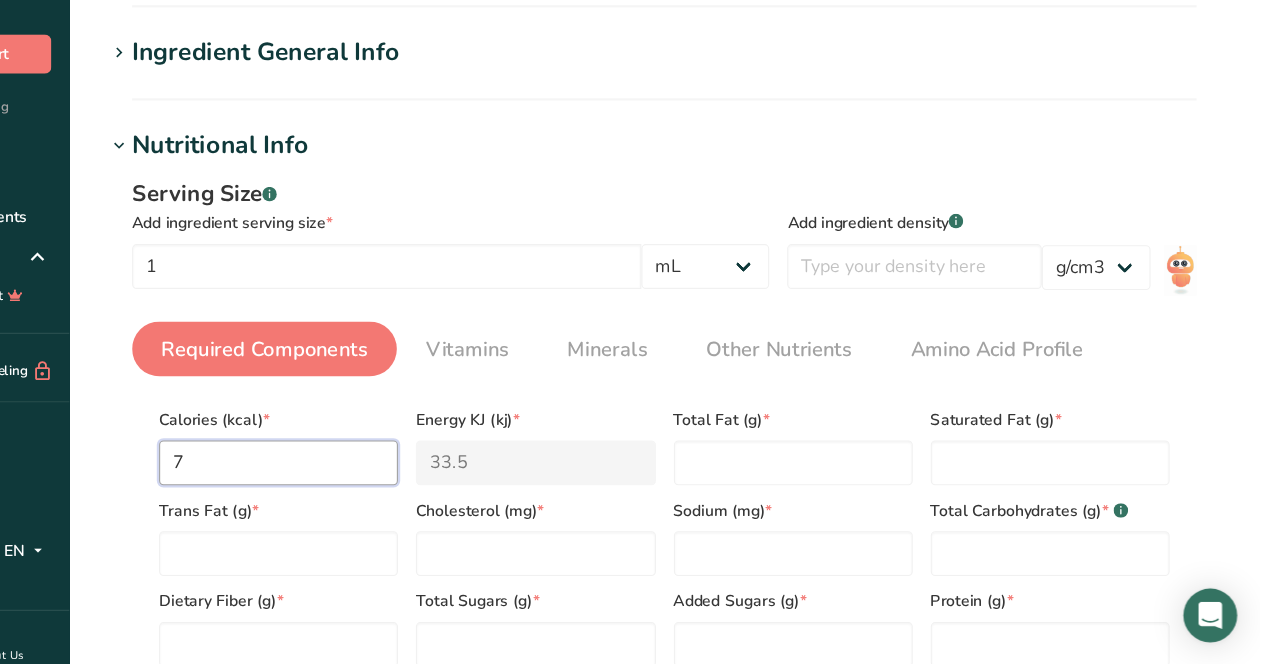type on "0" 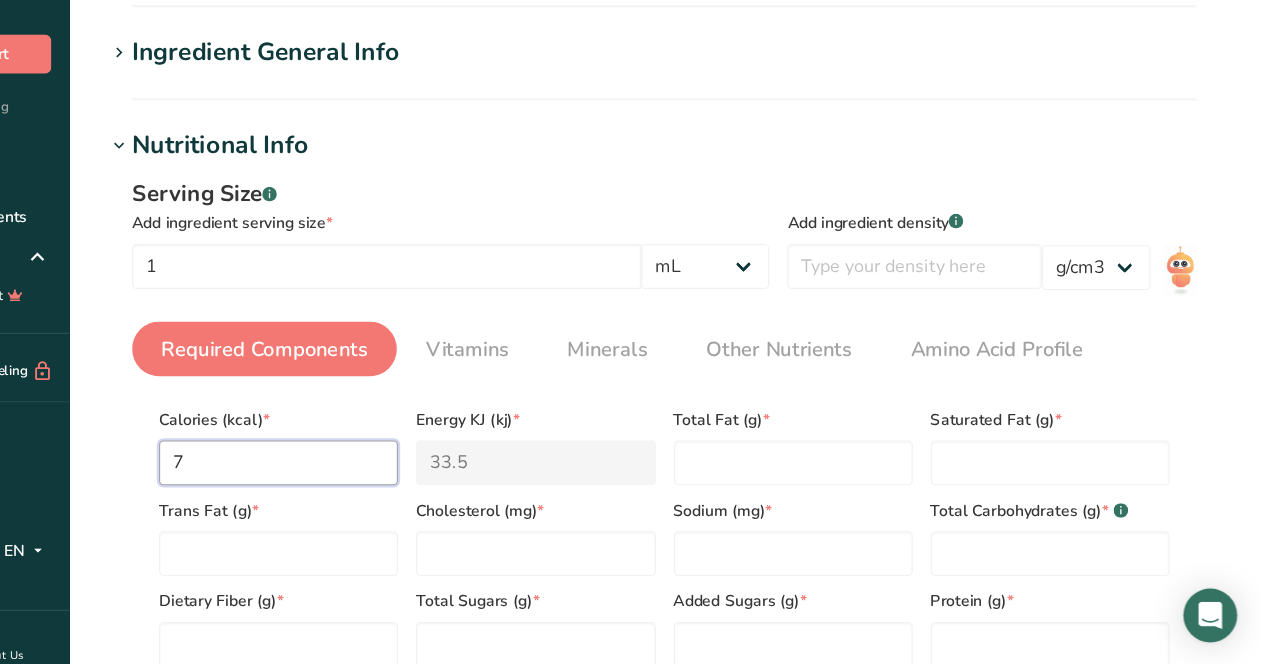 type on "0" 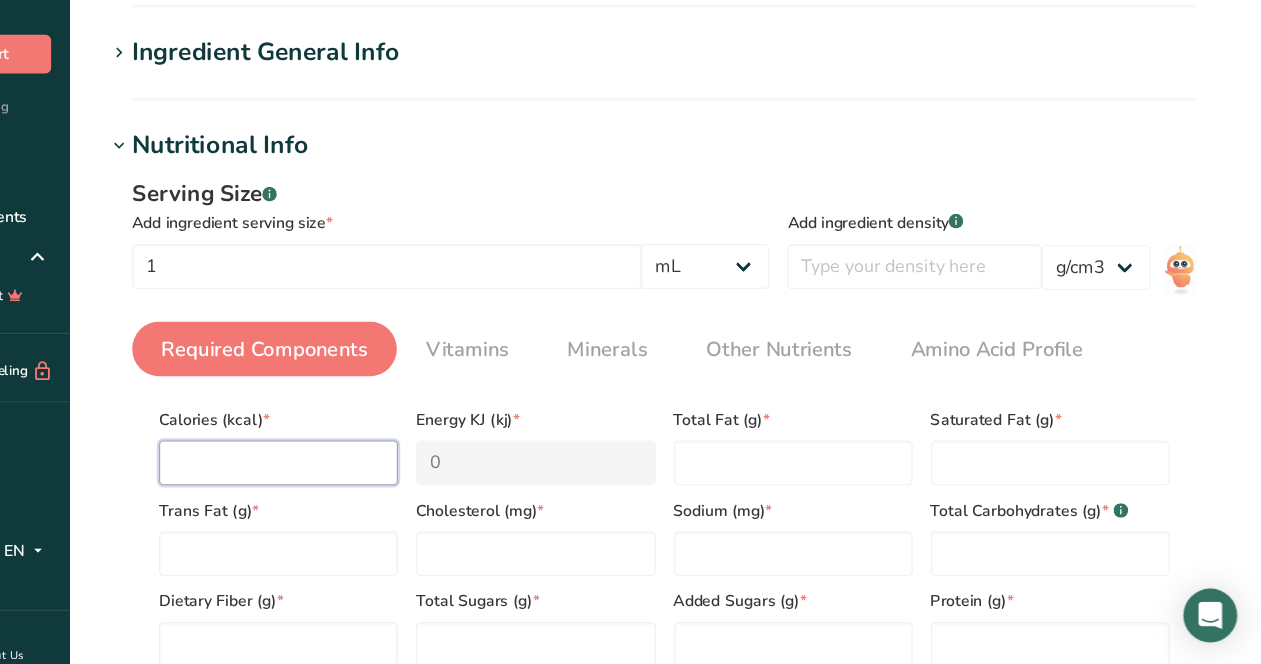 type on "8" 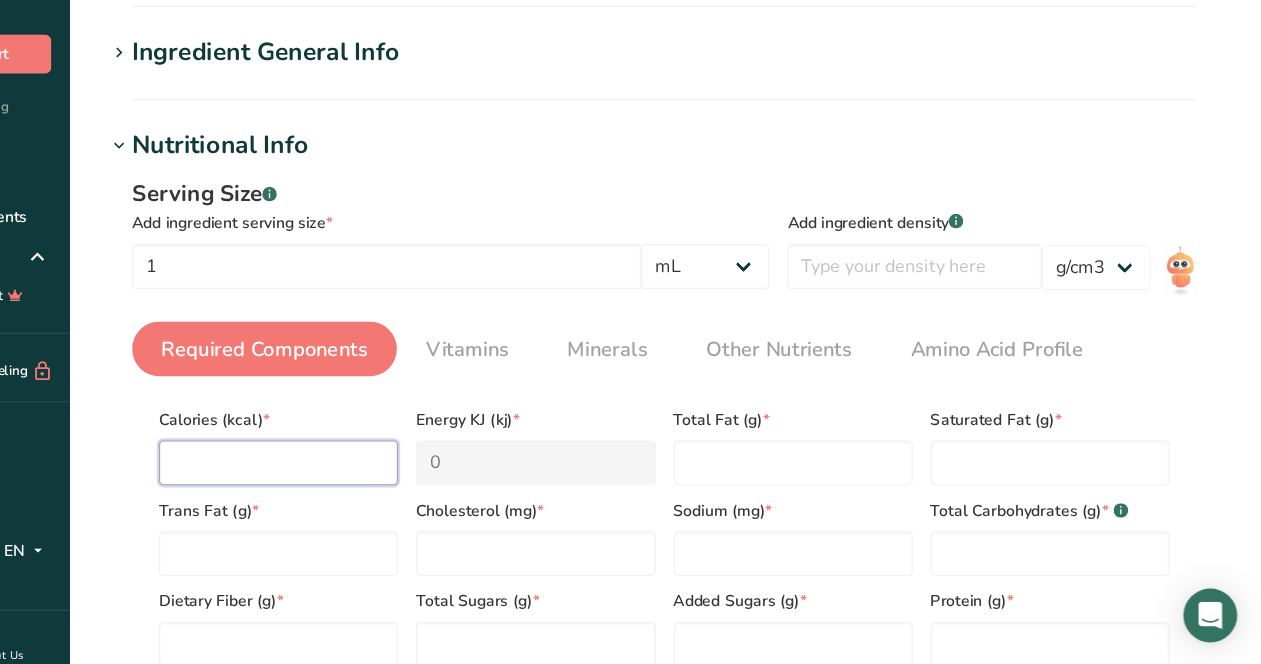 type on "33.5" 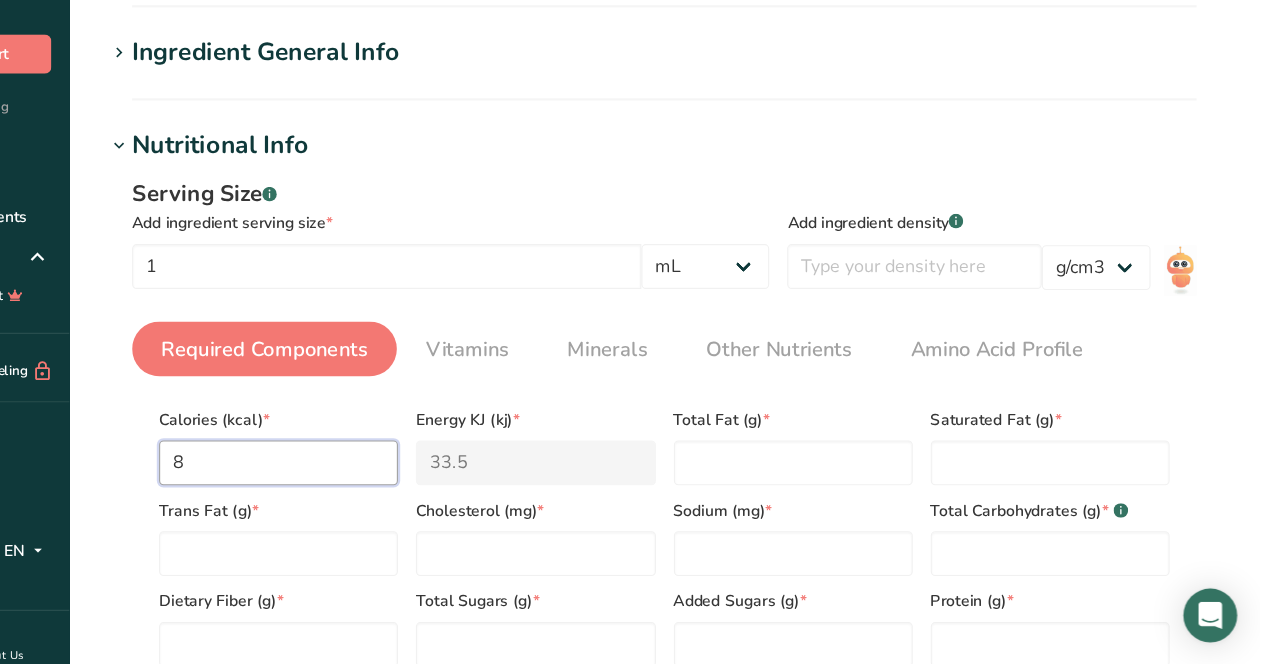 type on "8.3" 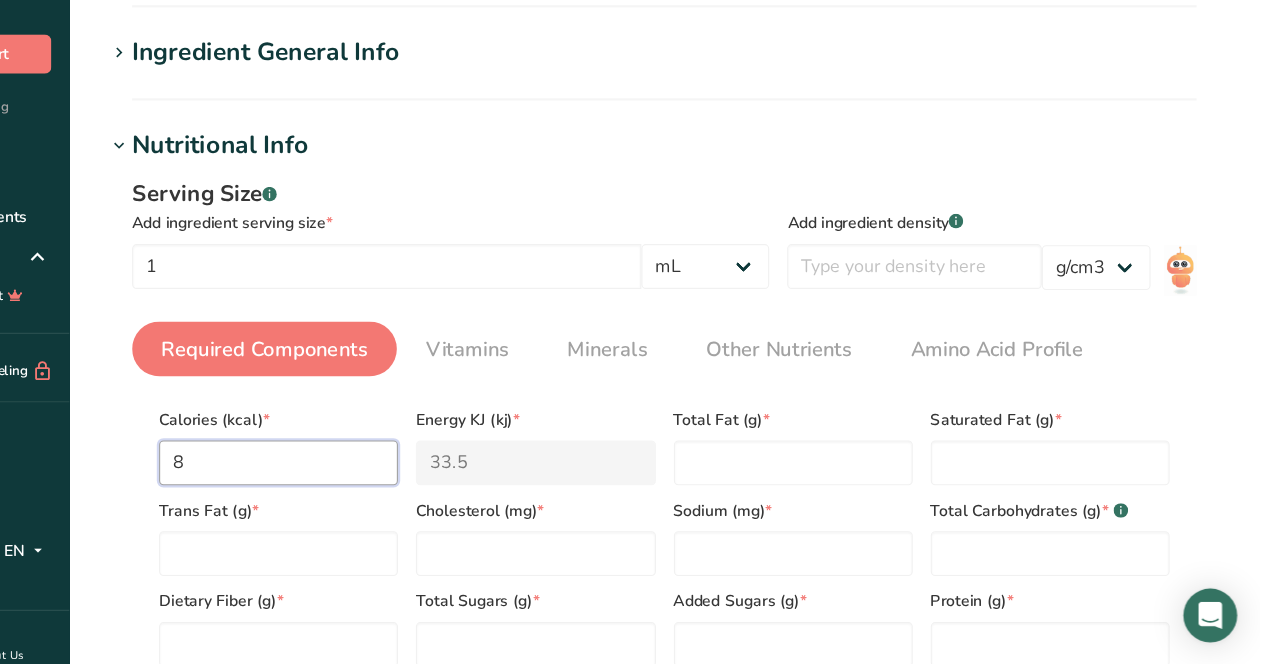 type on "34.7" 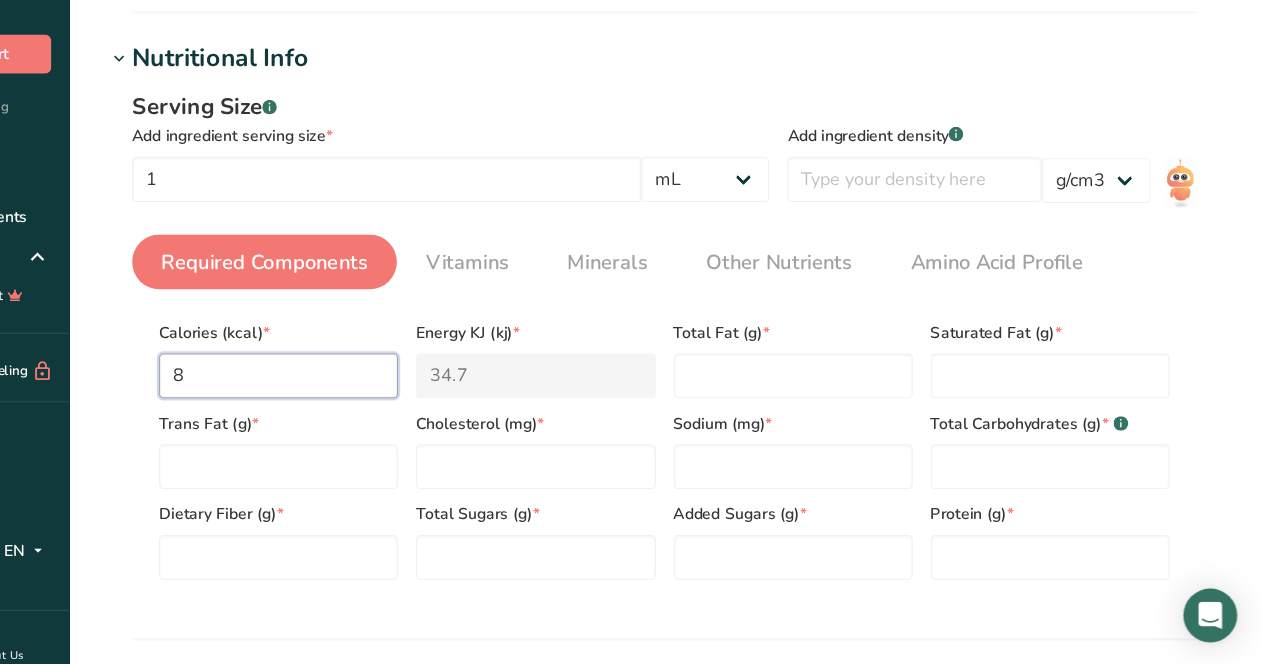 scroll, scrollTop: 169, scrollLeft: 0, axis: vertical 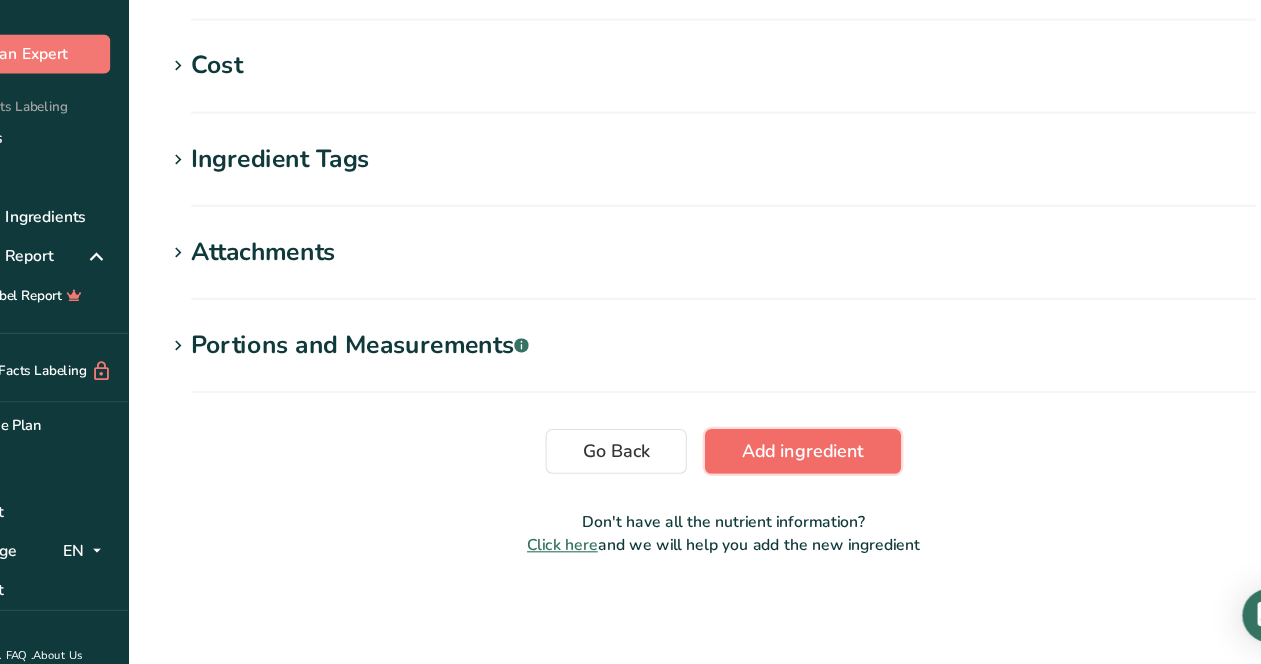 click on "Add ingredient" at bounding box center (801, 474) 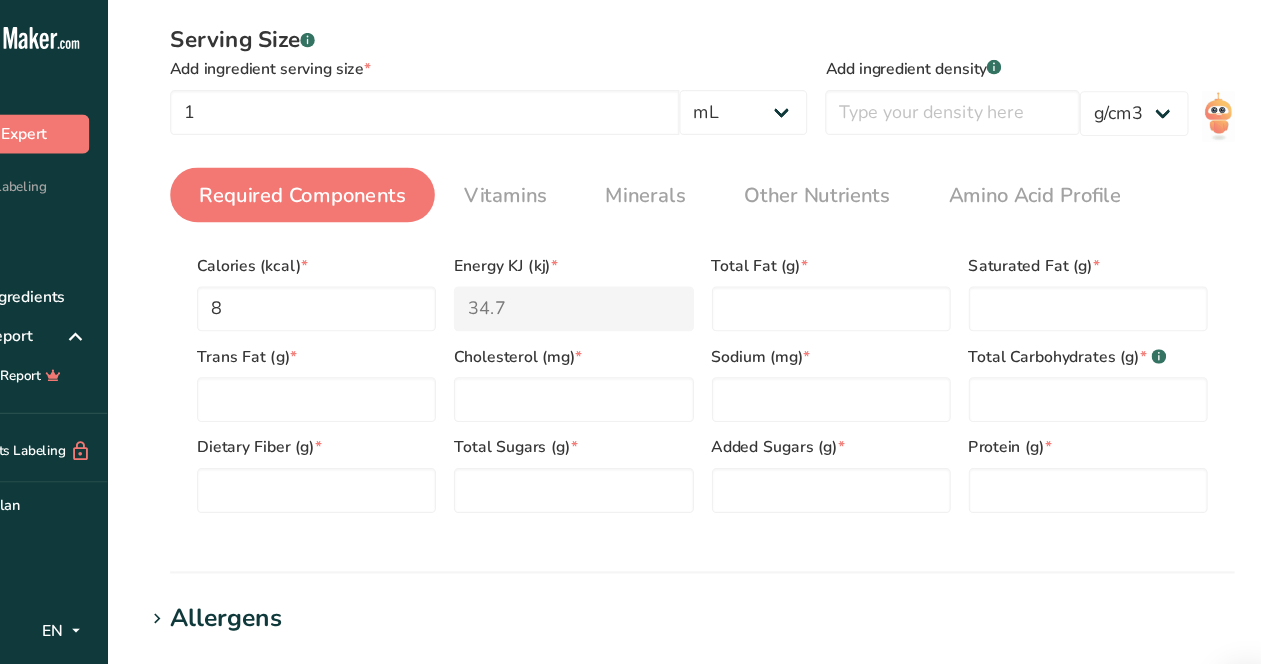 scroll, scrollTop: 275, scrollLeft: 0, axis: vertical 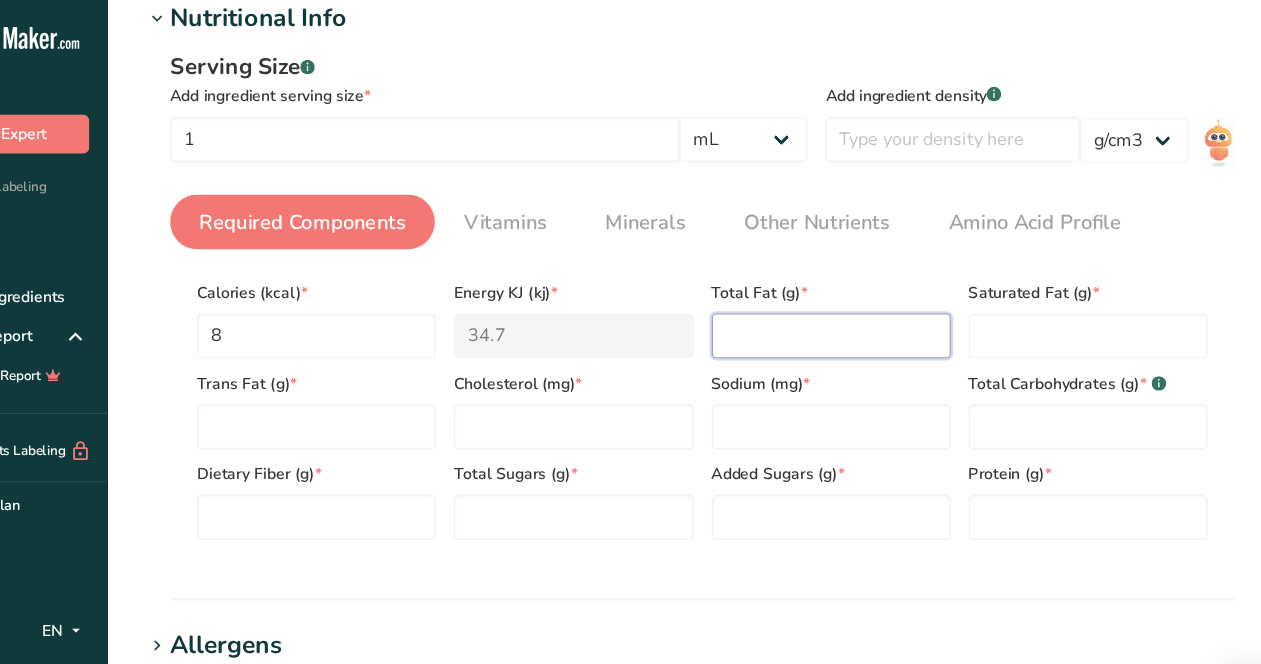 click at bounding box center (845, 299) 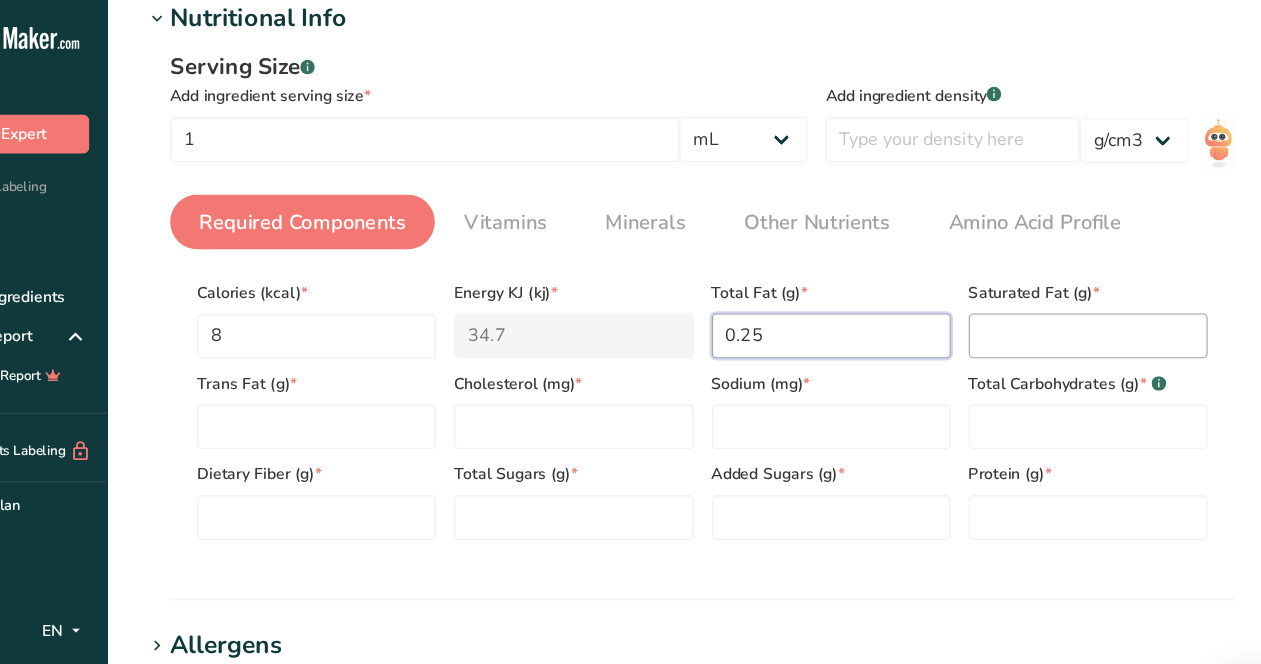 type on "0.25" 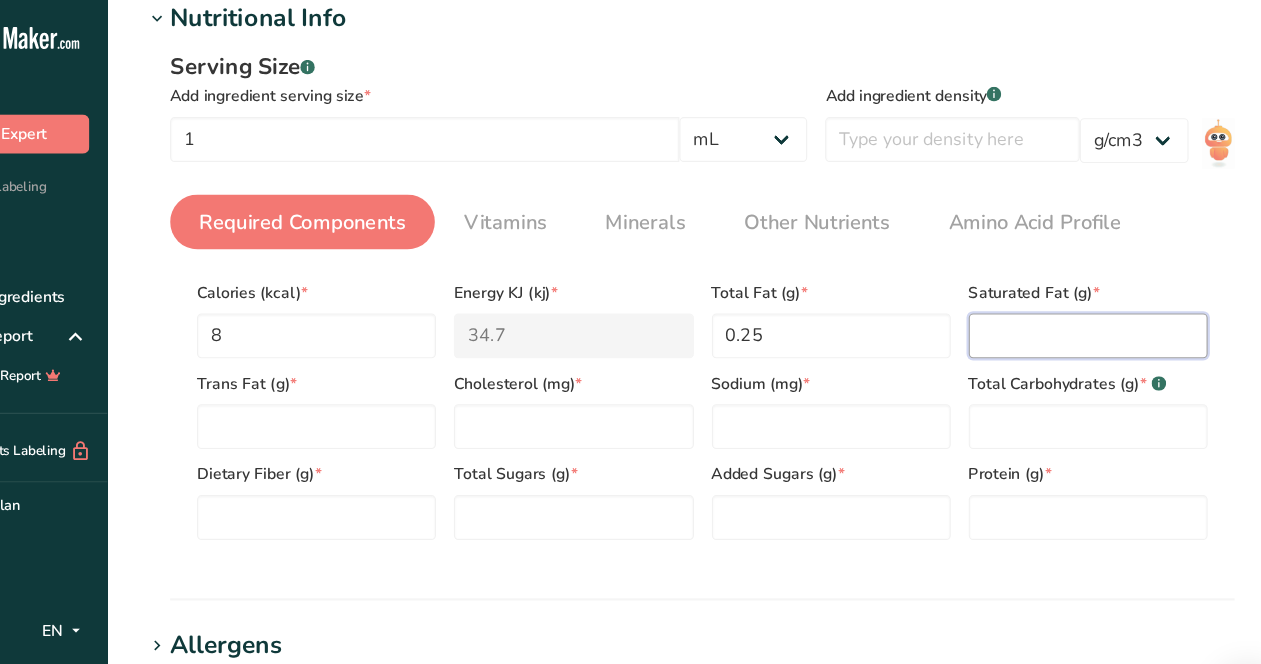 click at bounding box center (1074, 299) 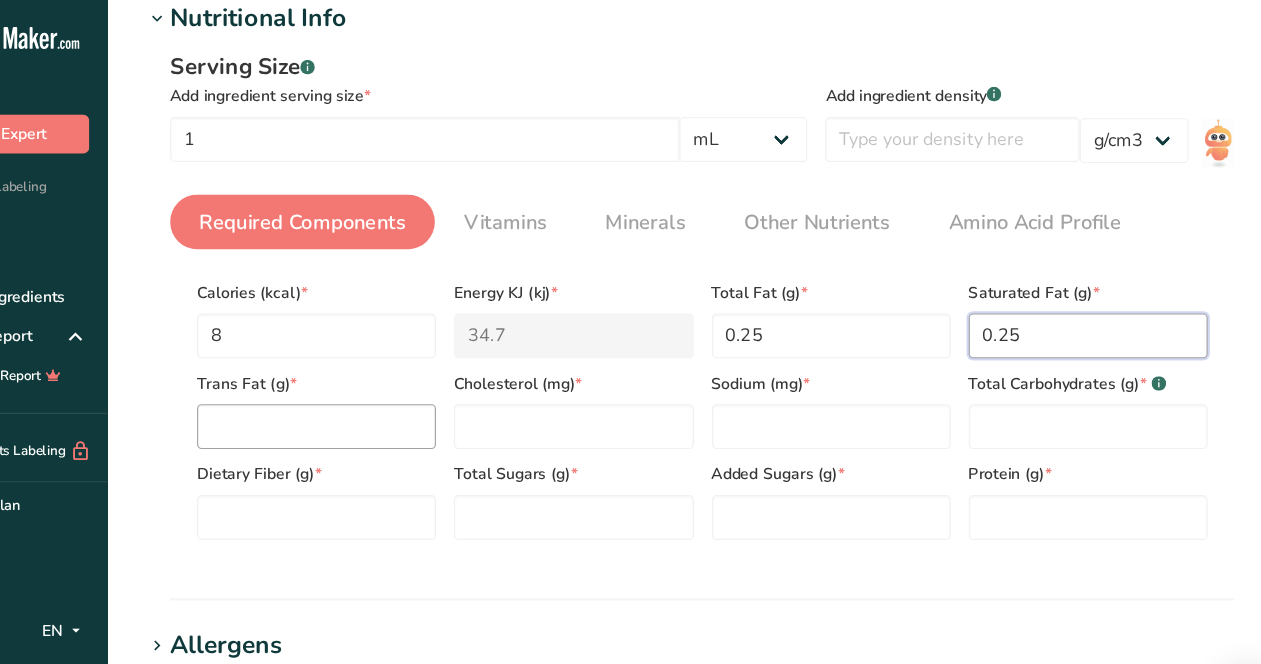type on "0.25" 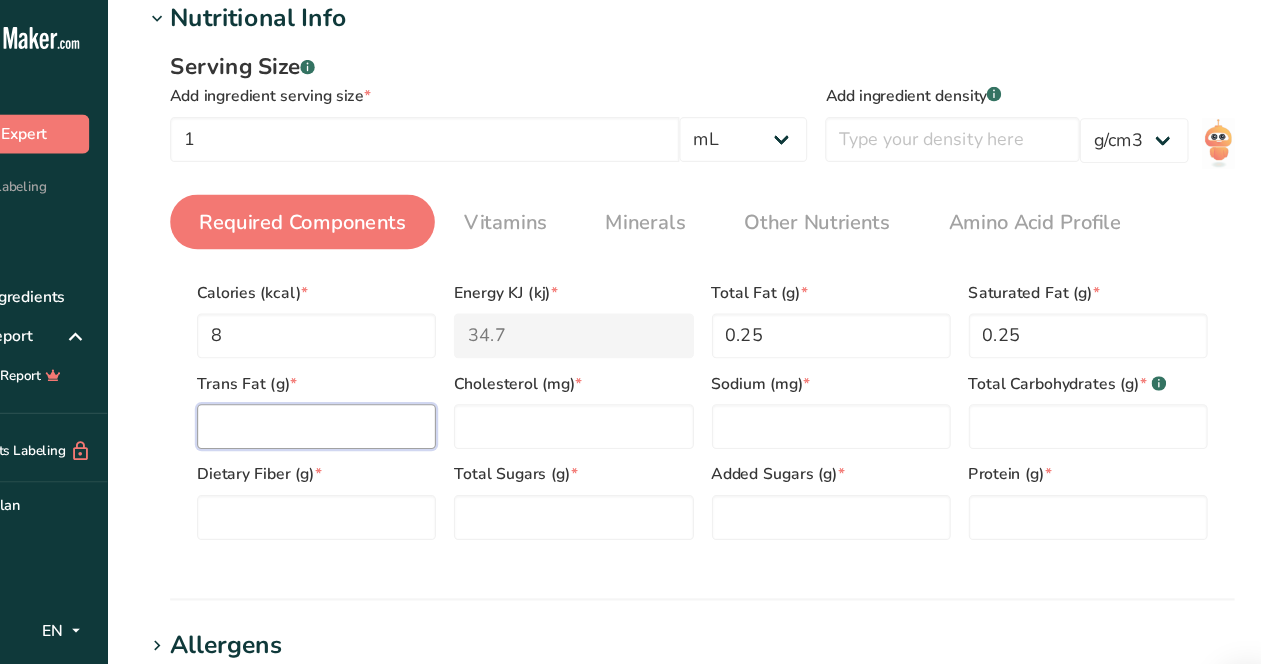 click at bounding box center [386, 380] 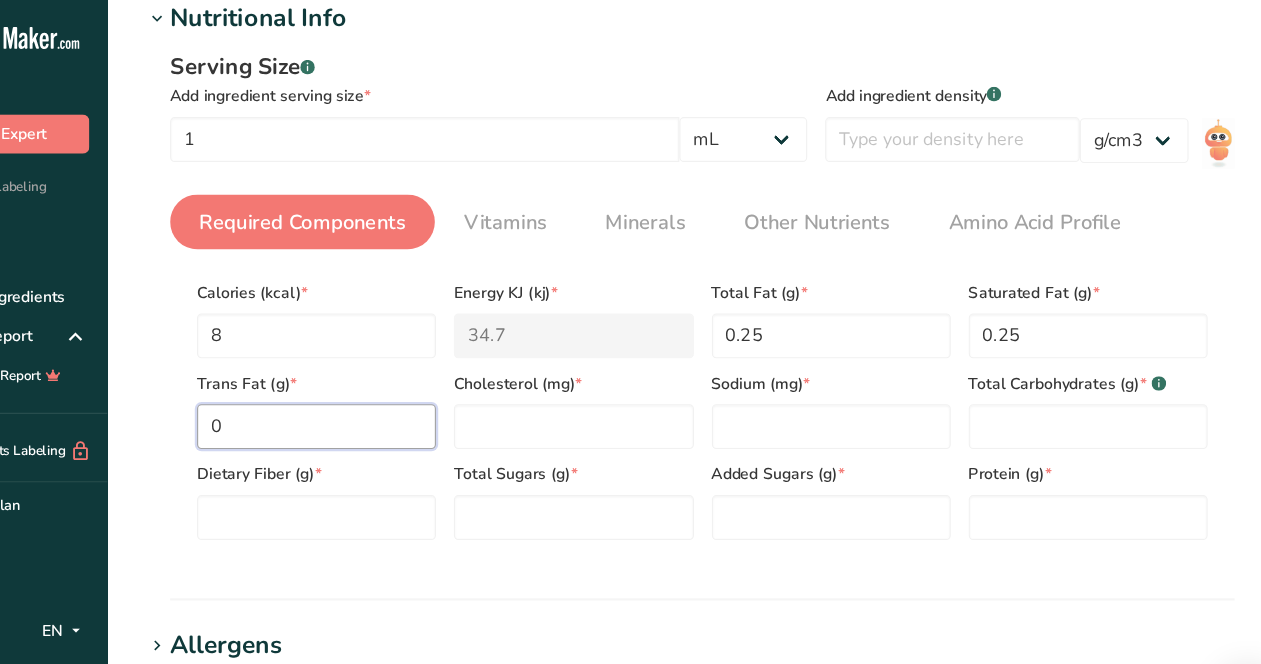 type on "0" 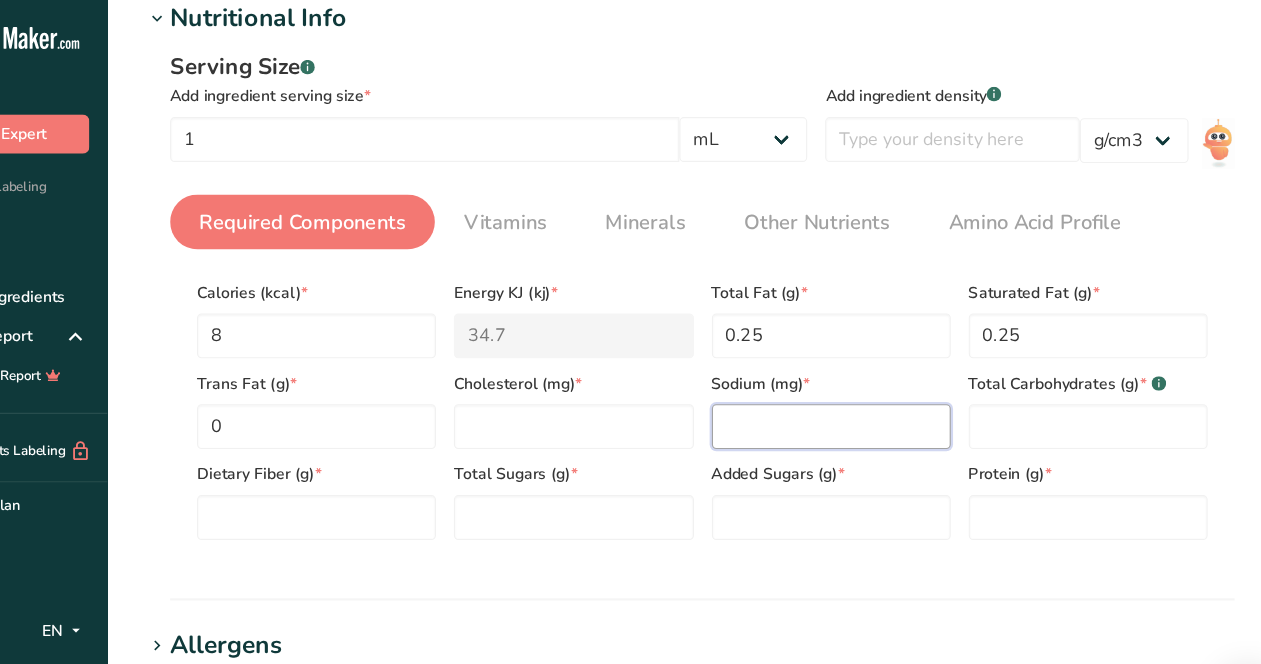 click at bounding box center (845, 380) 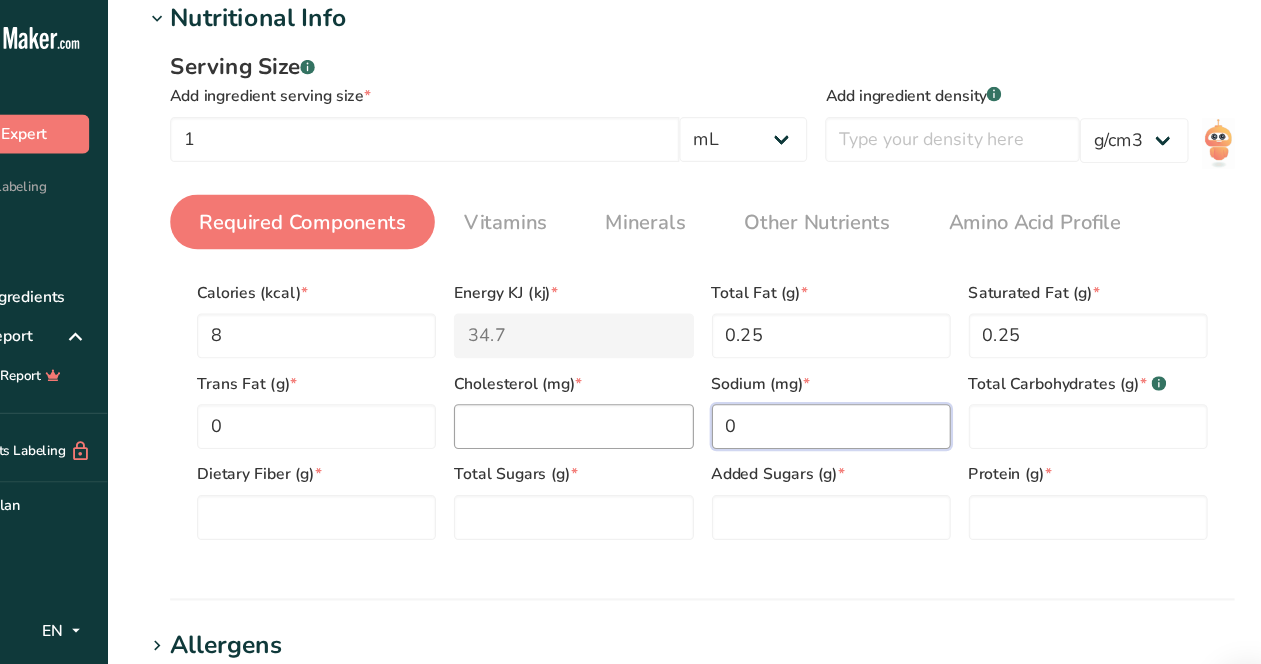 type on "0" 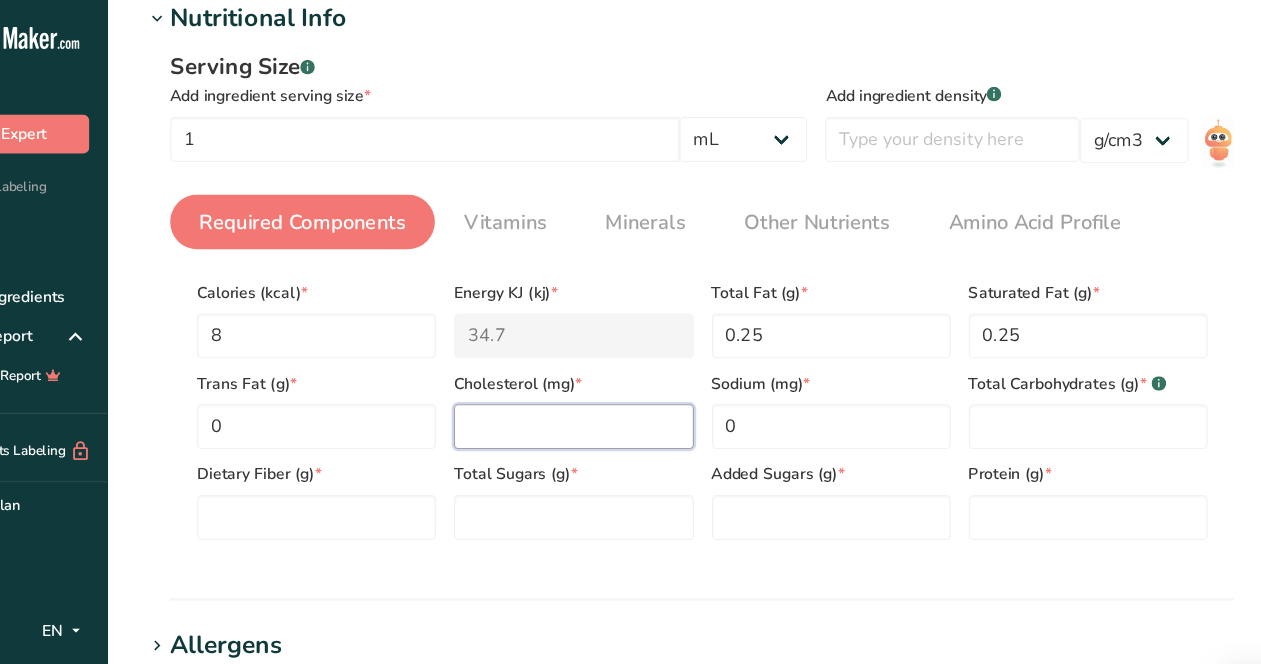 click at bounding box center [615, 380] 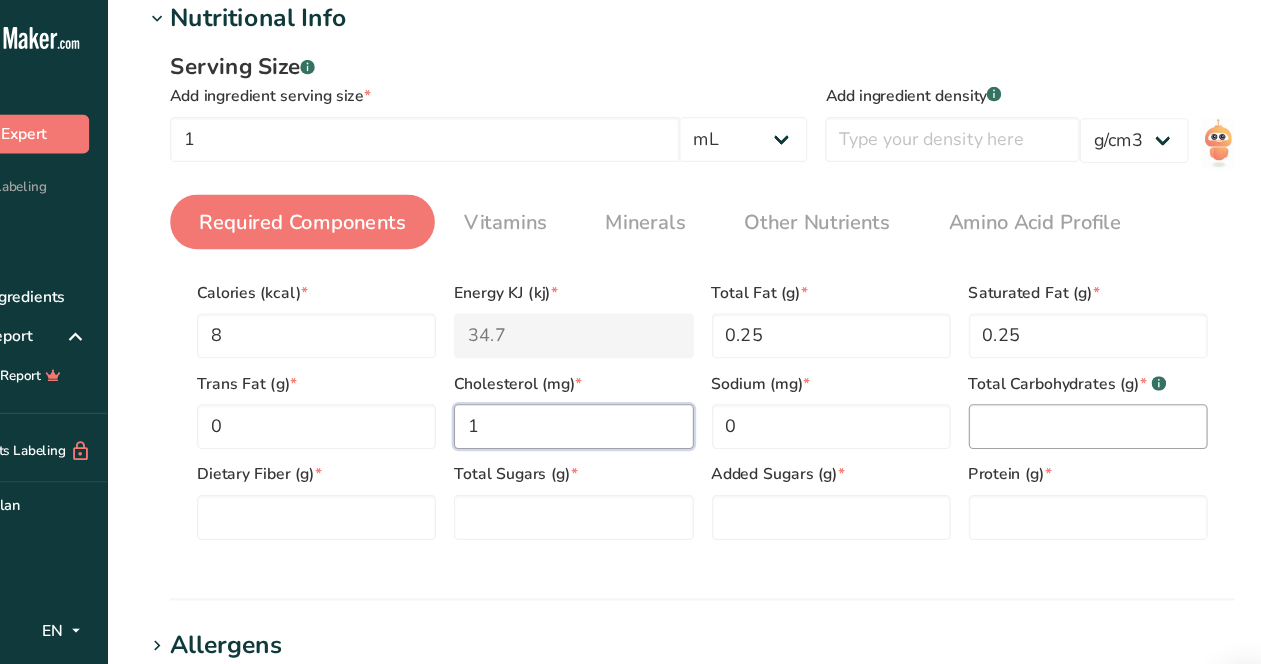 type on "1" 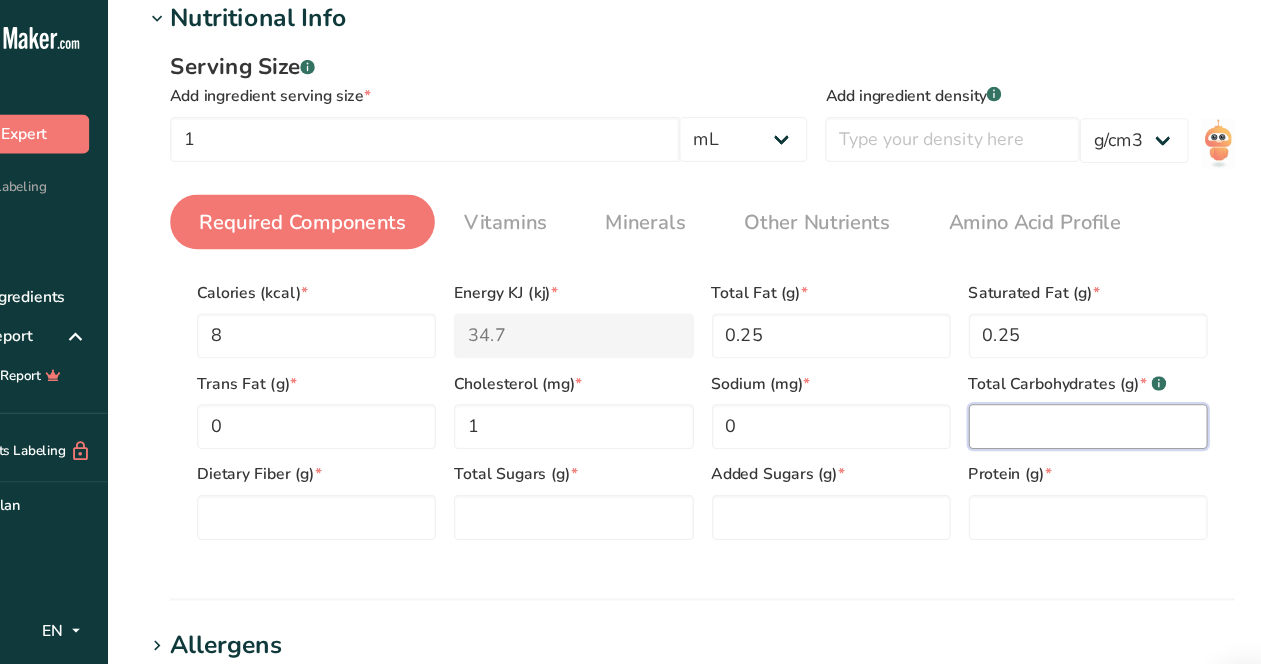 click at bounding box center [1074, 380] 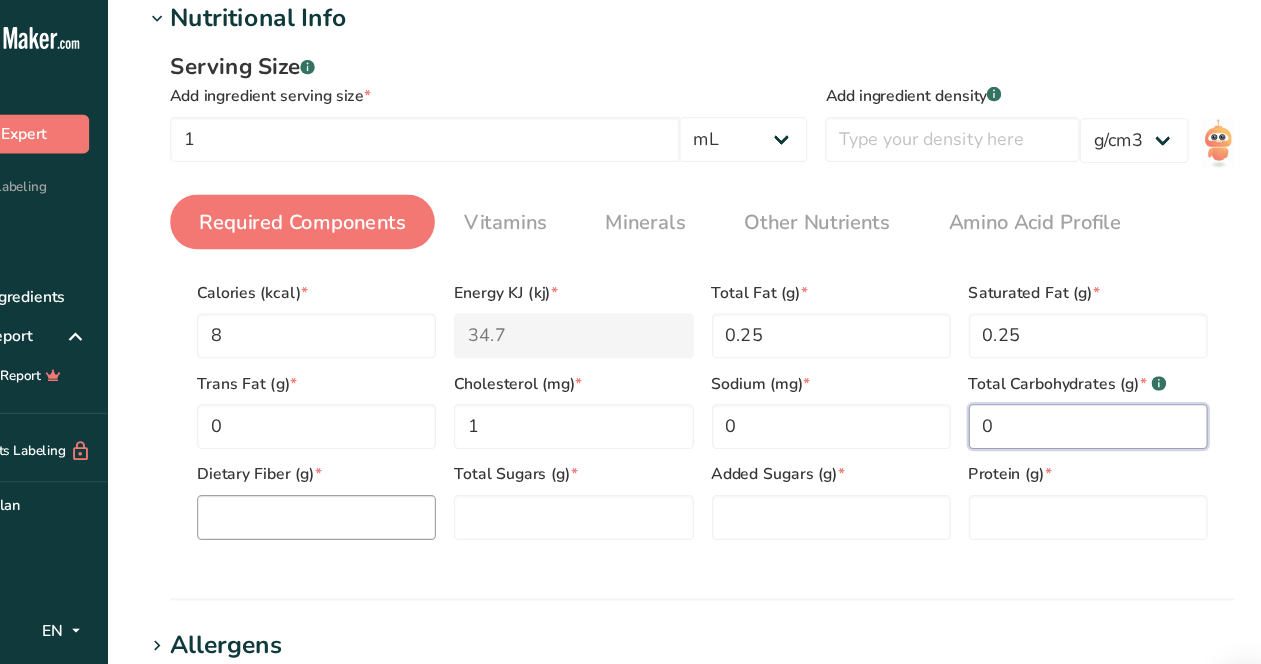 type on "0" 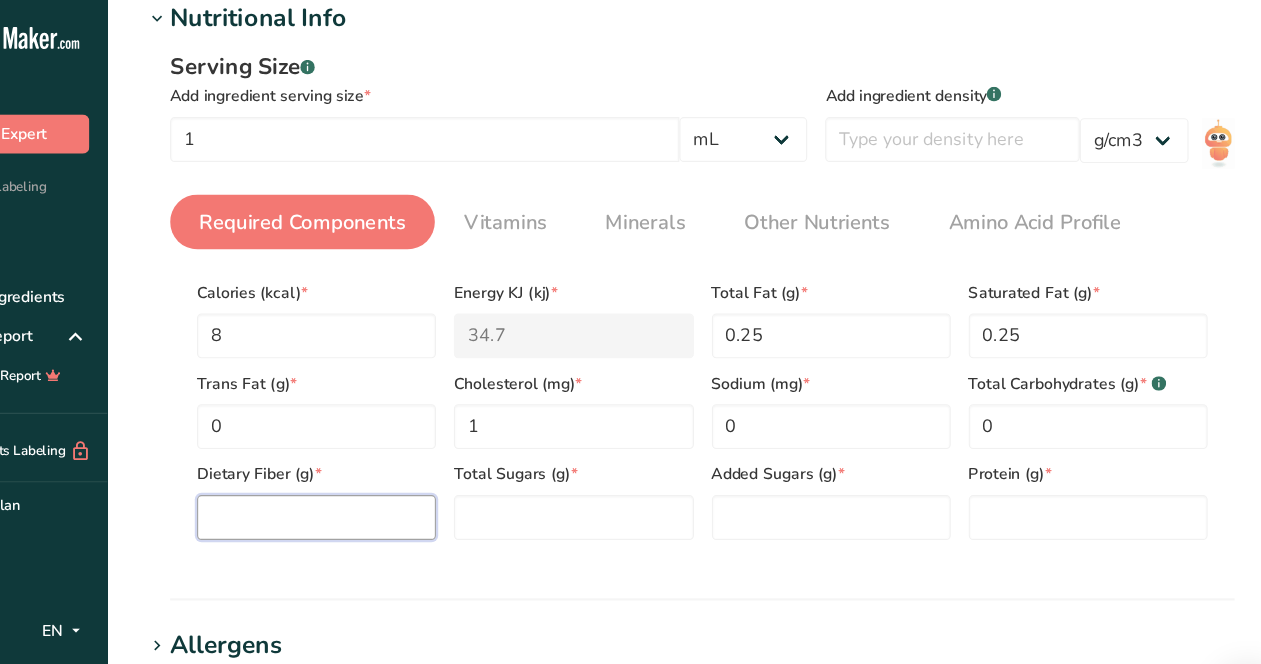 click at bounding box center (386, 461) 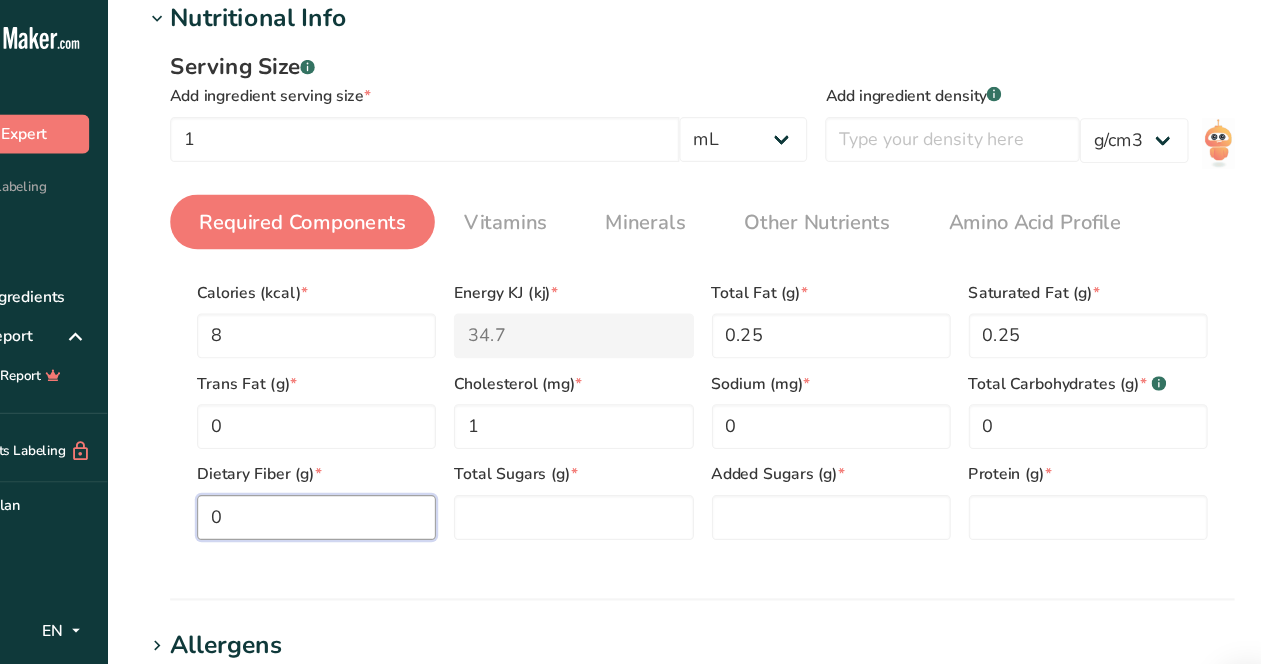 type on "0" 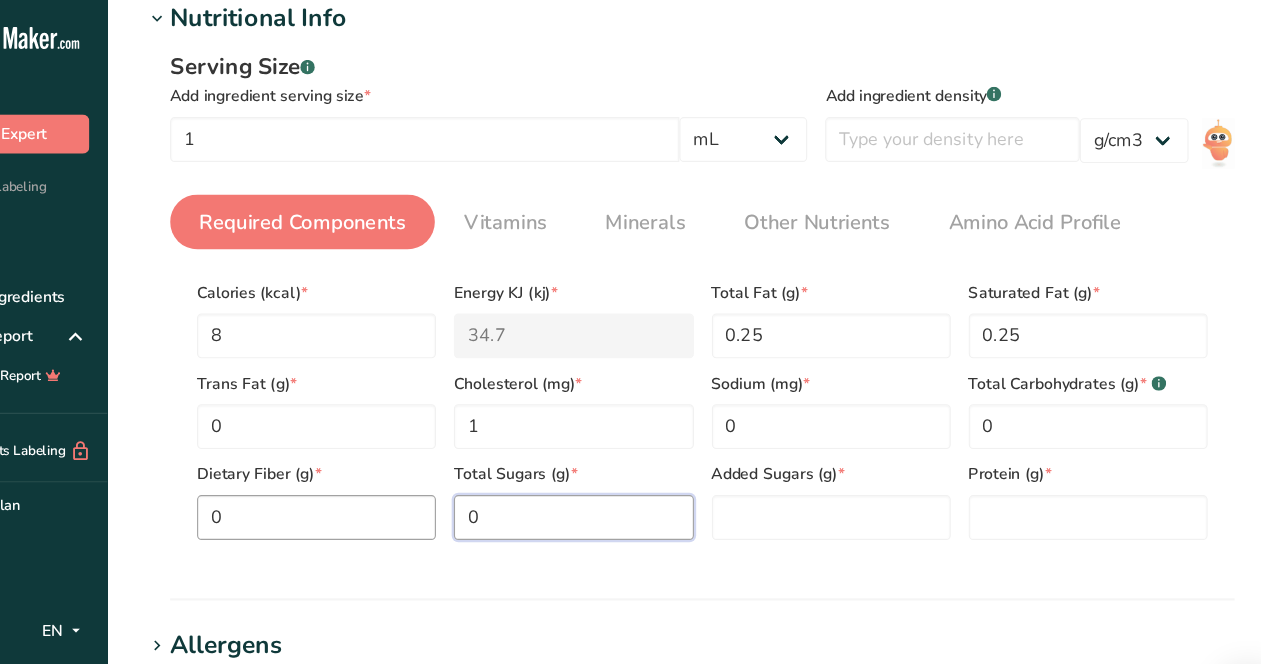 type on "0" 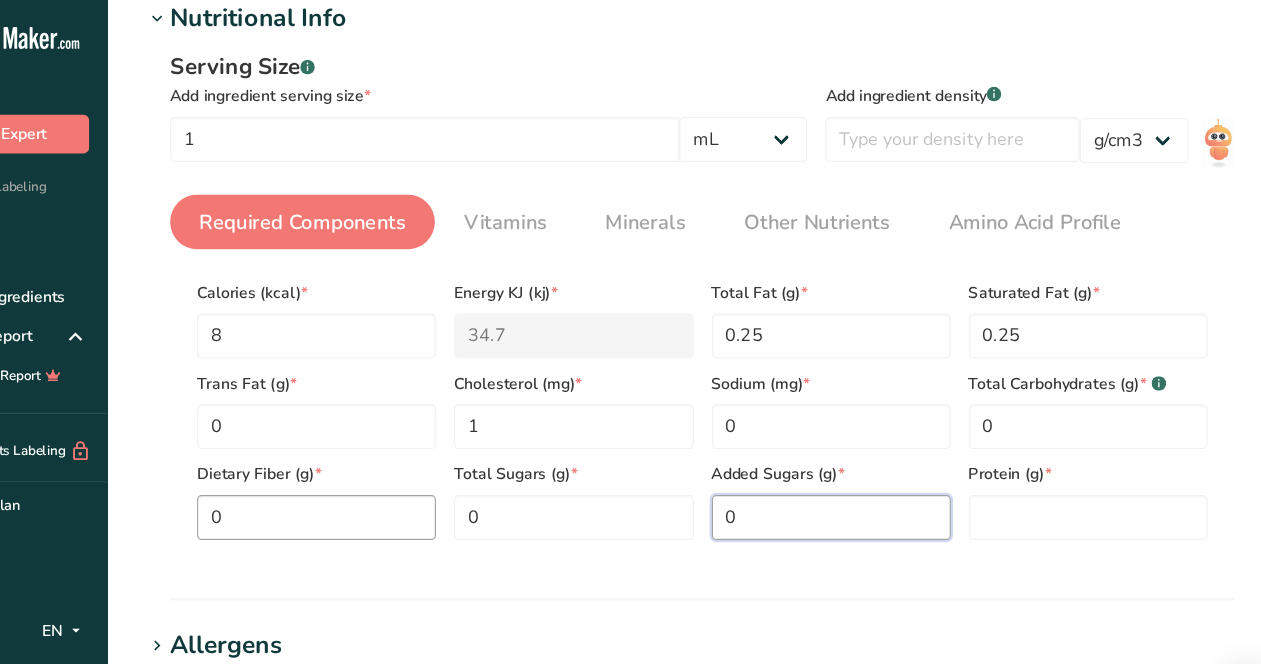 type on "0" 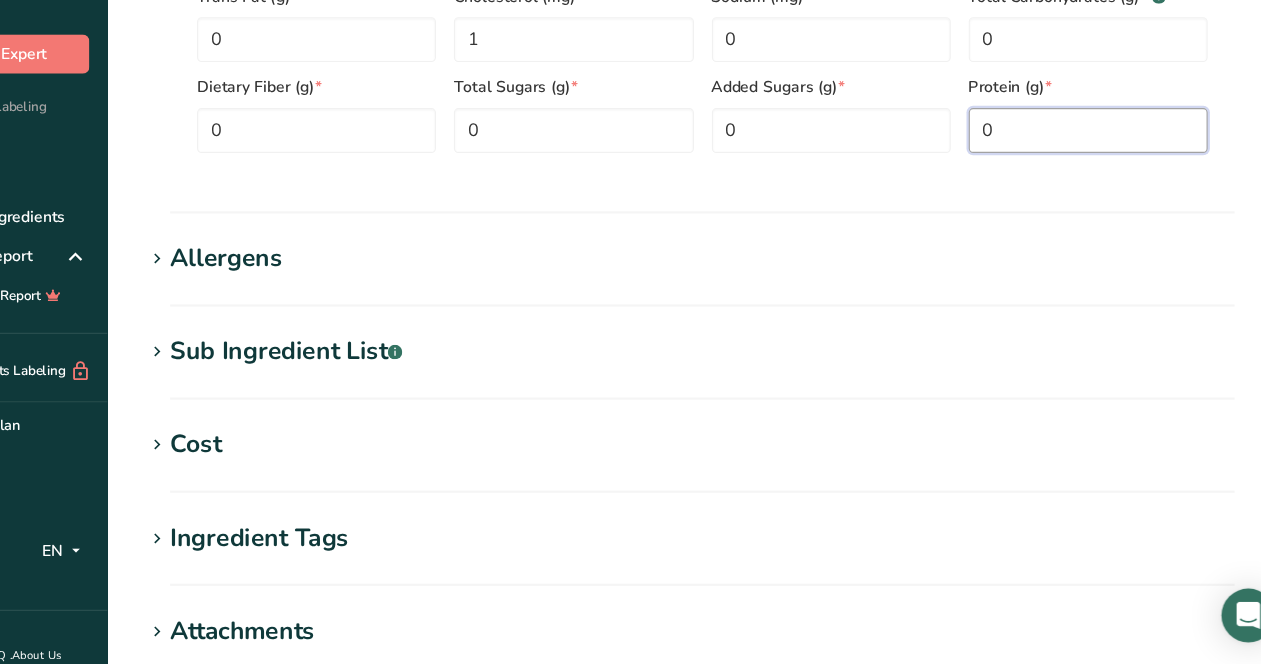 scroll, scrollTop: 885, scrollLeft: 0, axis: vertical 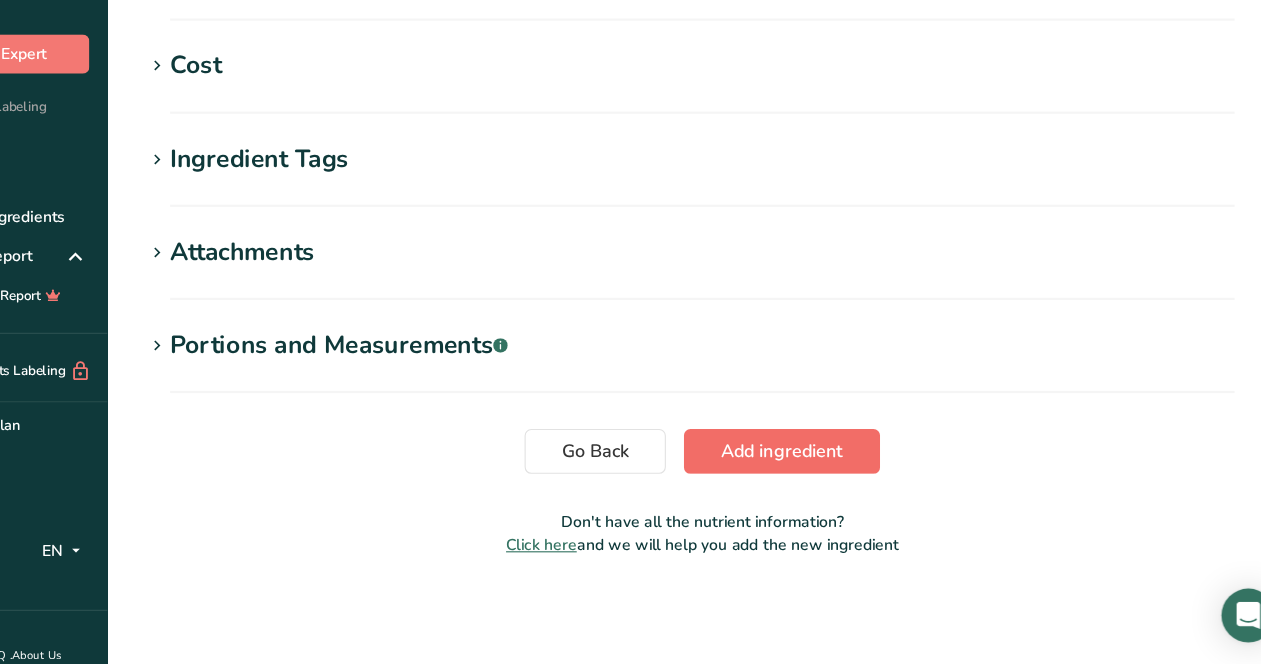 type on "0" 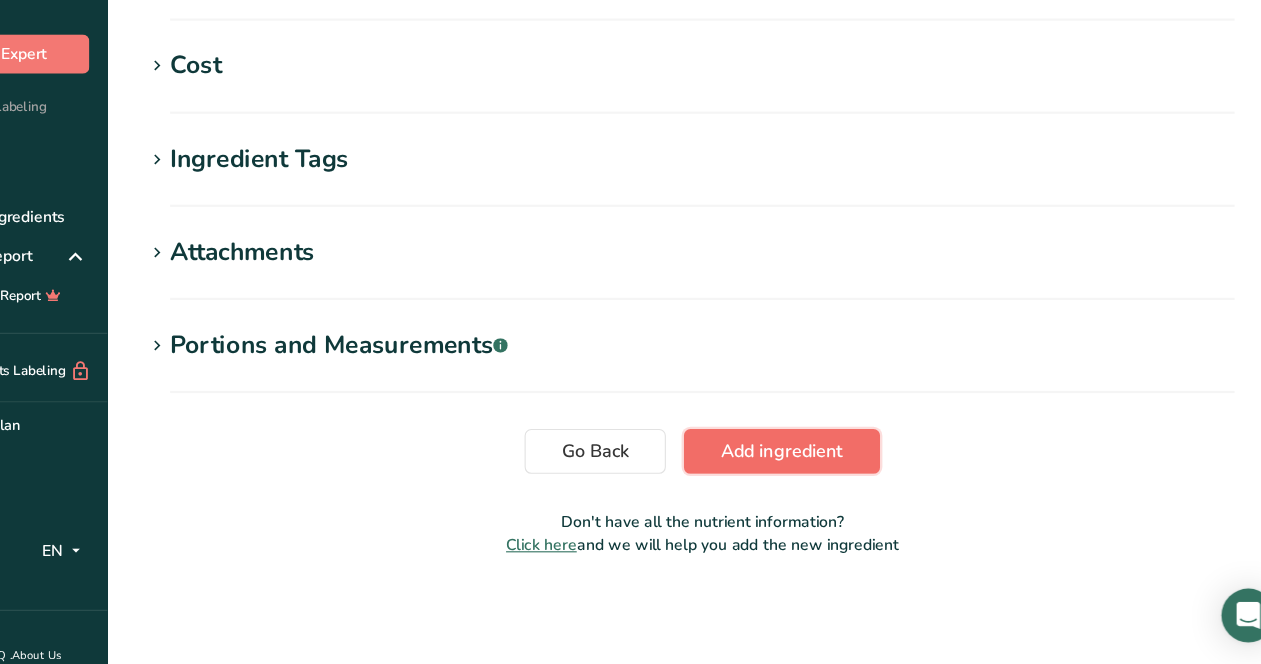 click on "Add ingredient" at bounding box center (801, 474) 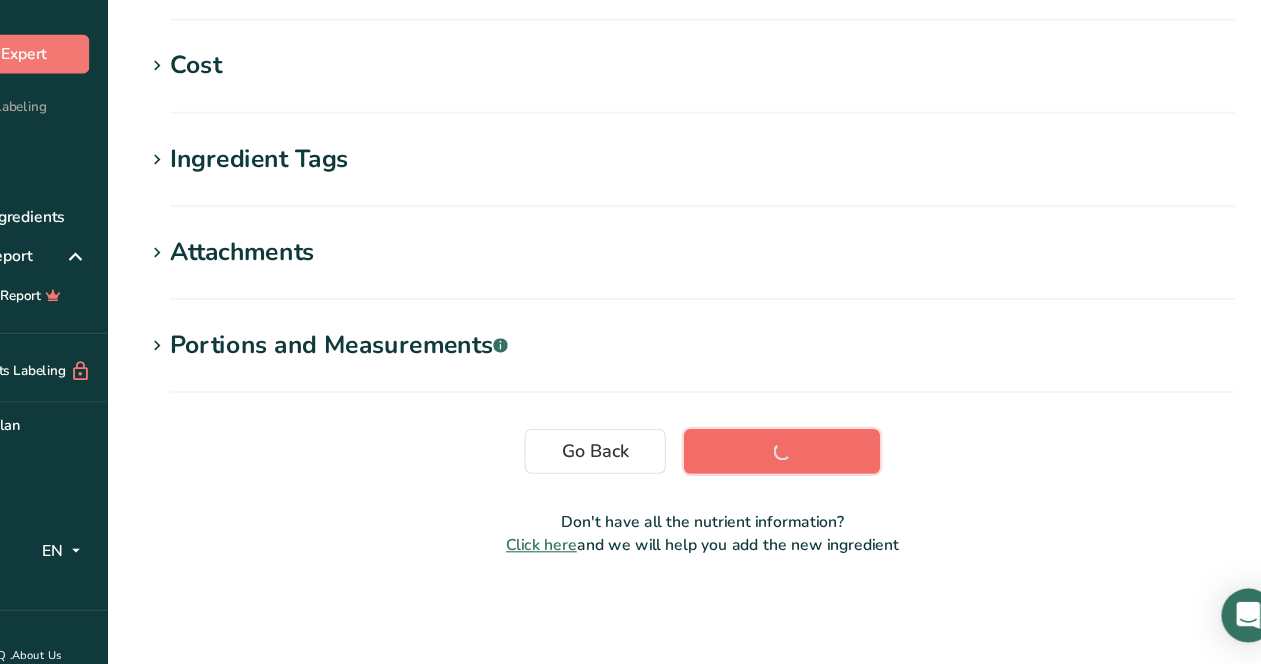 scroll, scrollTop: 410, scrollLeft: 0, axis: vertical 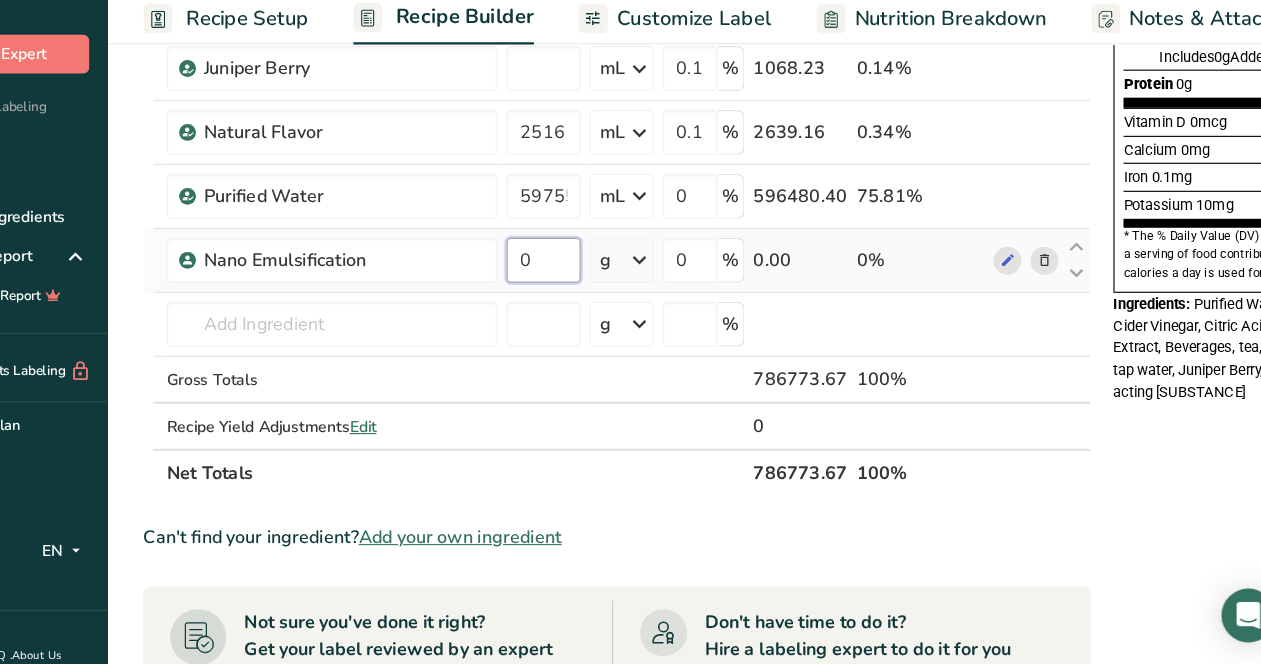 click on "0" at bounding box center [589, 303] 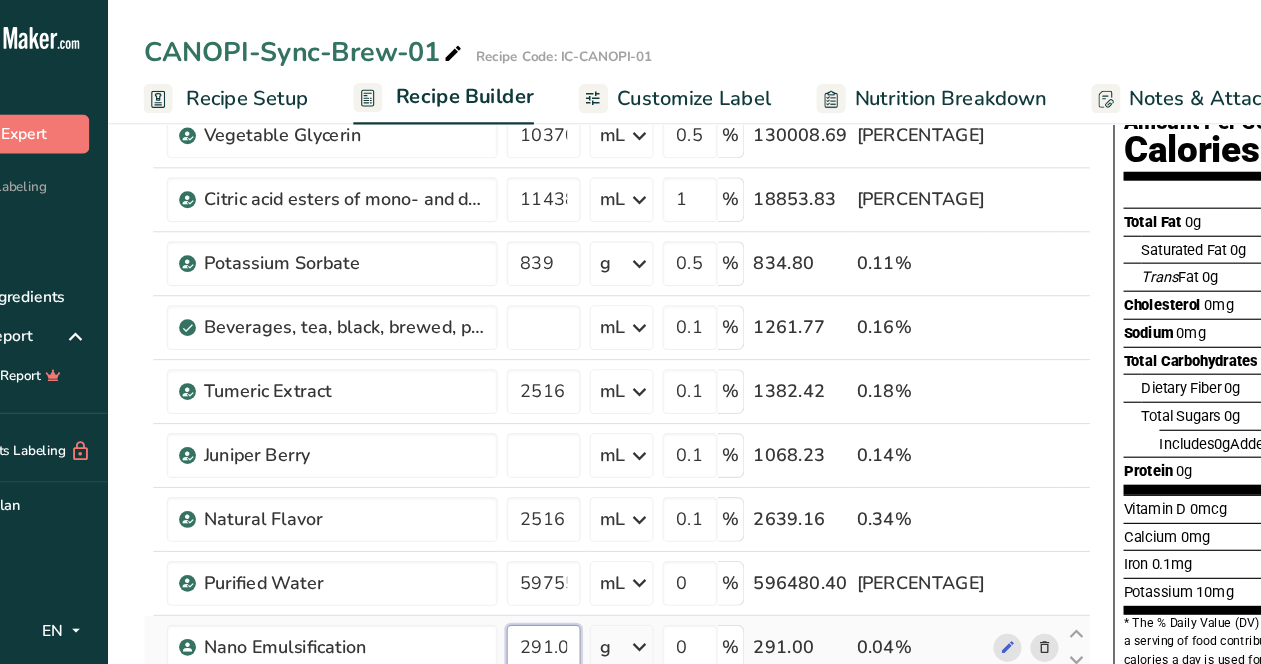 scroll, scrollTop: 221, scrollLeft: 0, axis: vertical 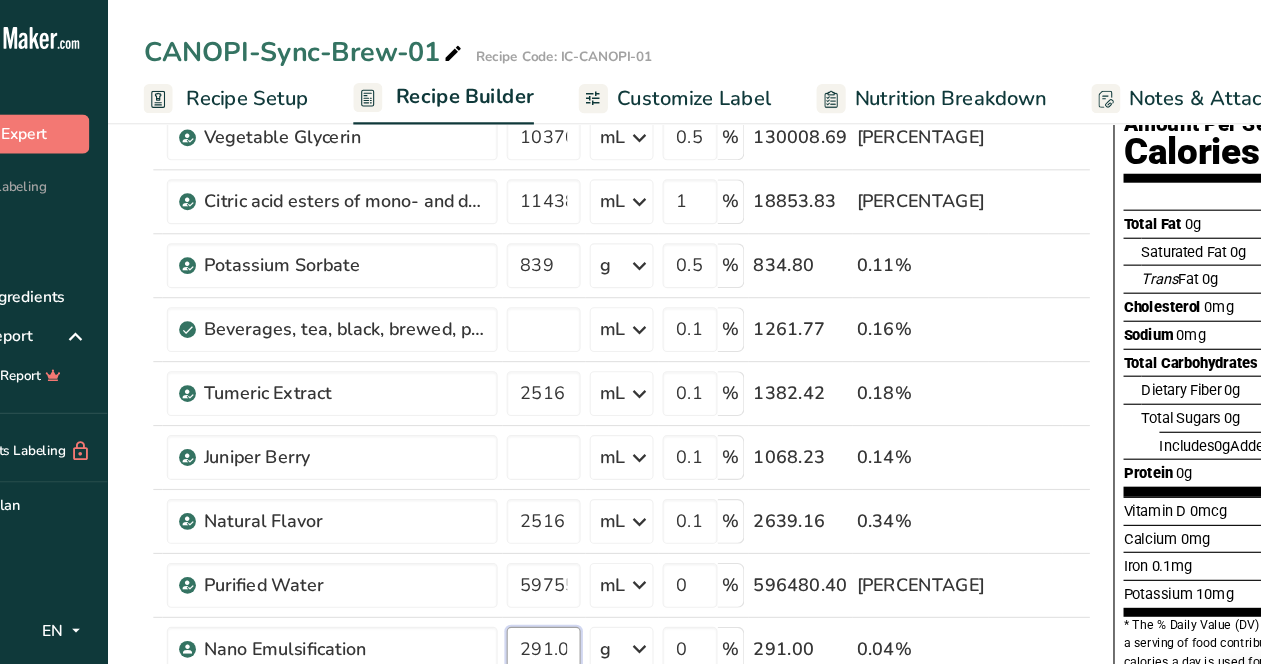 type on "291.000002" 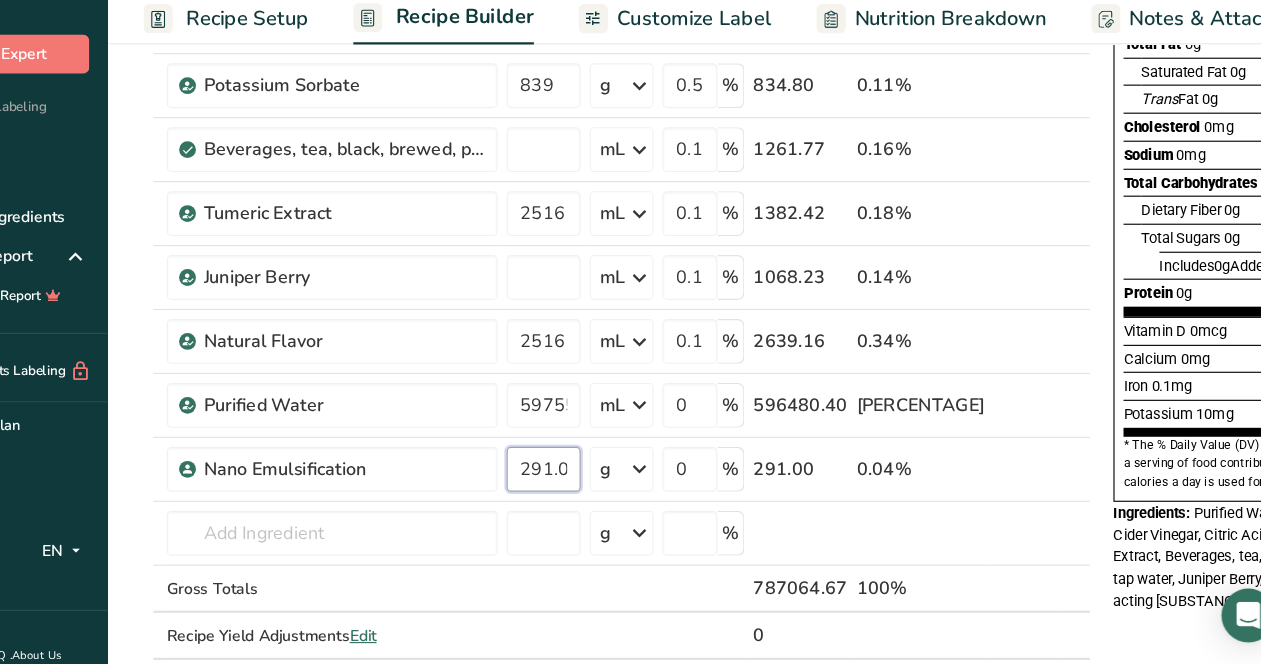 scroll, scrollTop: 312, scrollLeft: 0, axis: vertical 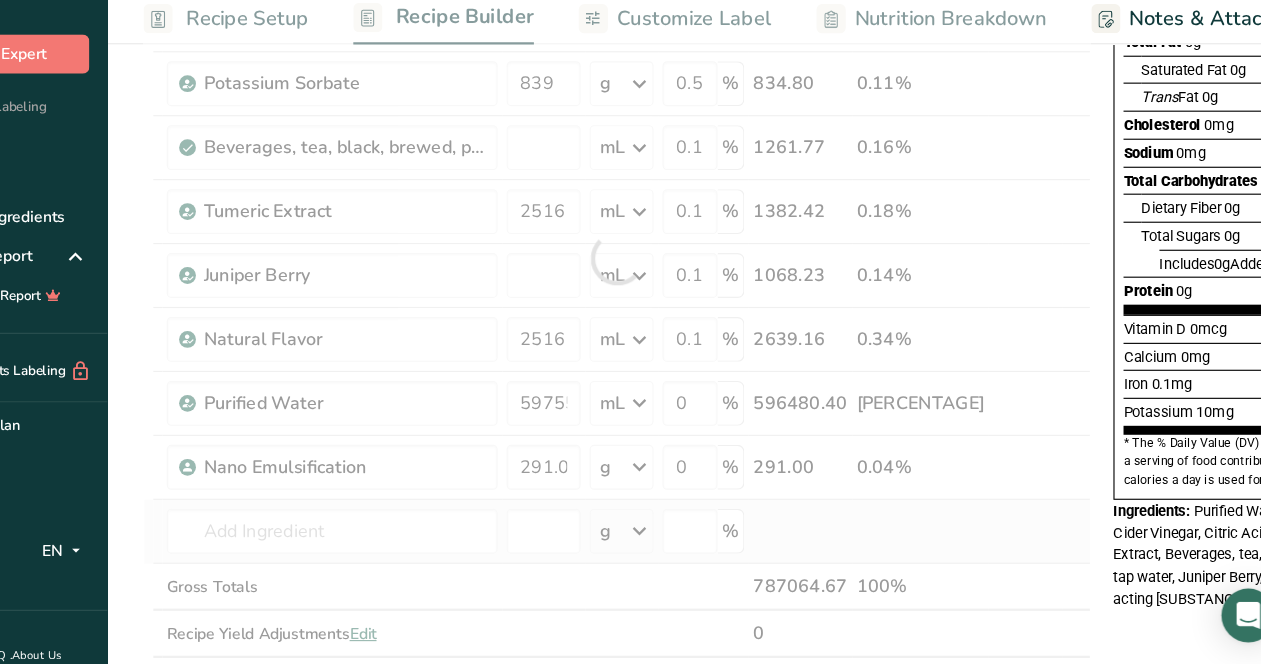 click on "Ingredient *
Amount *
Unit *
Waste *   .a-a{fill:#347362;}.b-a{fill:#fff;}          Grams
Percentage
Apple Cider Vinegar
34313
mL
Weight Units
g
kg
mg
See more
Volume Units
l
Volume units require a density conversion. If you know your ingredient's density enter it below. Otherwise, click on "RIA" our AI Regulatory bot - she will be able to help you
1
lb/ft3
g/cm3
Confirm
mL
Volume units require a density conversion. If you know your ingredient's density enter it below. Otherwise, click on "RIA" our AI Regulatory bot - she will be able to help you
1
lb/ft3" at bounding box center (654, 301) 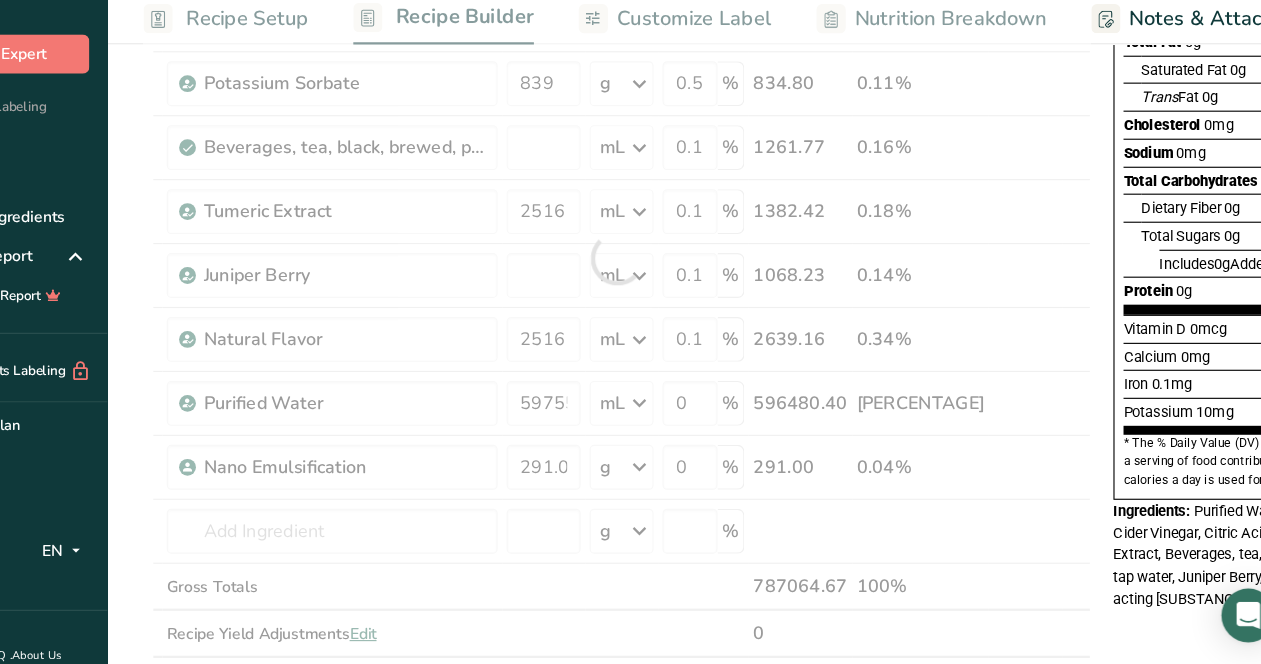 scroll, scrollTop: 0, scrollLeft: 113, axis: horizontal 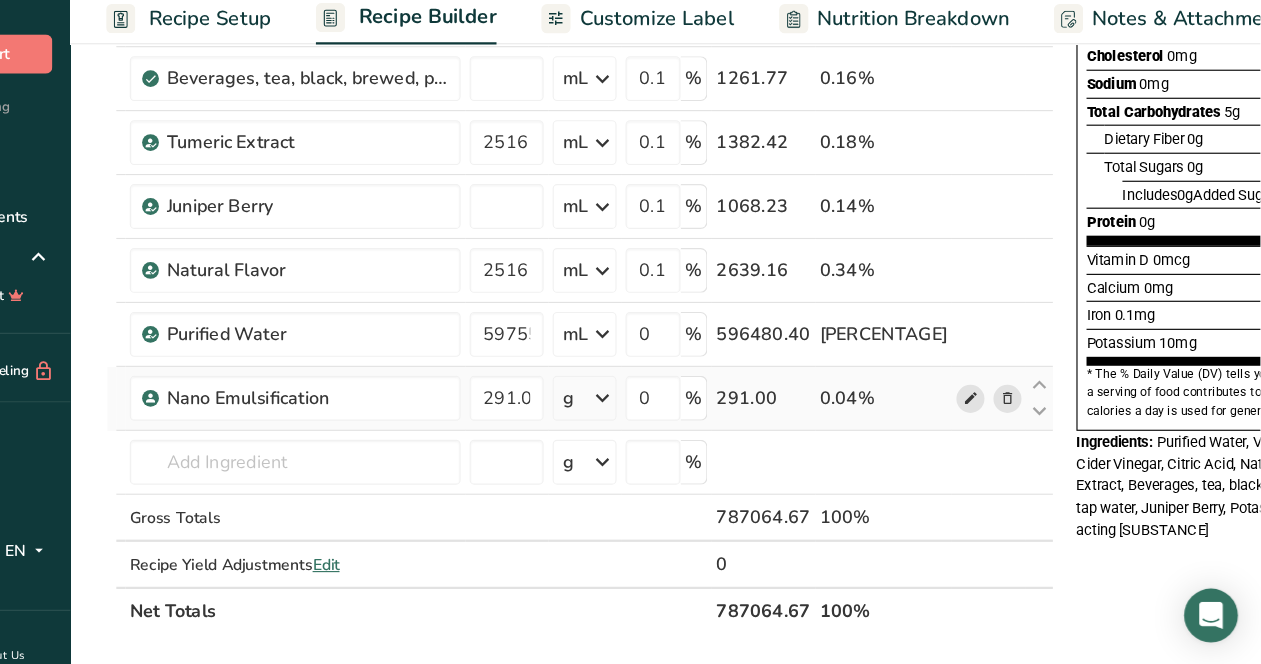 click at bounding box center (1003, 426) 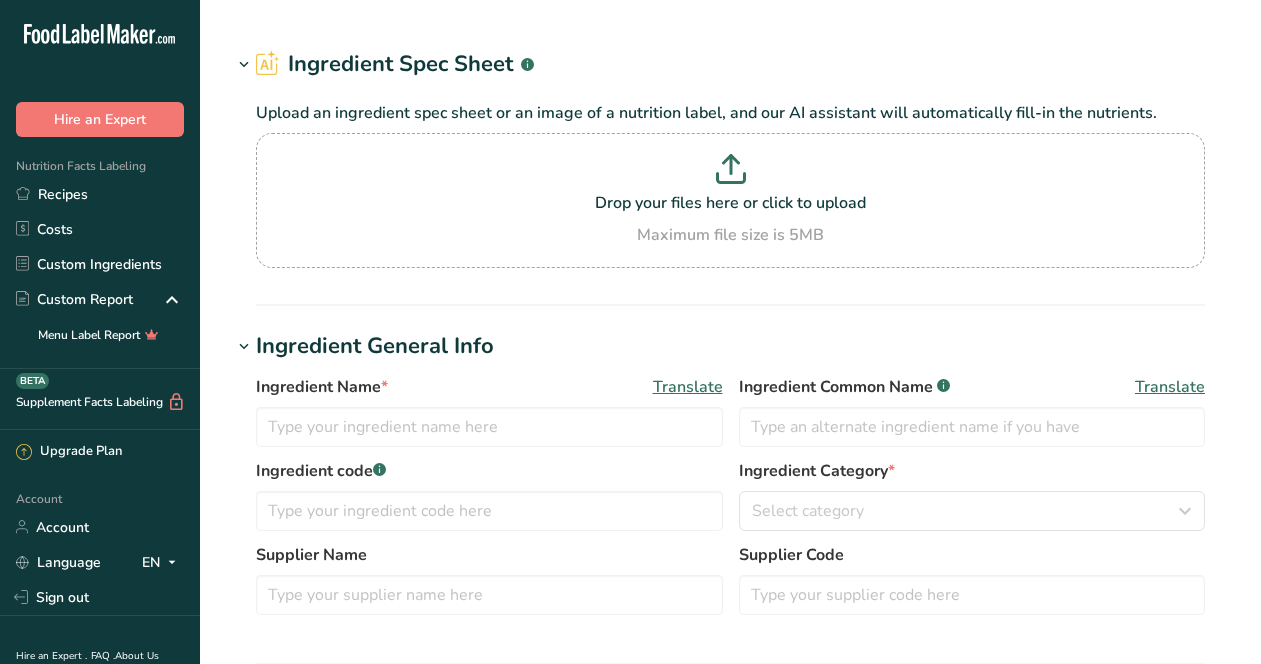 scroll, scrollTop: 0, scrollLeft: 0, axis: both 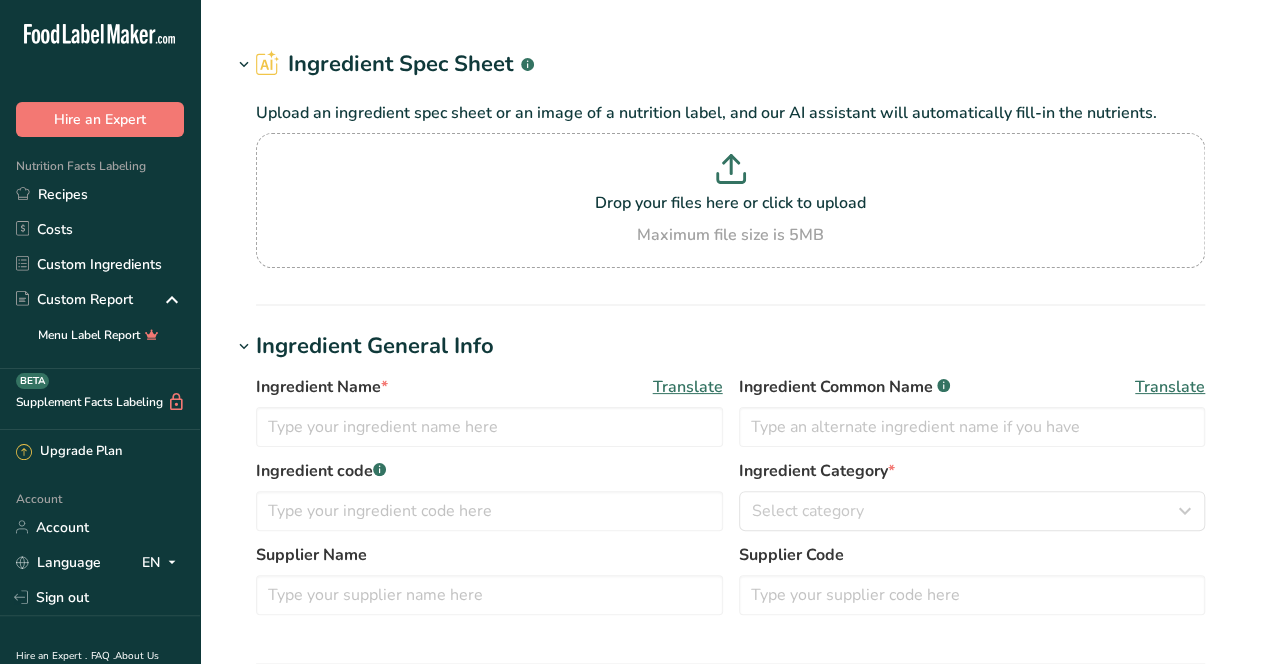 type on "Nano Emulsification" 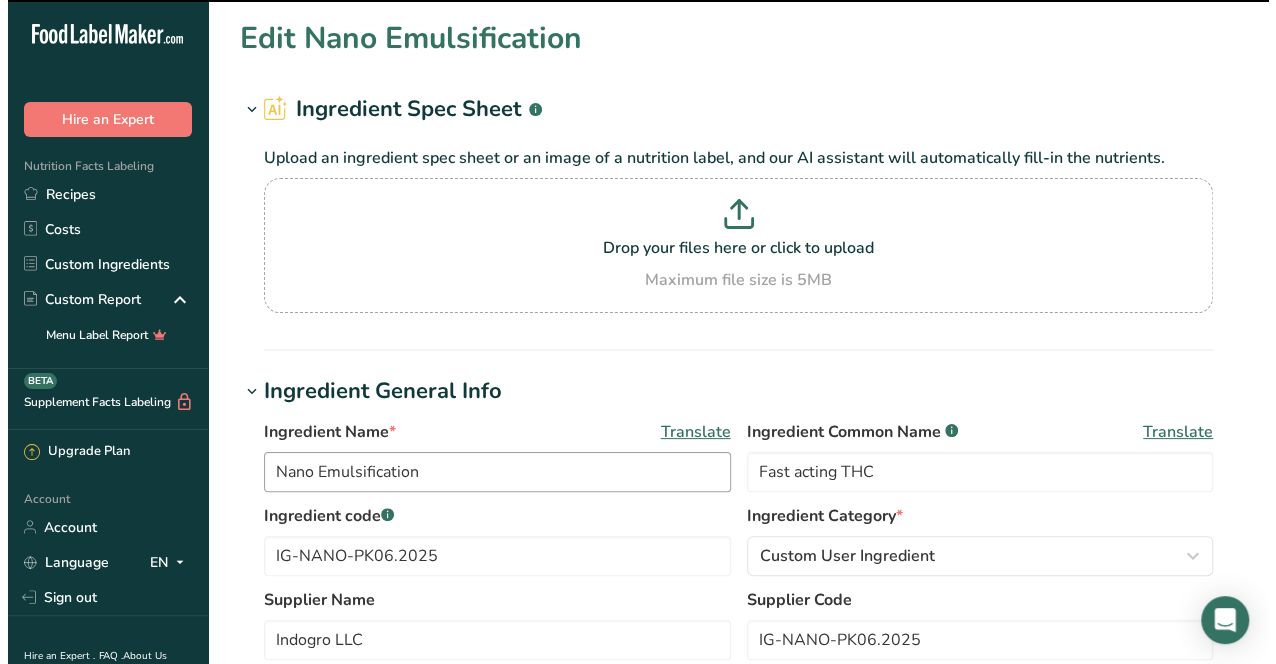 scroll, scrollTop: 65, scrollLeft: 0, axis: vertical 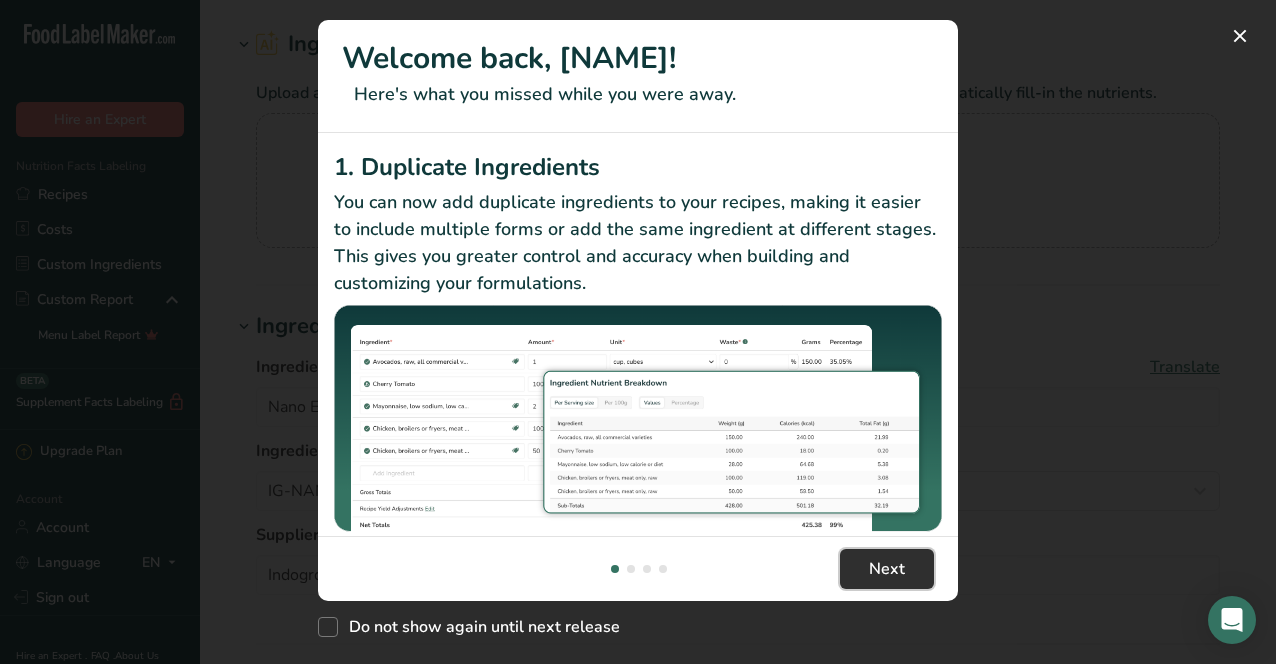 click on "Next" at bounding box center [887, 569] 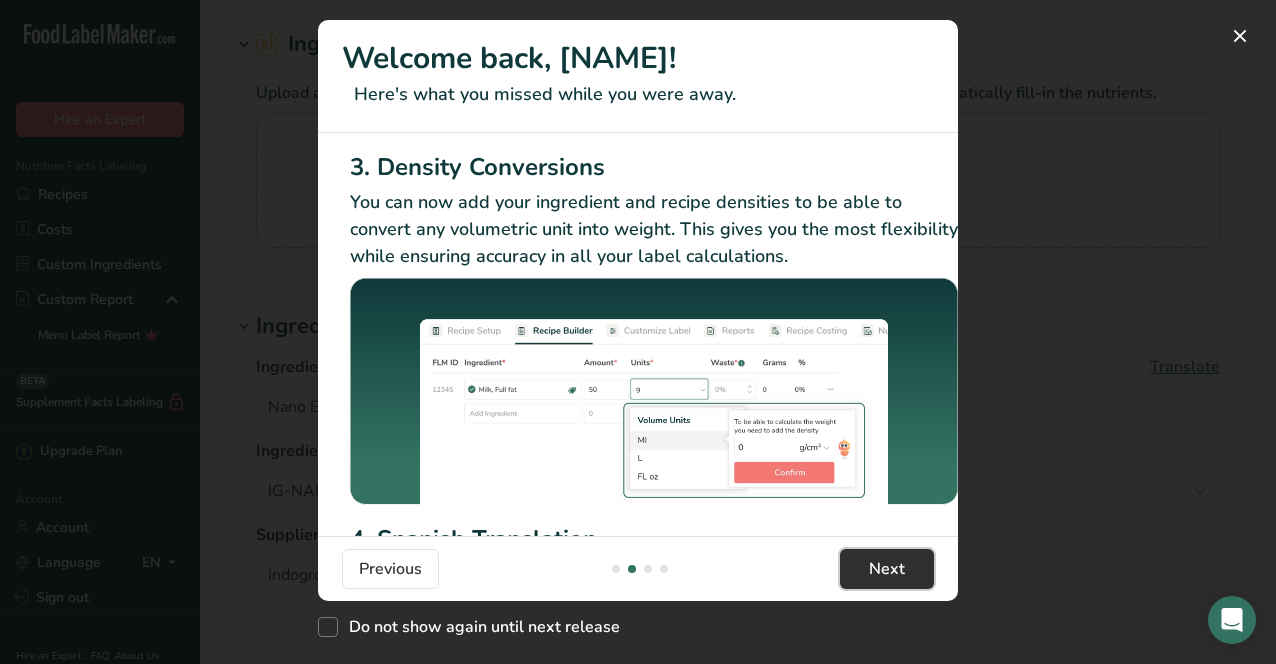 click on "Next" at bounding box center [887, 569] 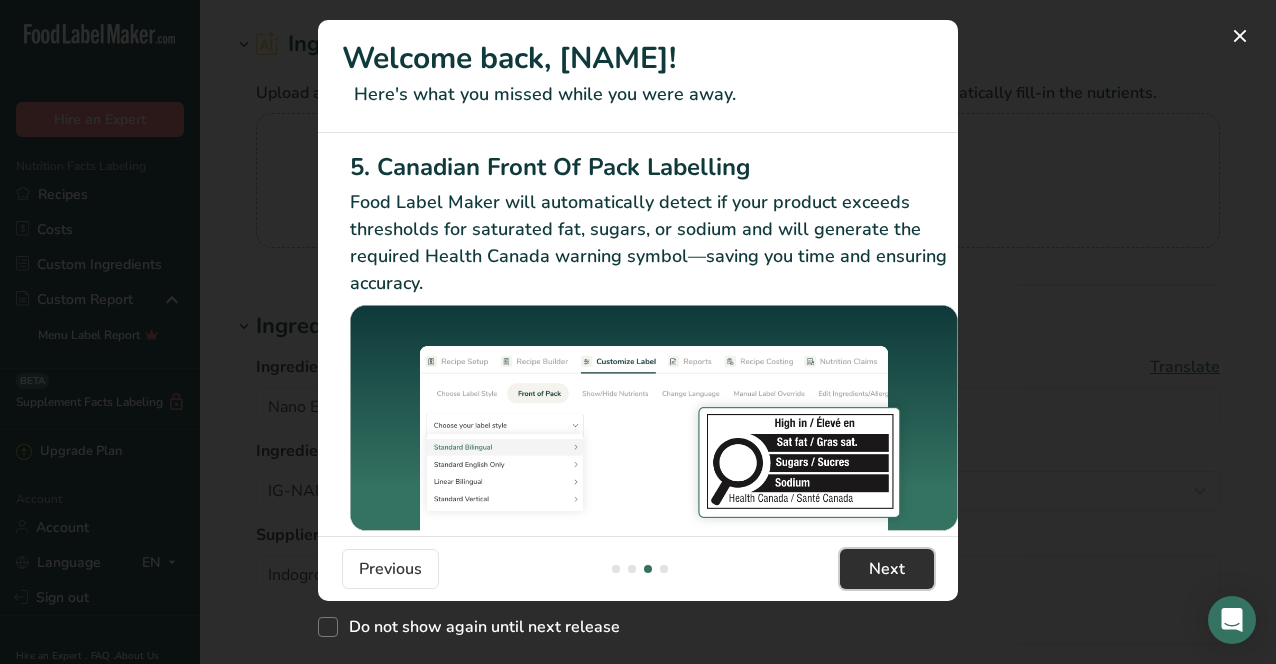 click on "Next" at bounding box center (887, 569) 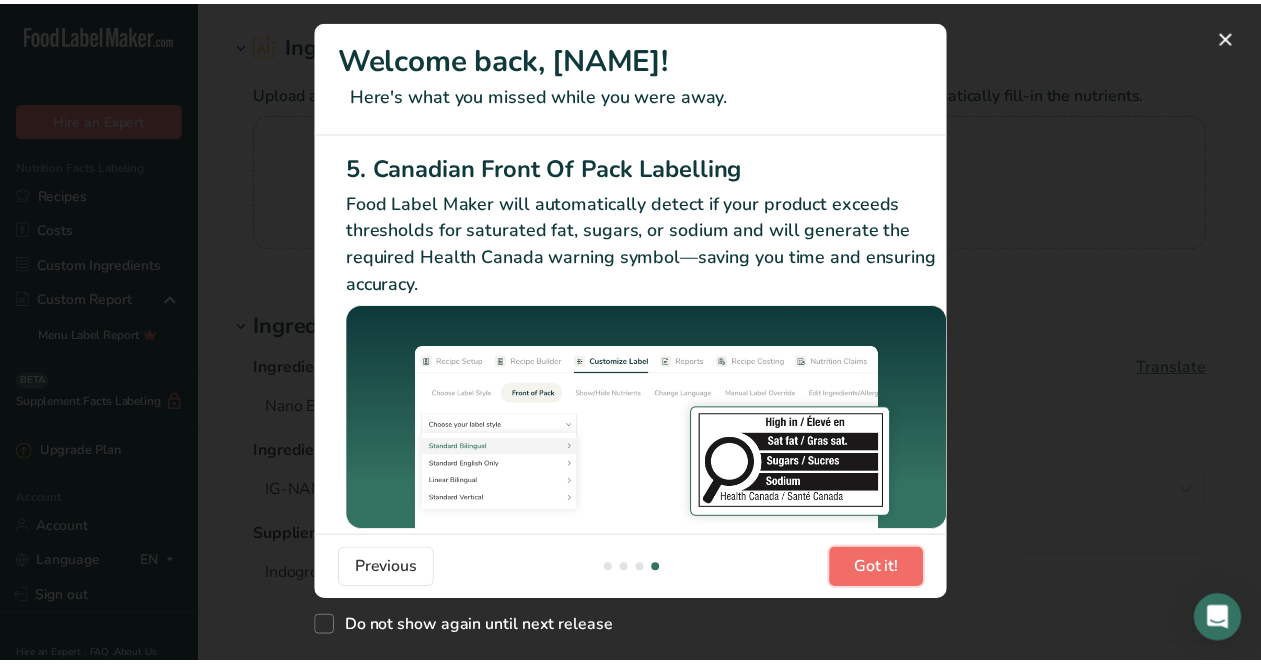 scroll, scrollTop: 0, scrollLeft: 1904, axis: horizontal 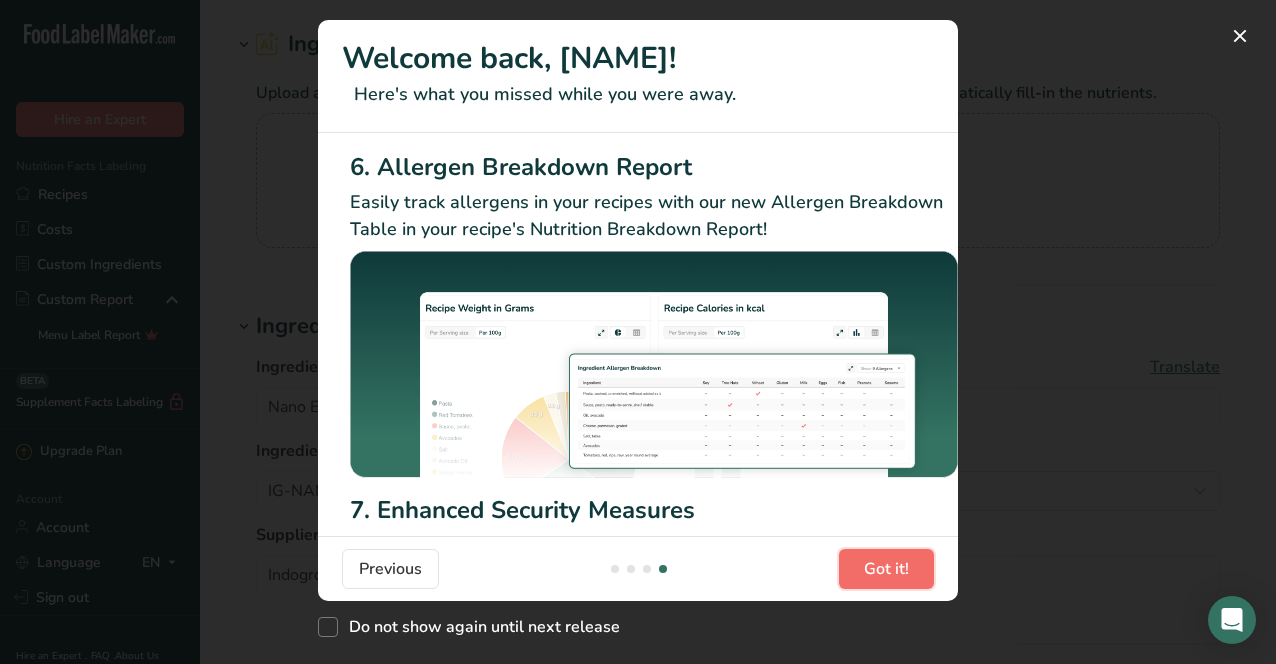 click on "Got it!" at bounding box center (886, 569) 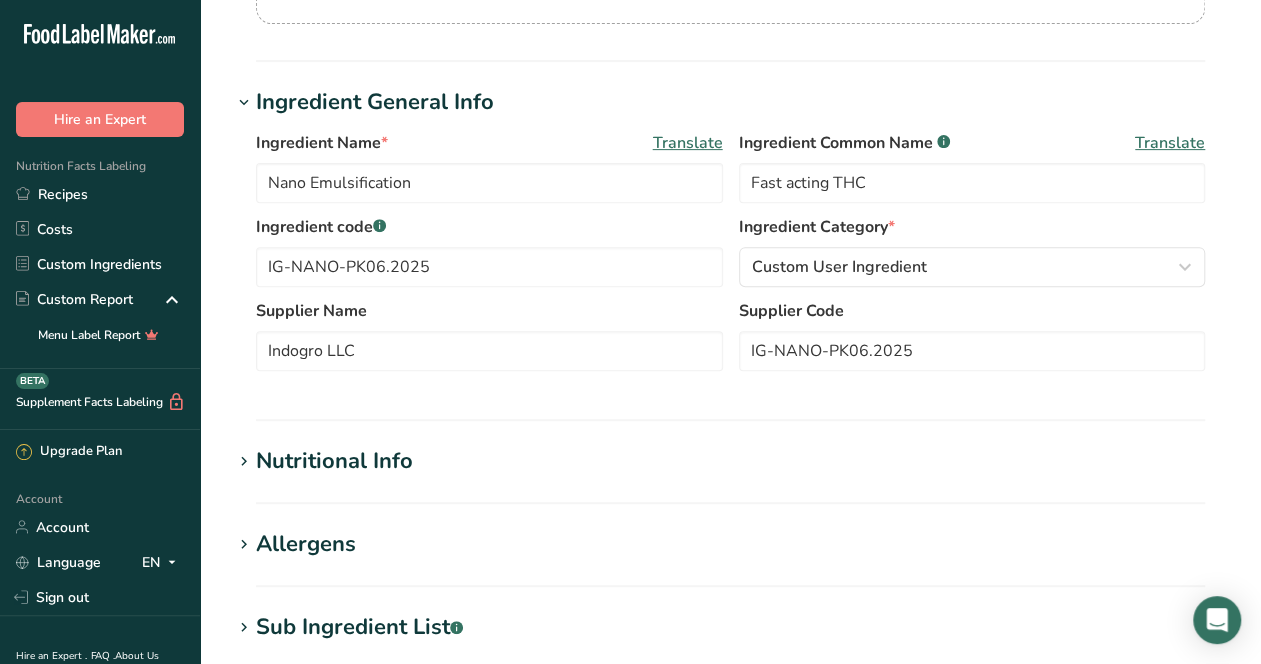 scroll, scrollTop: 291, scrollLeft: 0, axis: vertical 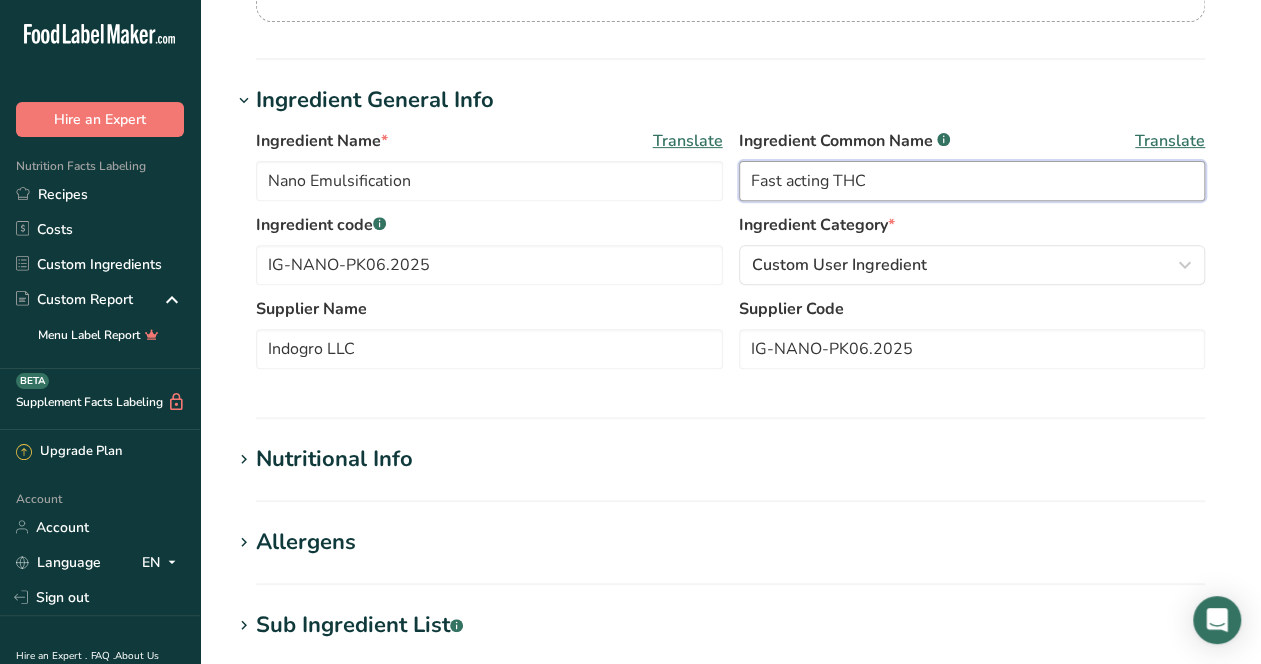click on "Fast acting THC" at bounding box center [972, 181] 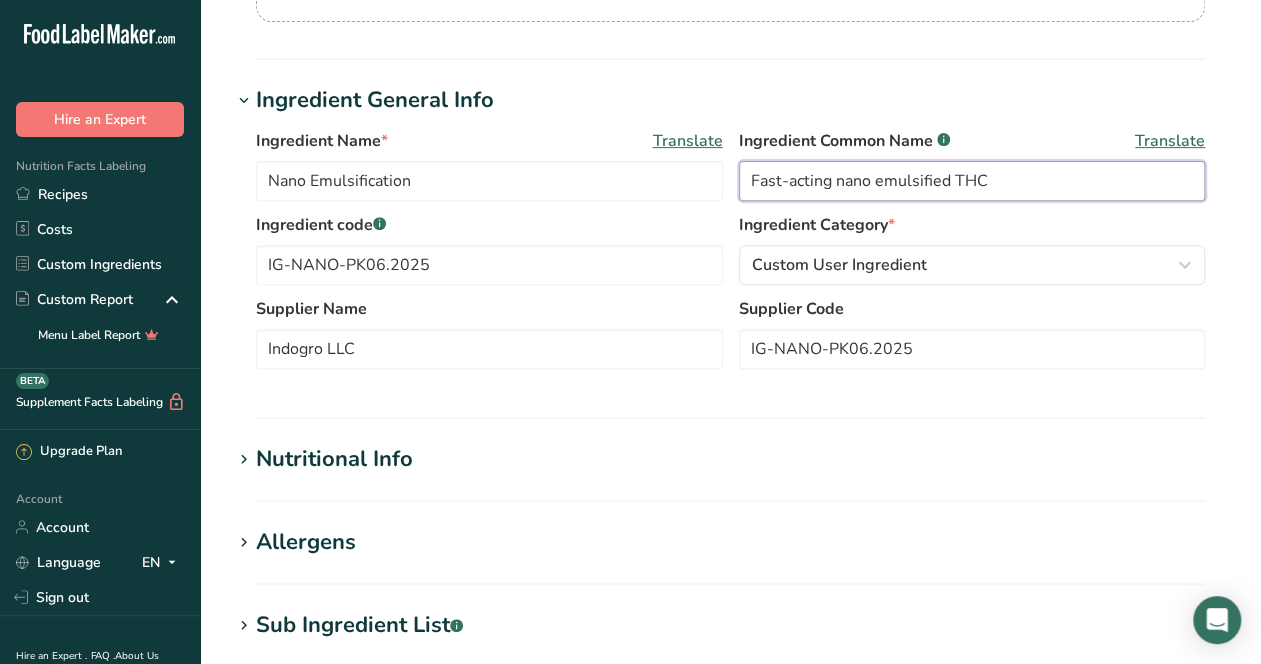click on "Fast-acting nano emulsified THC" at bounding box center [972, 181] 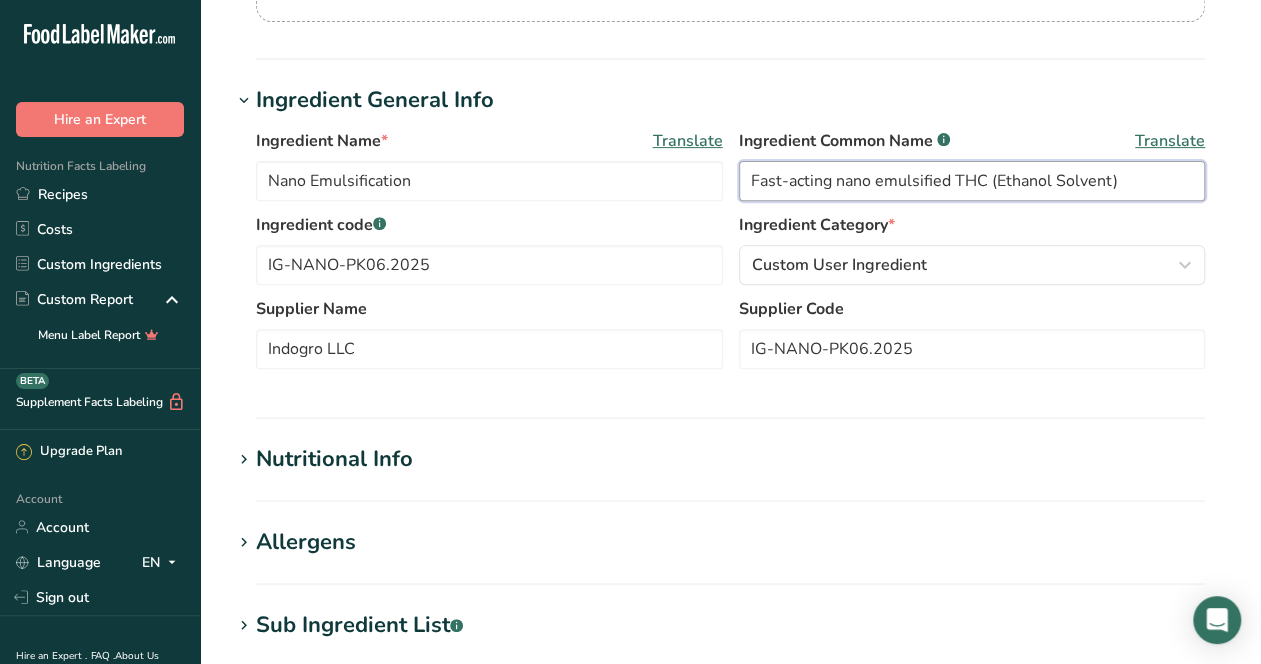 type on "Fast-acting nano emulsified THC (Ethanol Solvent)" 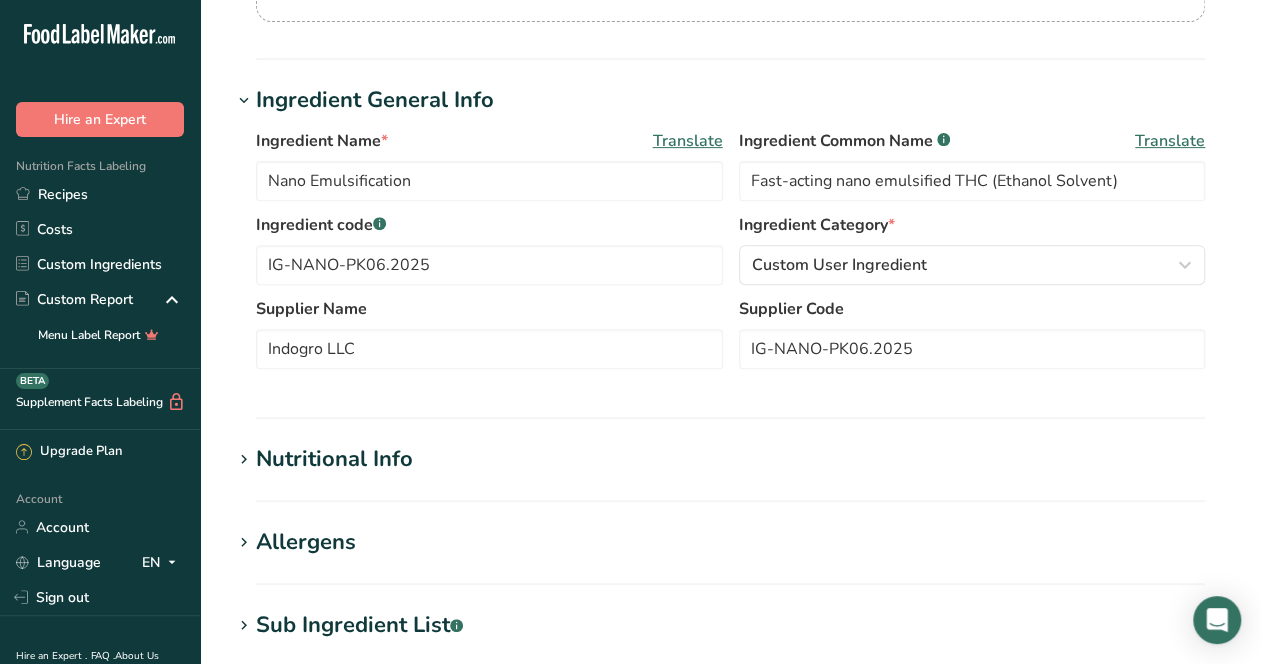 click on "Ingredient General Info" at bounding box center (730, 100) 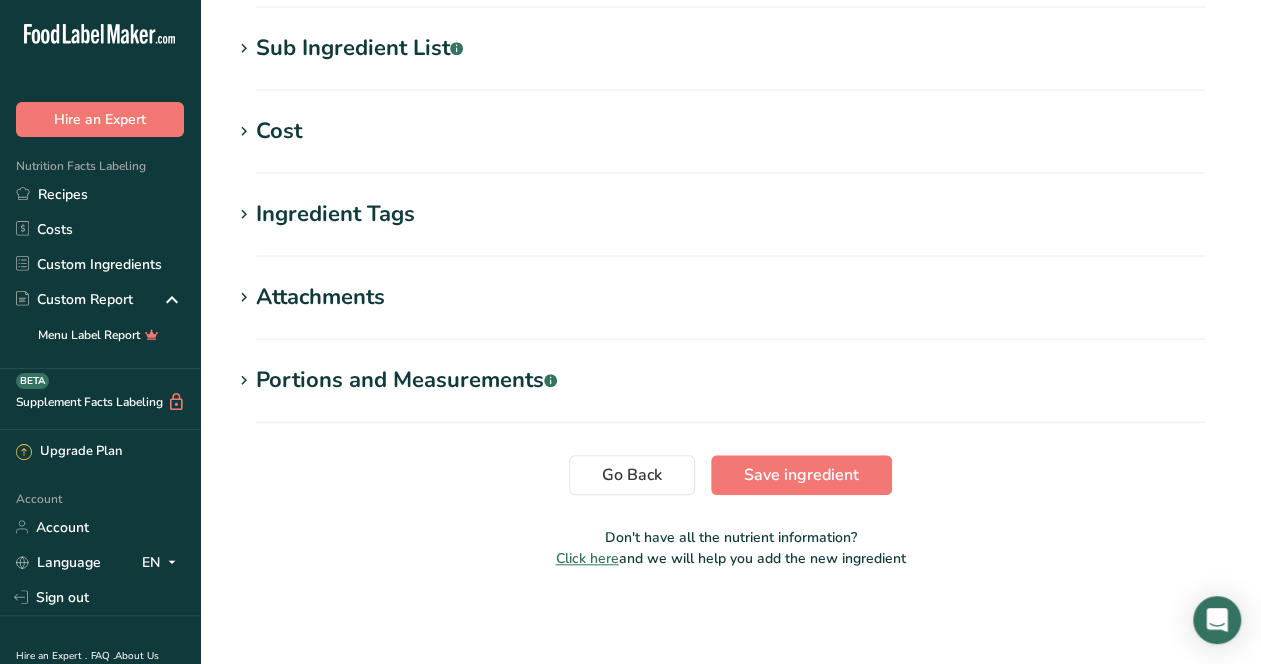 scroll, scrollTop: 591, scrollLeft: 0, axis: vertical 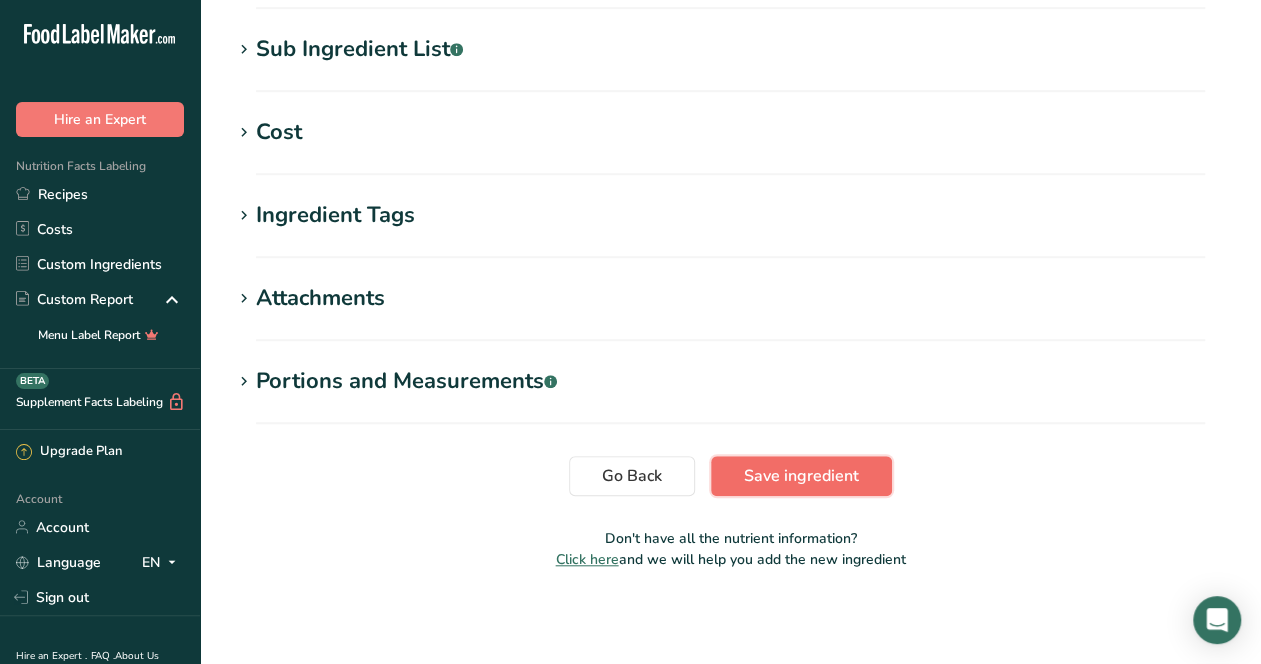 click on "Save ingredient" at bounding box center (801, 476) 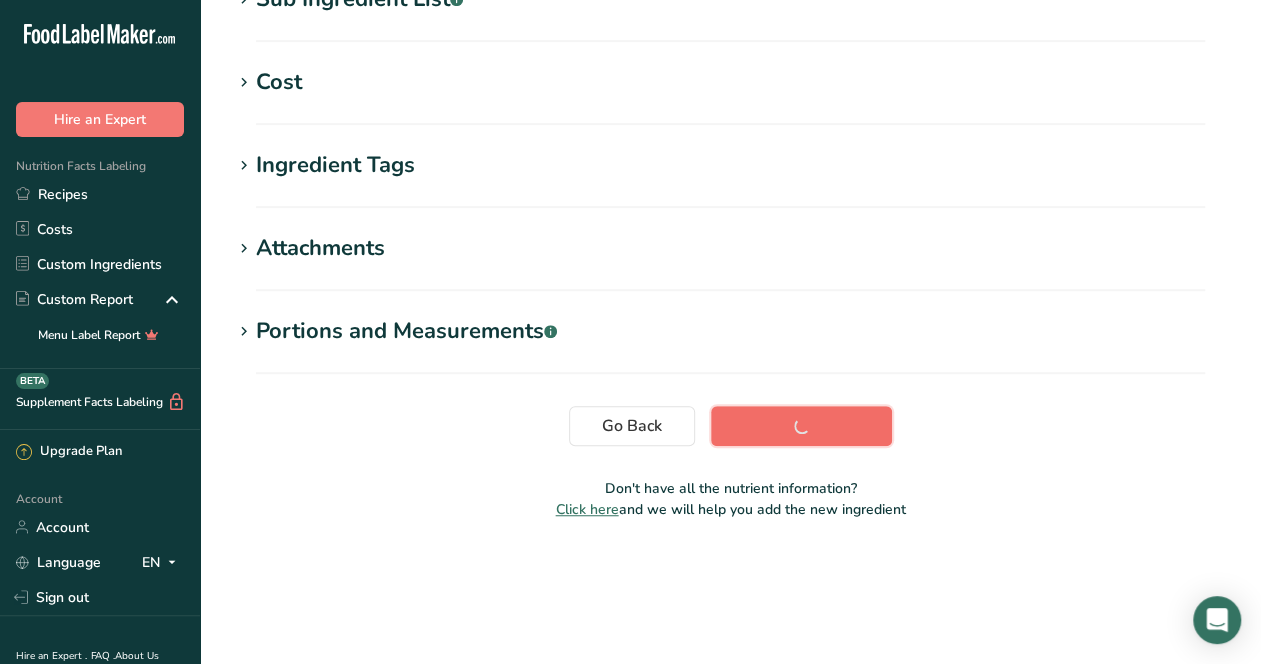scroll, scrollTop: 393, scrollLeft: 0, axis: vertical 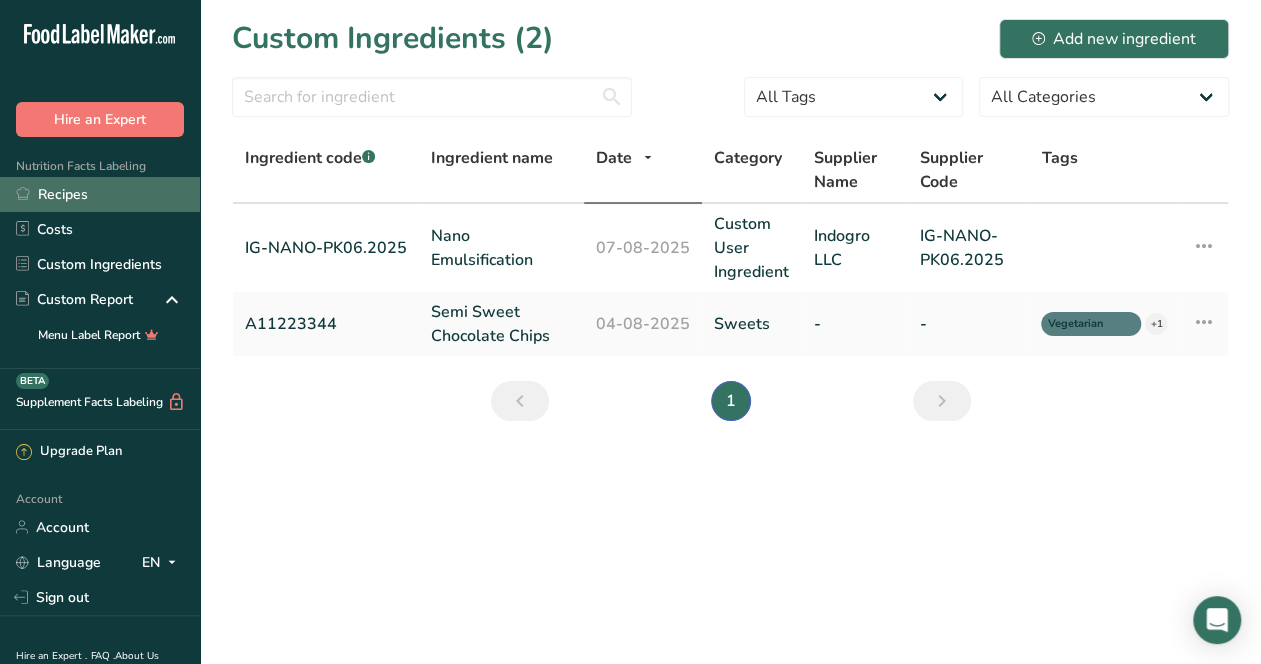 click on "Recipes" at bounding box center (100, 194) 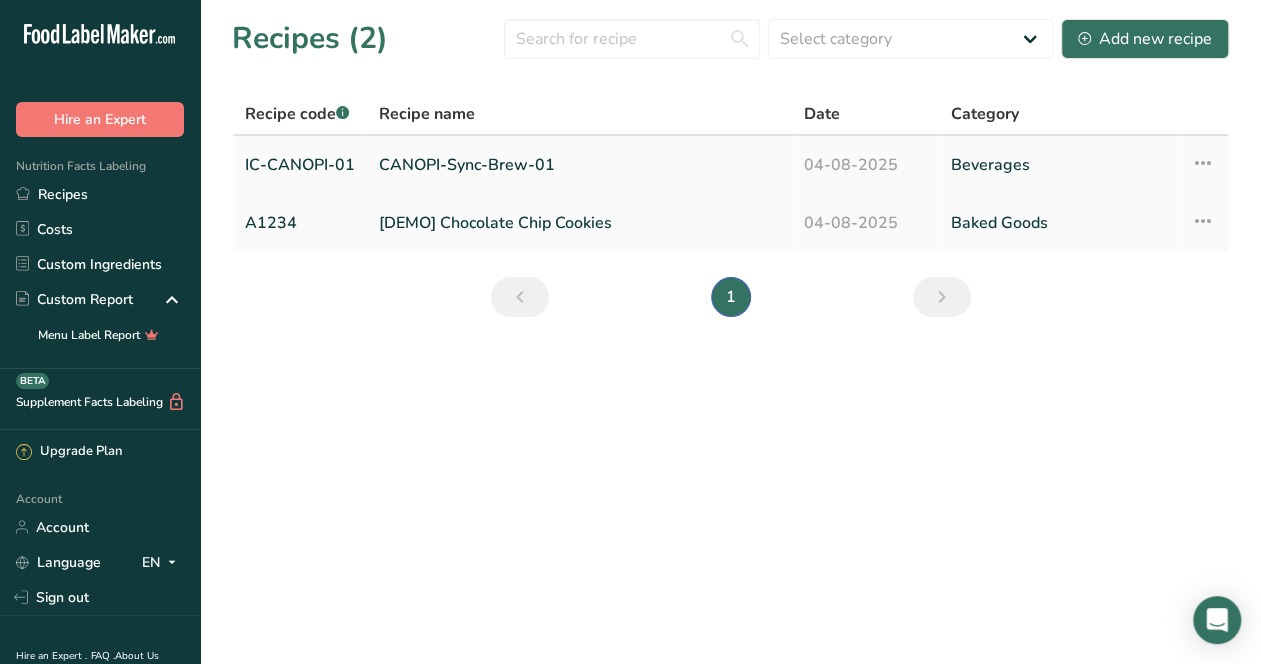 click on "CANOPI-Sync-Brew-01" at bounding box center (579, 165) 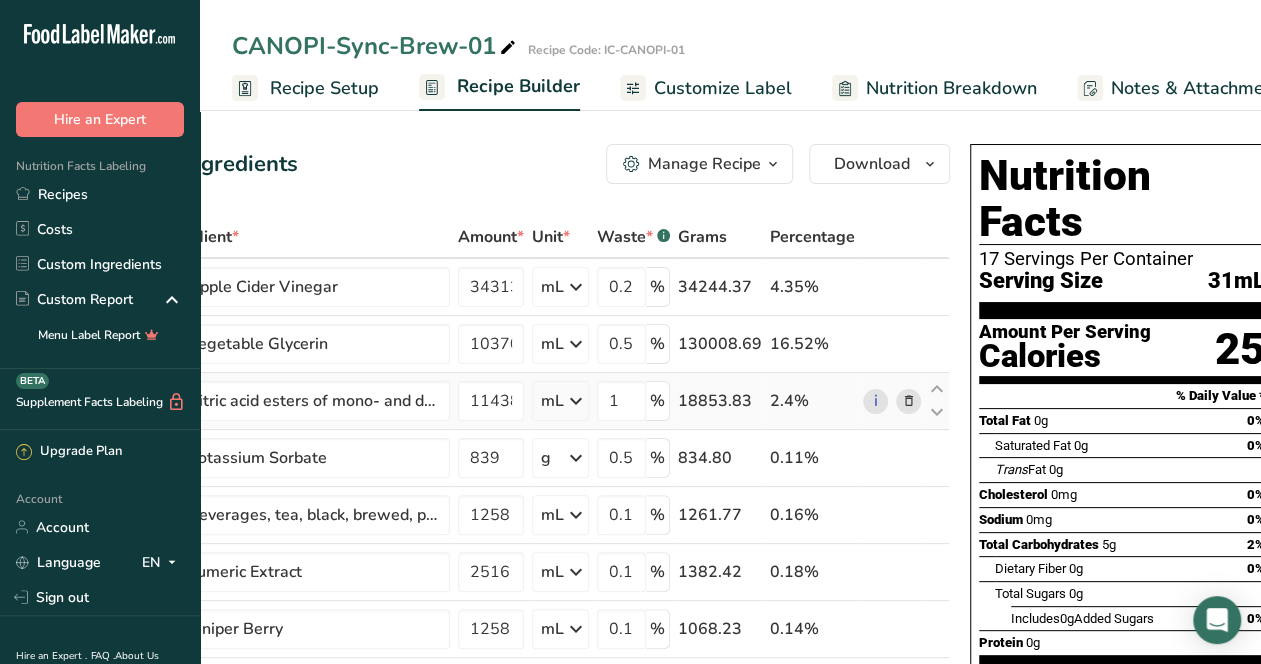 scroll, scrollTop: 0, scrollLeft: 113, axis: horizontal 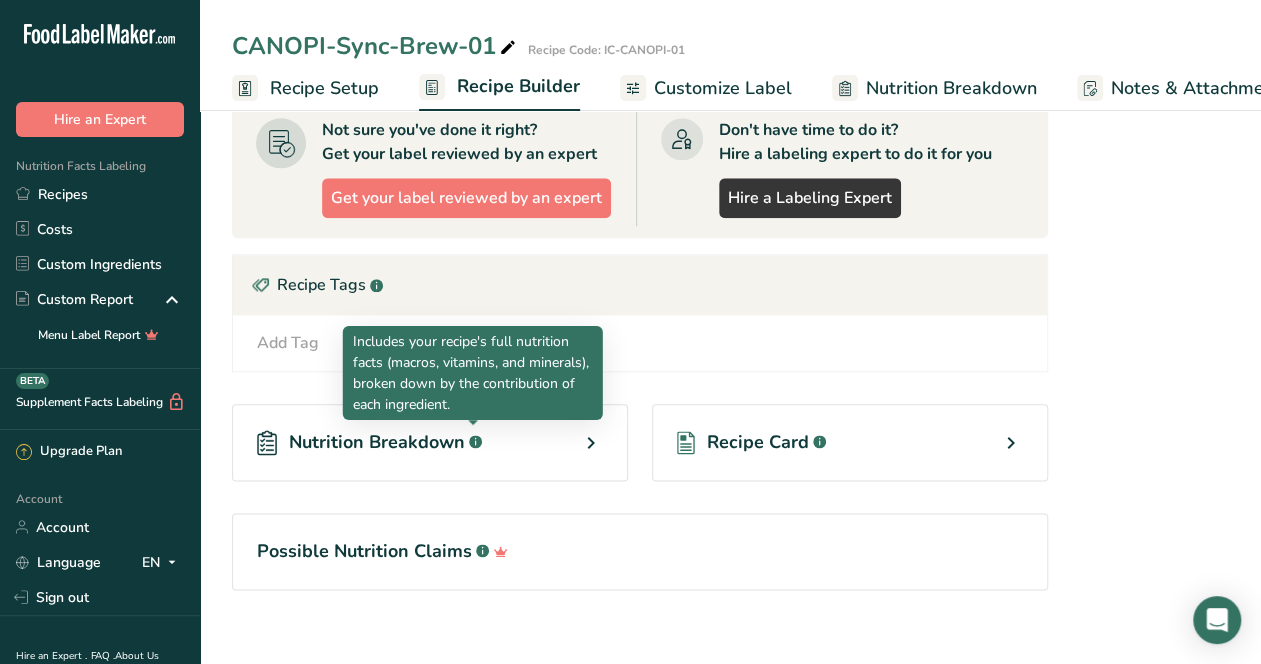 click on ".a-a{fill:#347362;}.b-a{fill:#fff;}" 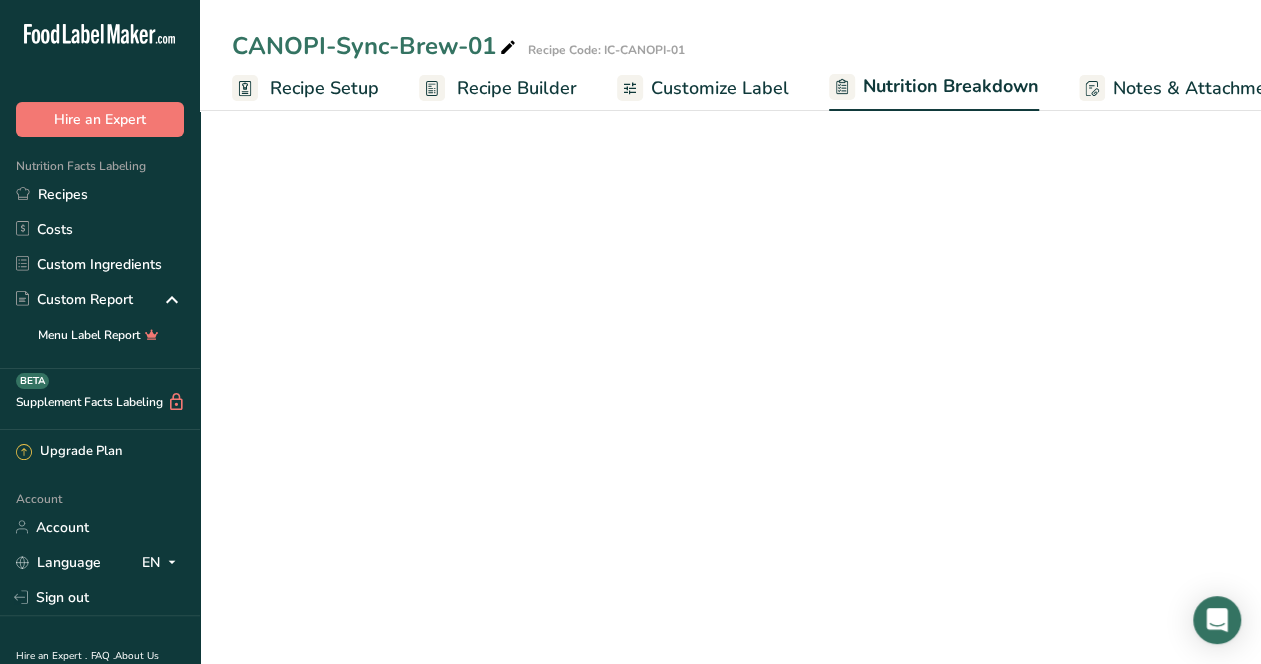 select on "Calories" 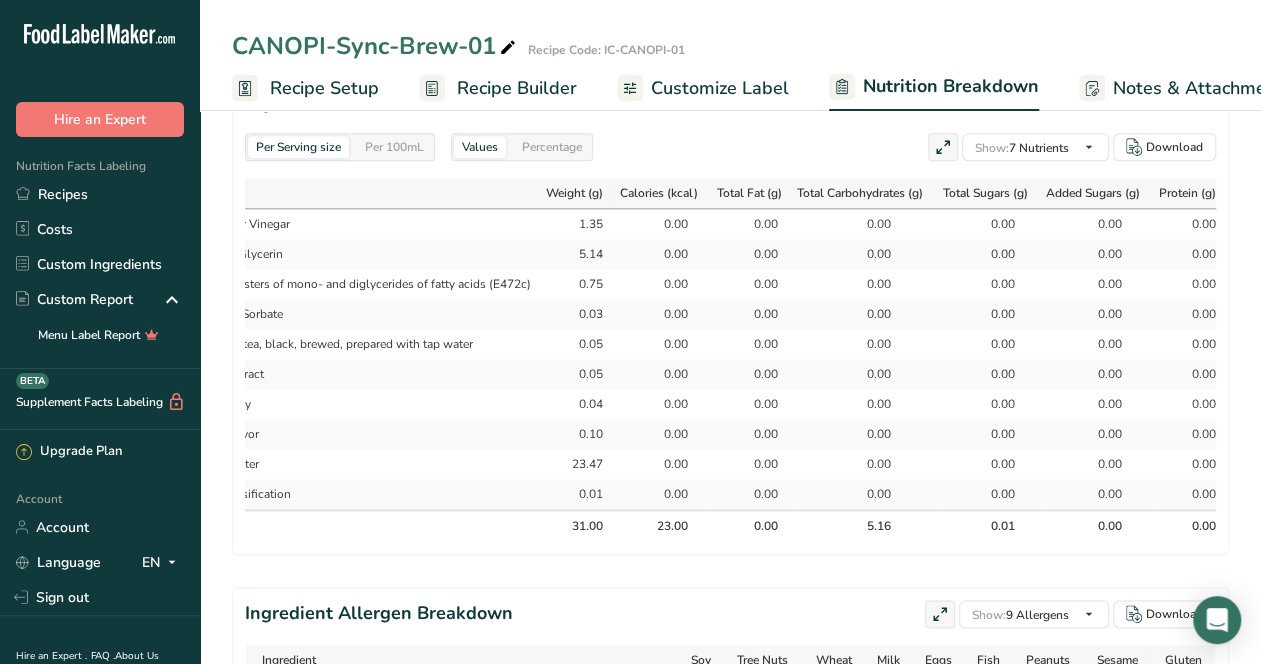 scroll, scrollTop: 0, scrollLeft: 106, axis: horizontal 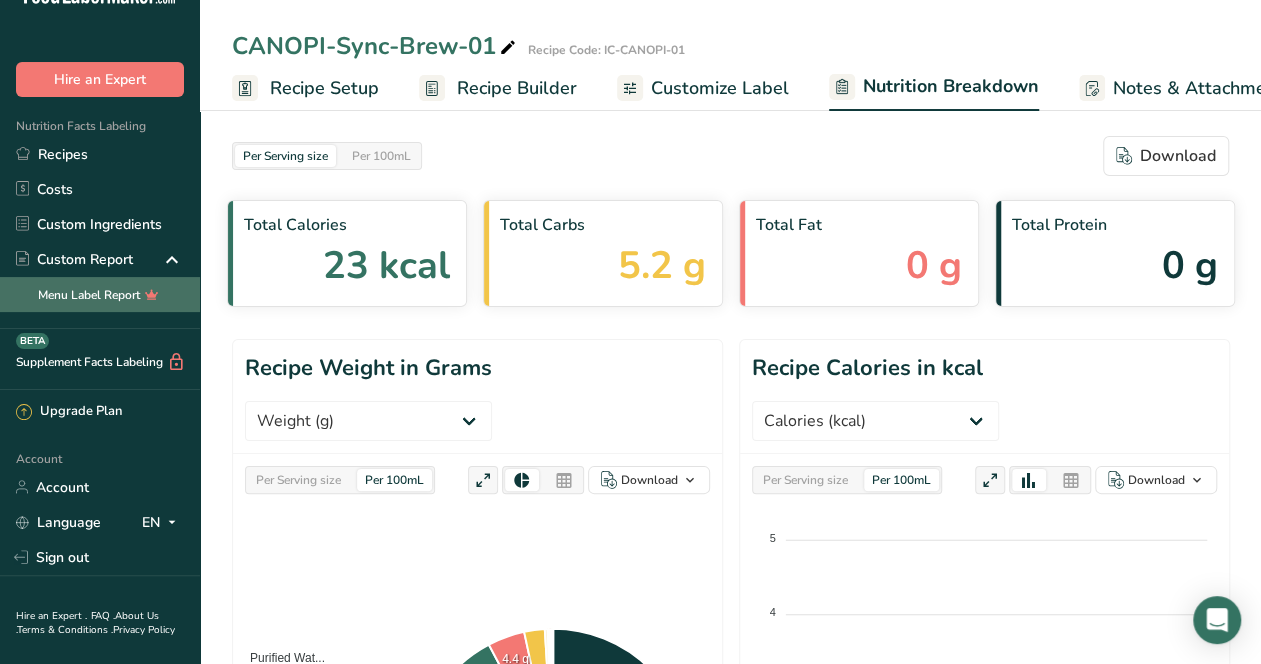 click on "Menu Label Report" at bounding box center [100, 294] 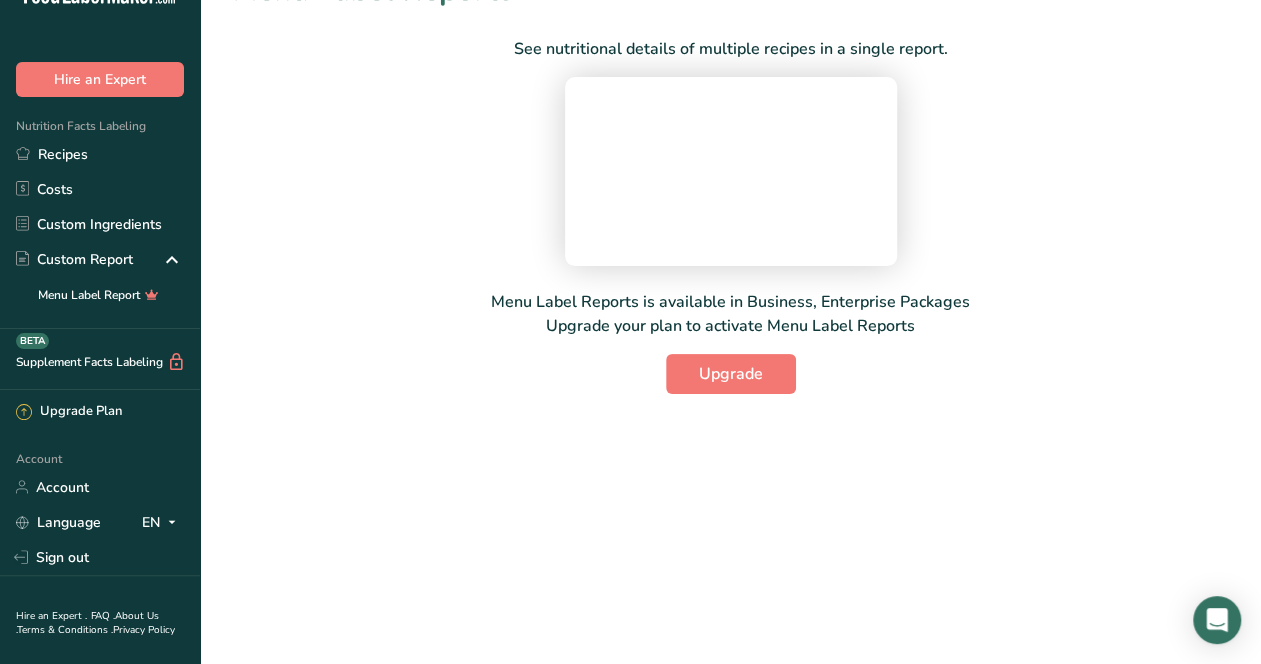 scroll, scrollTop: 0, scrollLeft: 0, axis: both 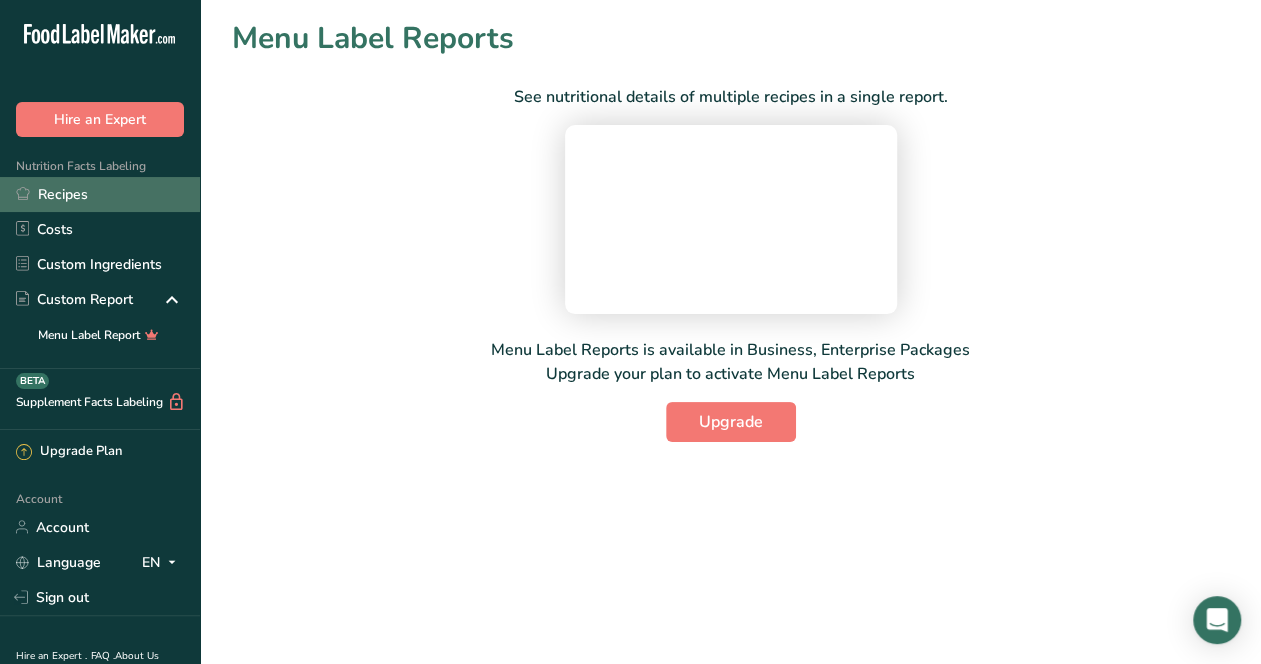 click on "Recipes" at bounding box center [100, 194] 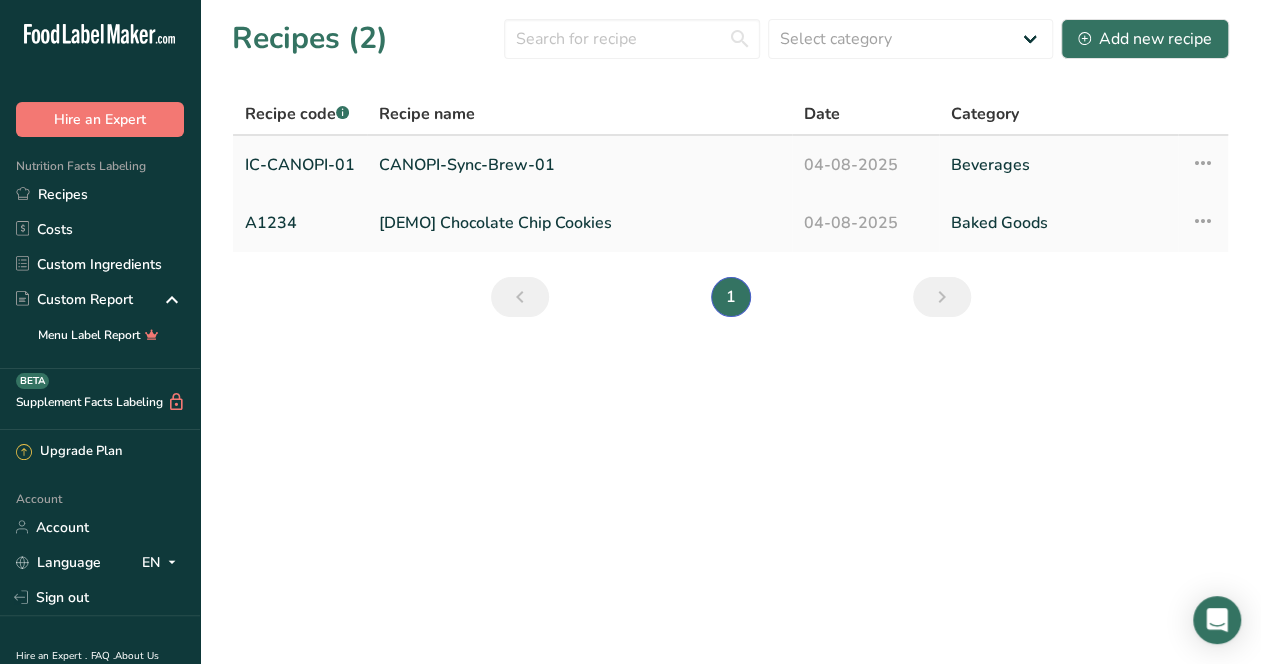 click on "CANOPI-Sync-Brew-01" at bounding box center (579, 165) 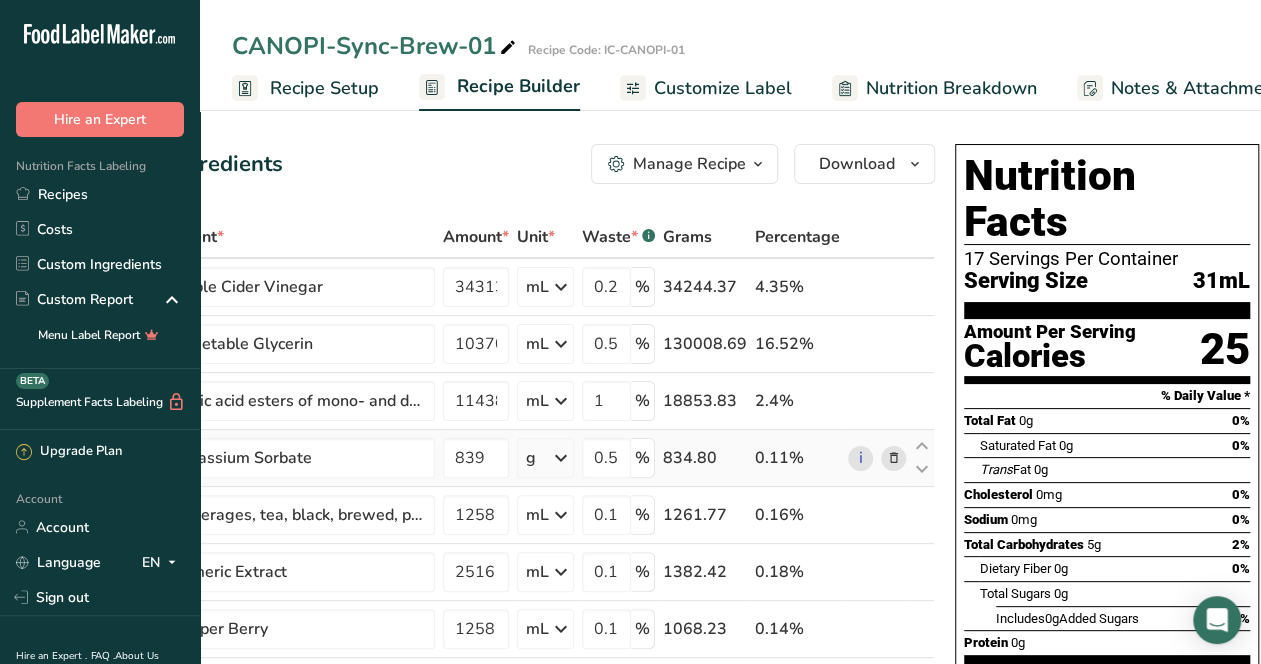 scroll, scrollTop: 0, scrollLeft: 0, axis: both 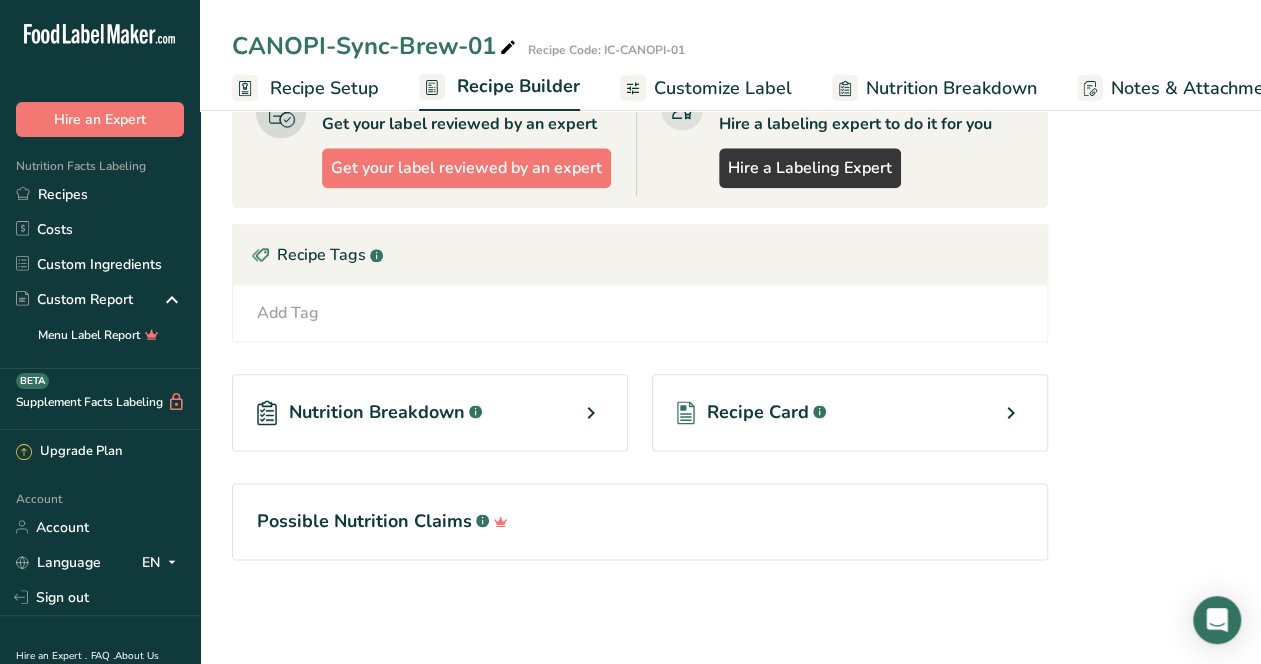 click on "Possible Nutrition Claims
.a-a{fill:#347362;}.b-a{fill:#fff;}" at bounding box center (640, 521) 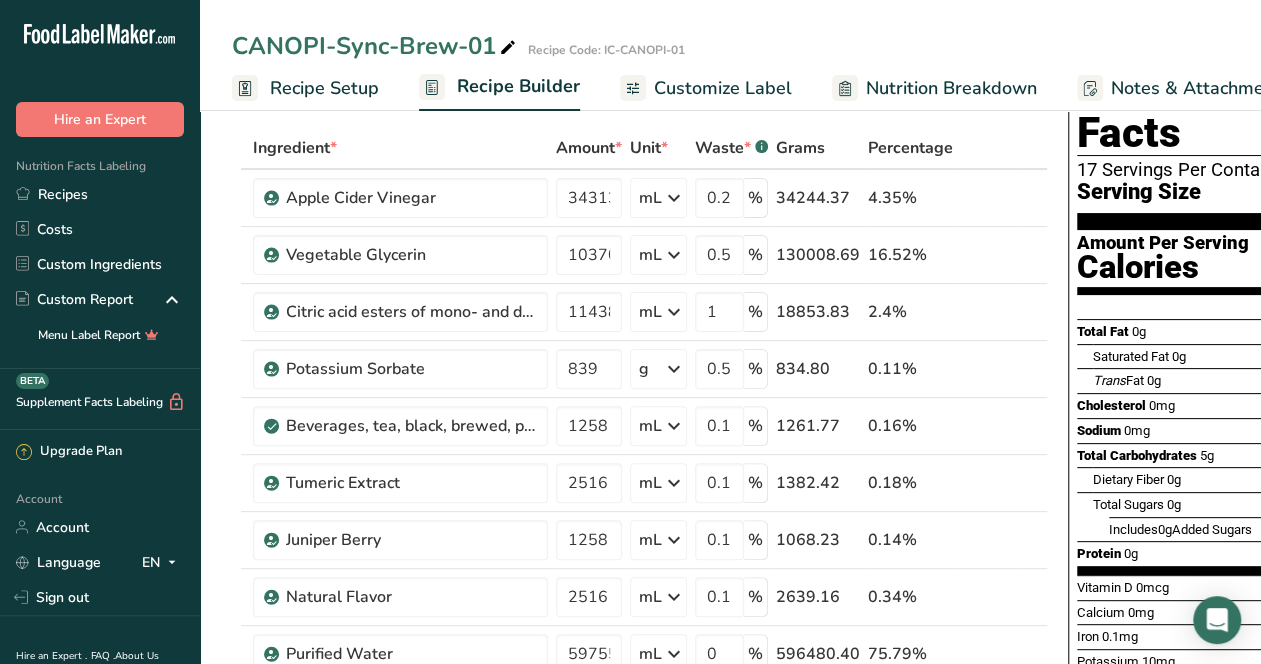 scroll, scrollTop: 0, scrollLeft: 0, axis: both 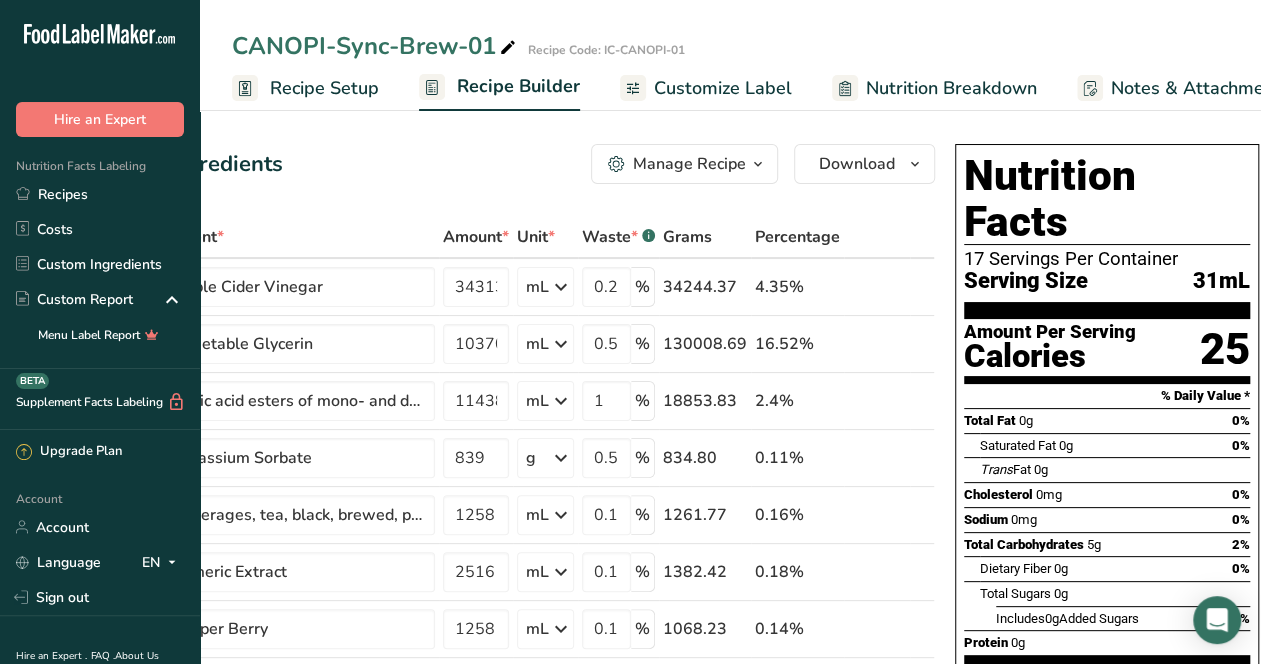 click on "Manage Recipe" at bounding box center (689, 164) 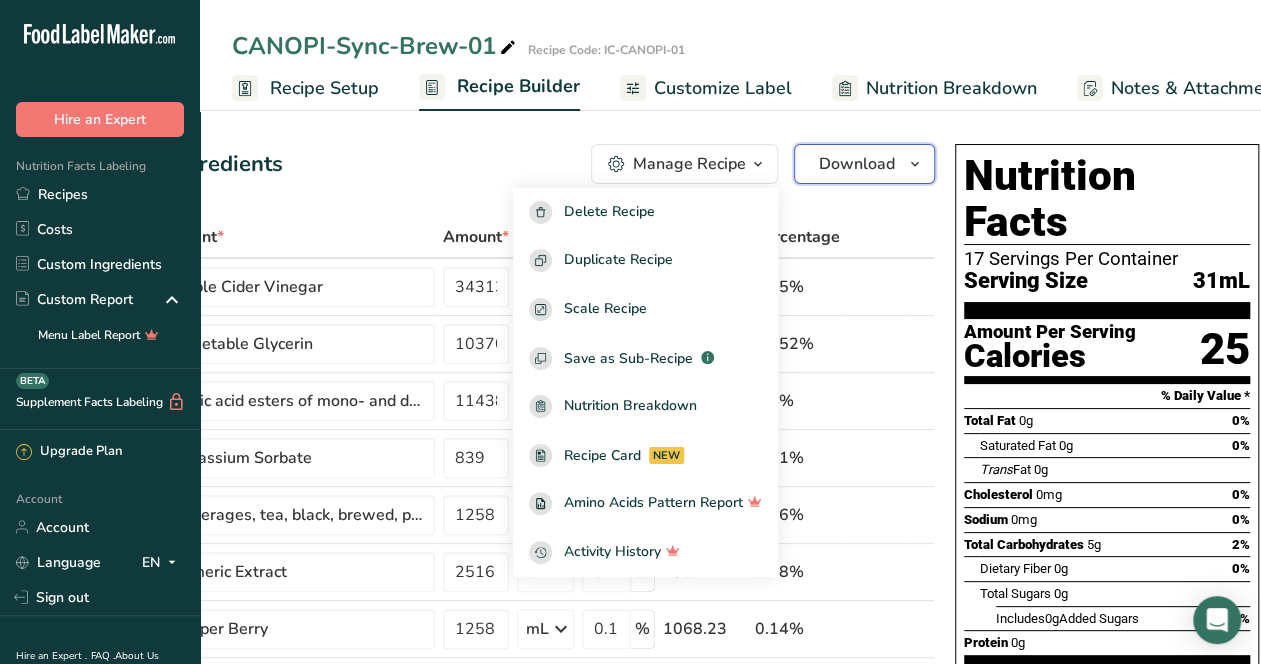 click on "Download" at bounding box center (857, 164) 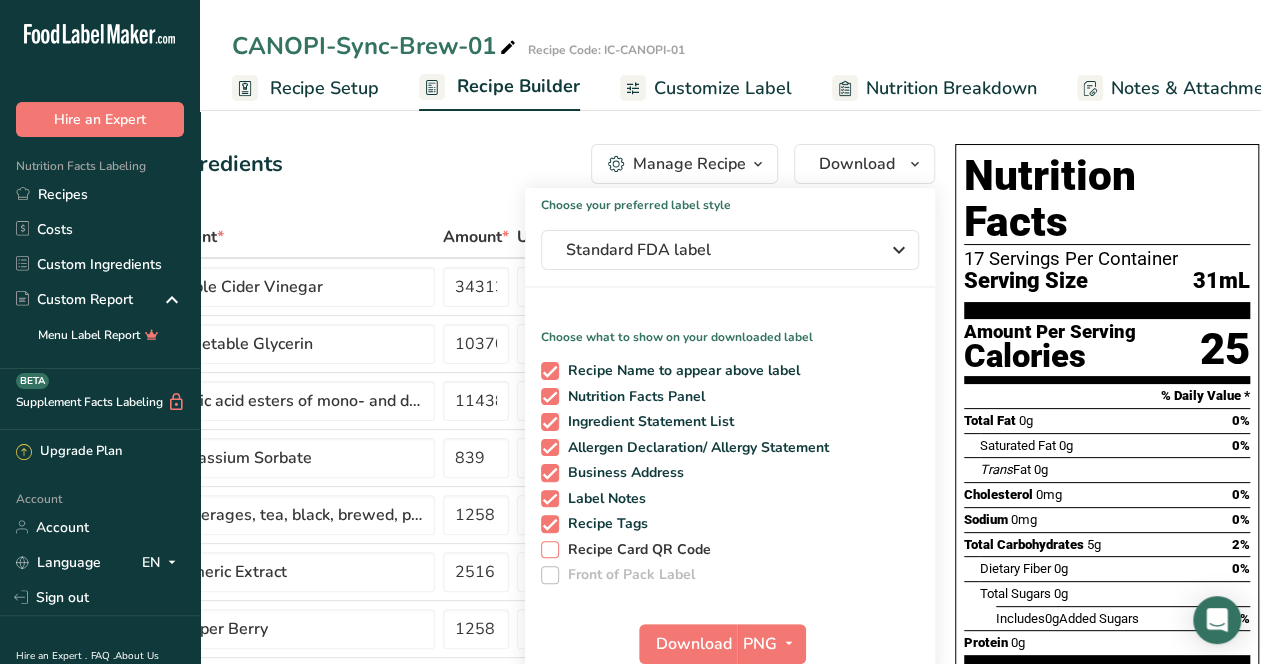 click at bounding box center (550, 550) 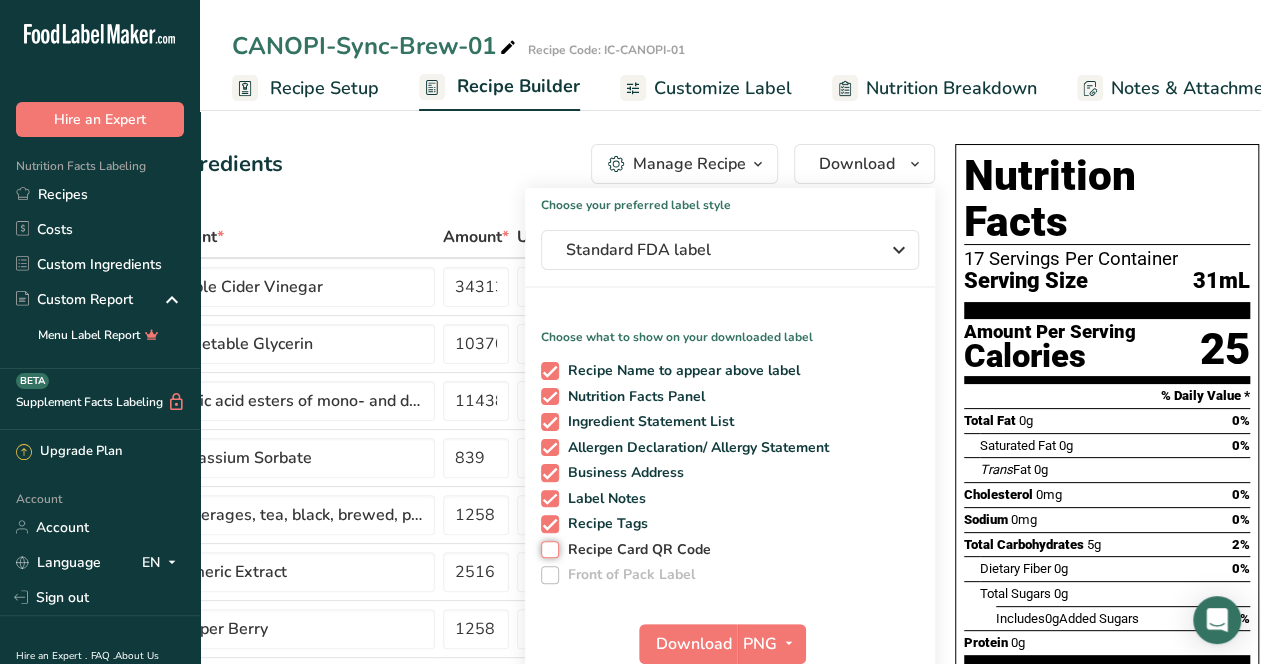 click on "Recipe Card QR Code" at bounding box center (547, 549) 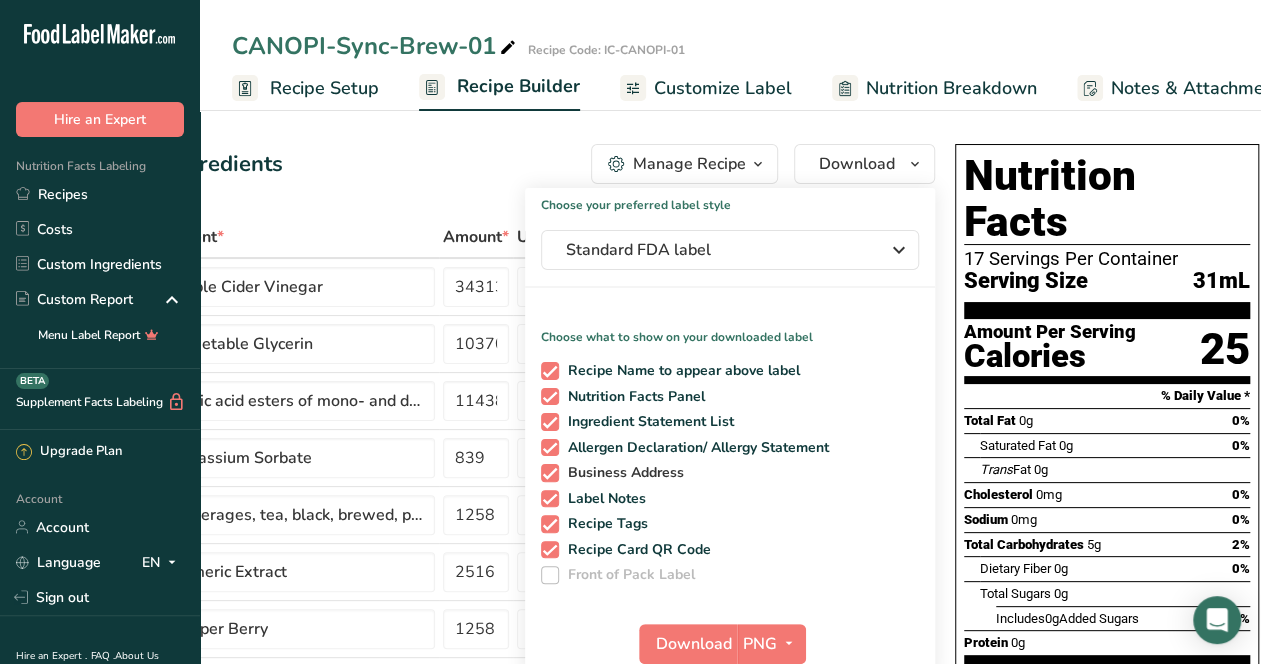 click at bounding box center [550, 473] 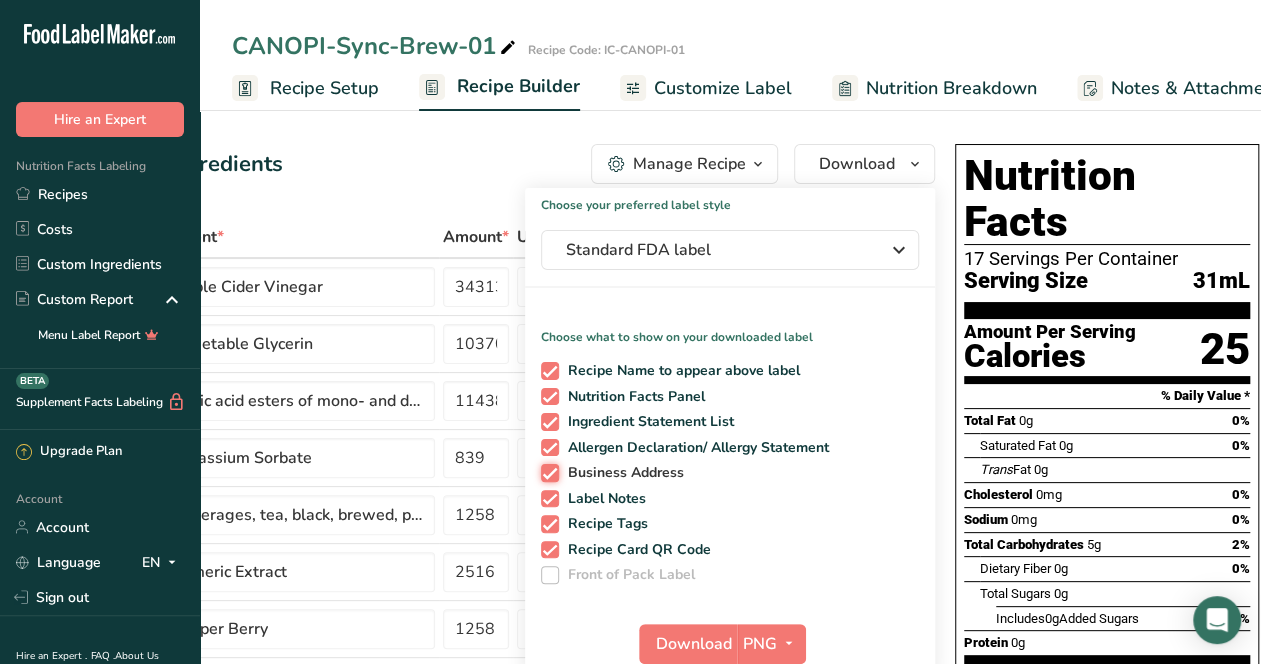 click on "Business Address" at bounding box center [547, 472] 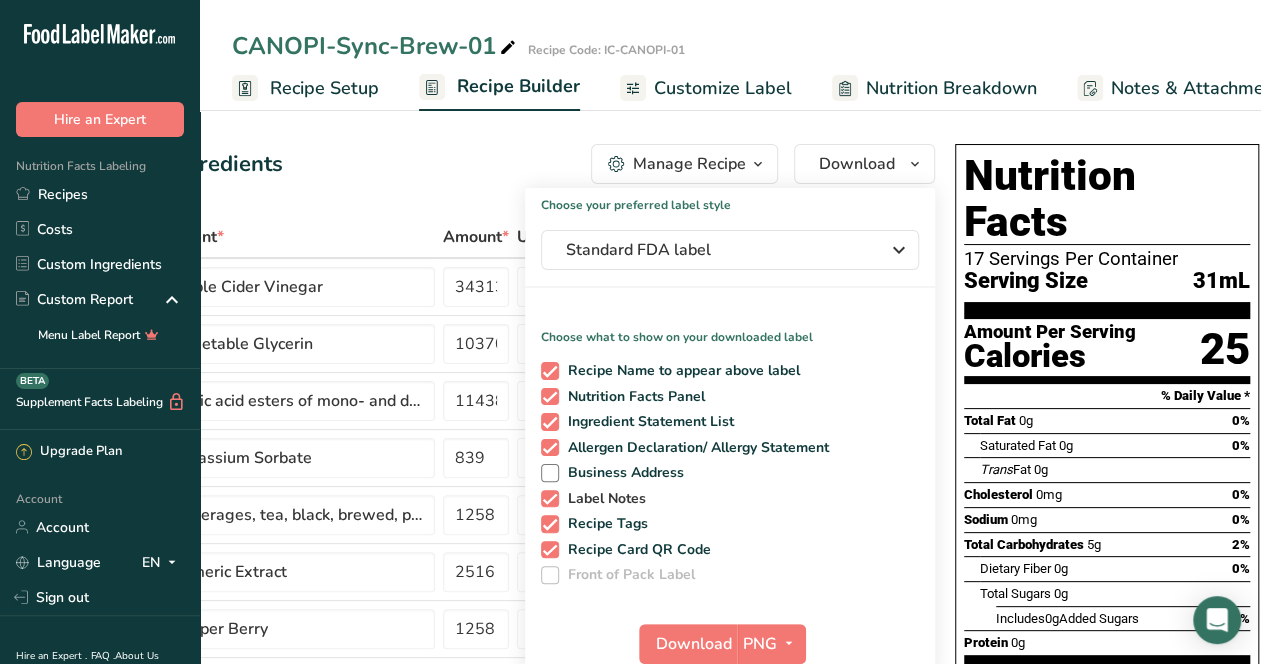 click at bounding box center [550, 499] 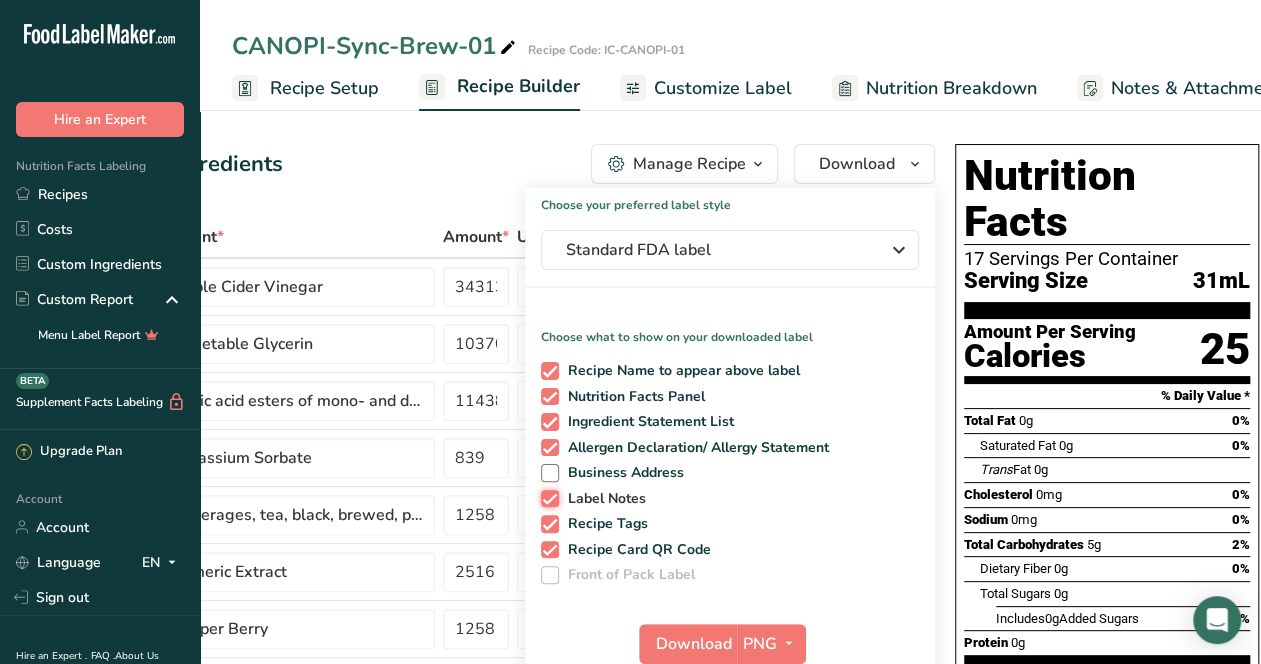 click on "Label Notes" at bounding box center [547, 498] 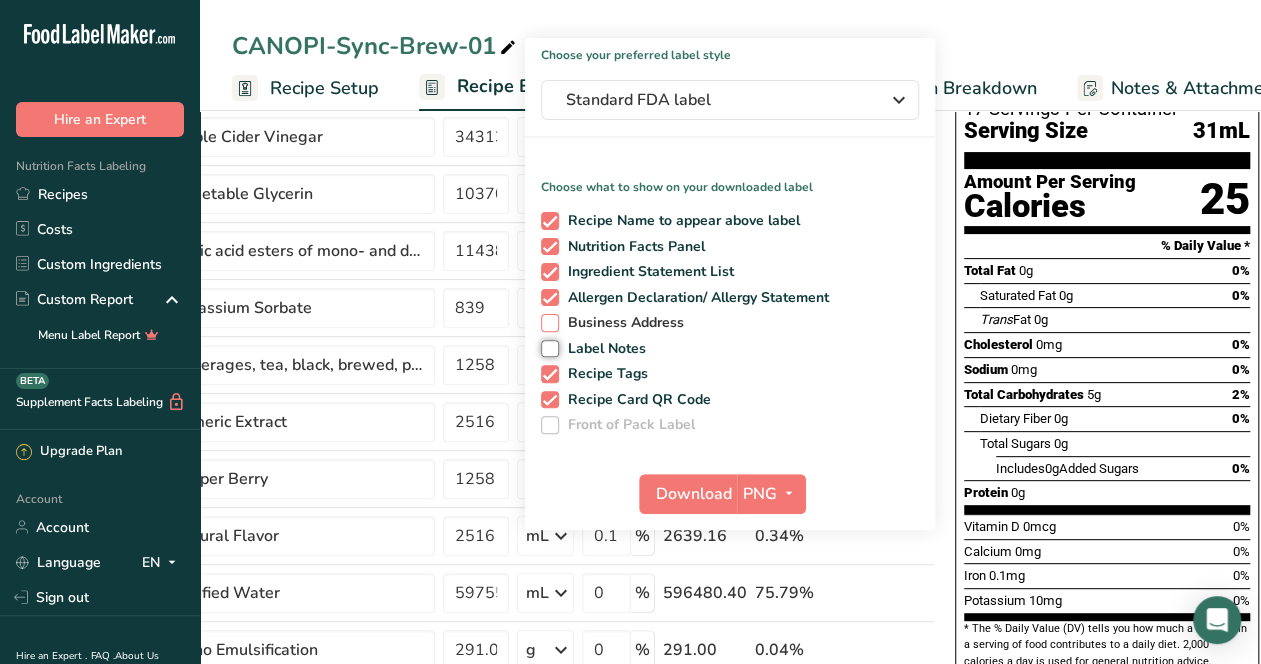 scroll, scrollTop: 161, scrollLeft: 0, axis: vertical 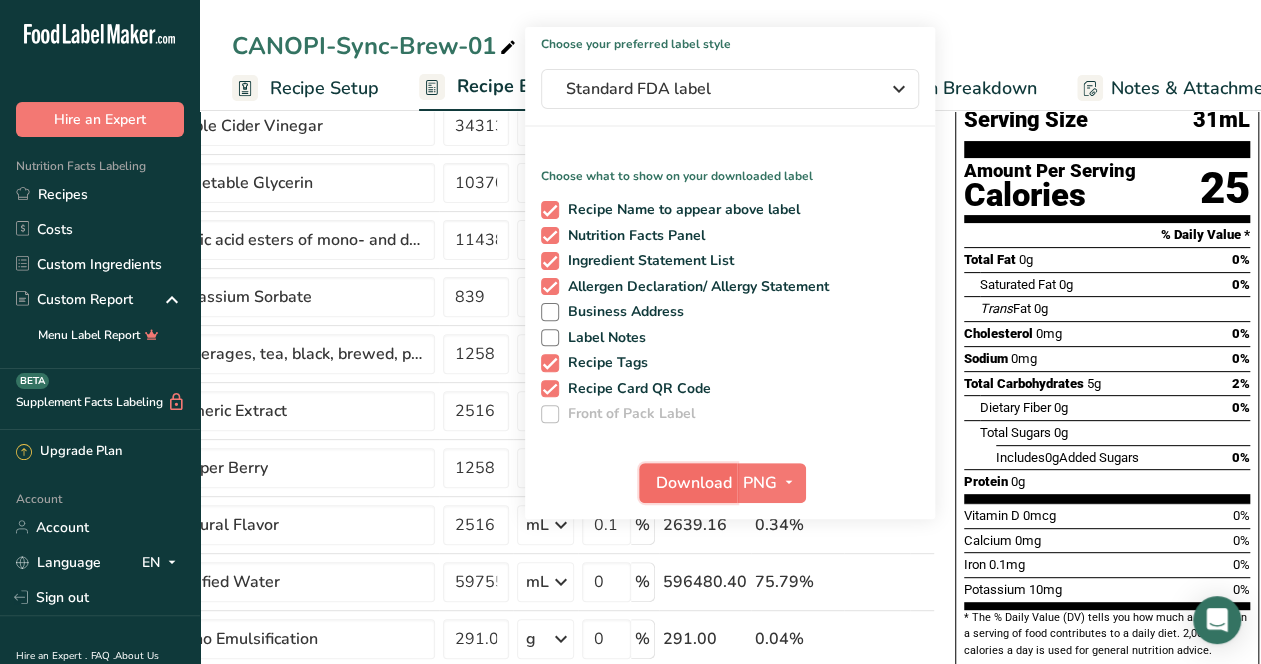 click on "Download" at bounding box center [694, 483] 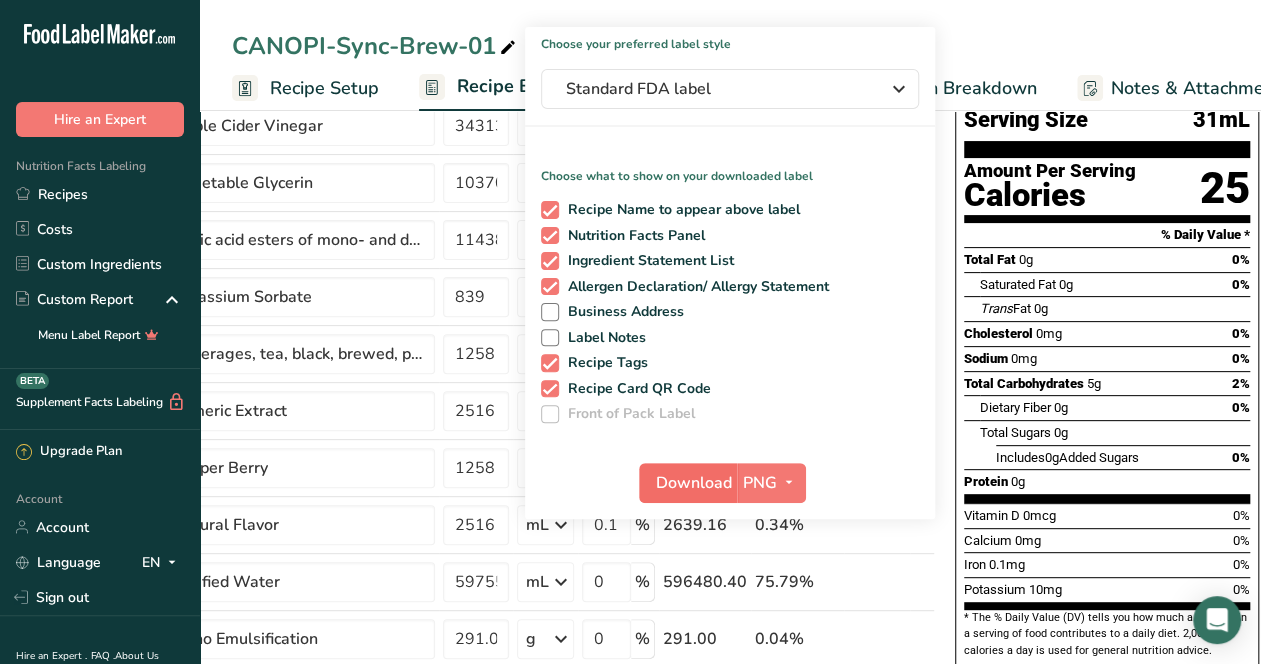 scroll, scrollTop: 0, scrollLeft: 98, axis: horizontal 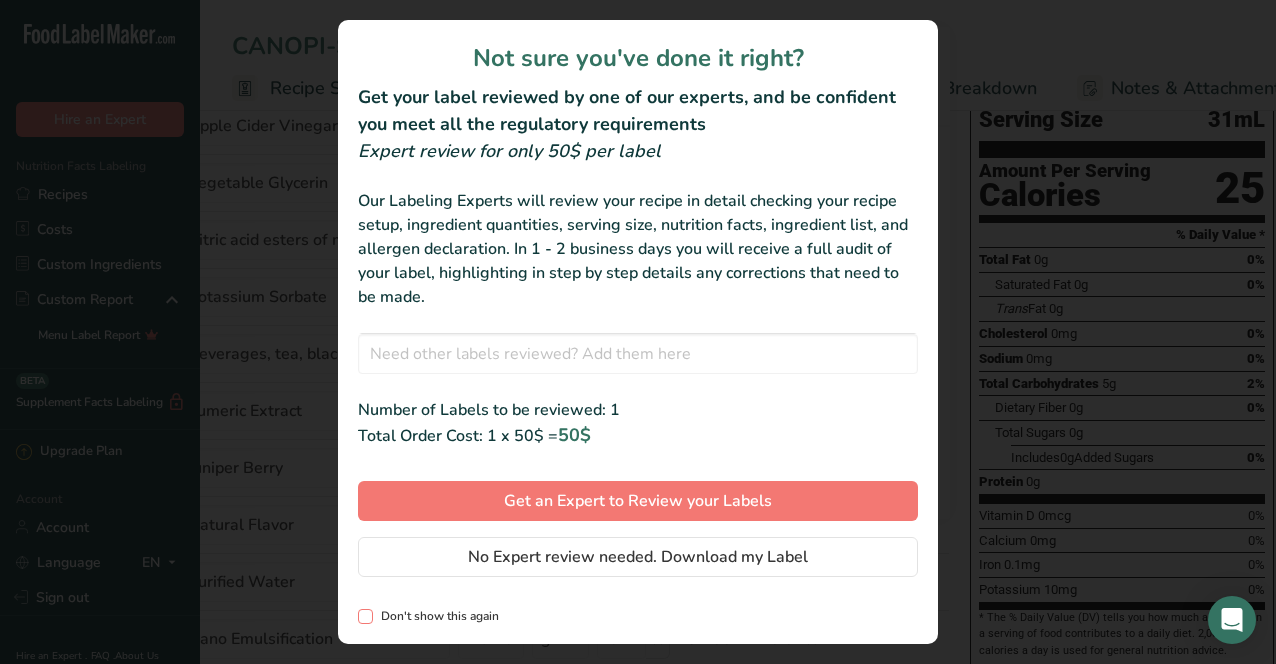click at bounding box center (365, 616) 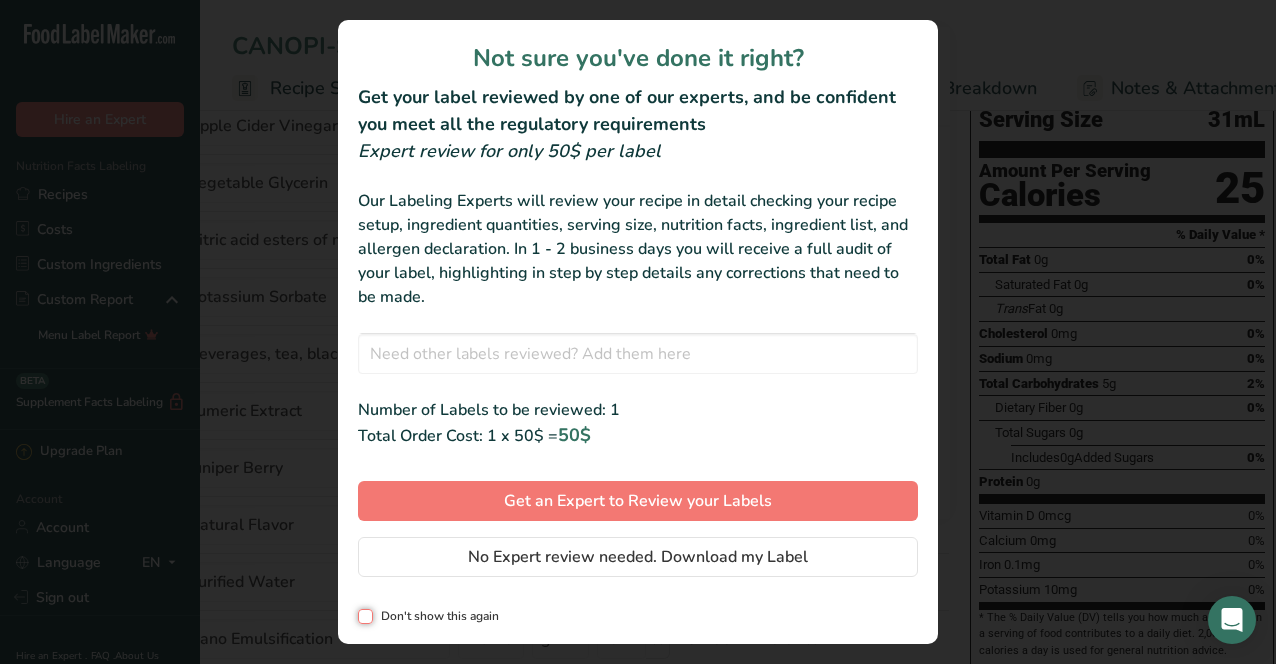 click on "Don't show this again" at bounding box center [364, 616] 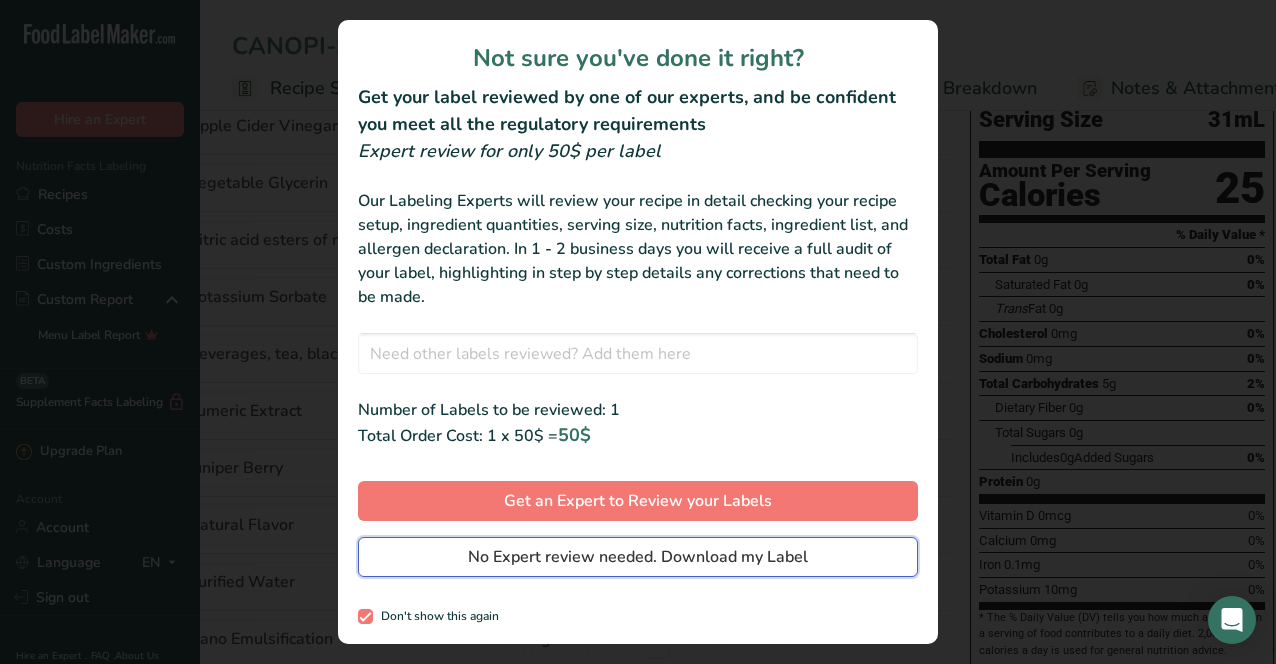 click on "No Expert review needed. Download my Label" at bounding box center [638, 557] 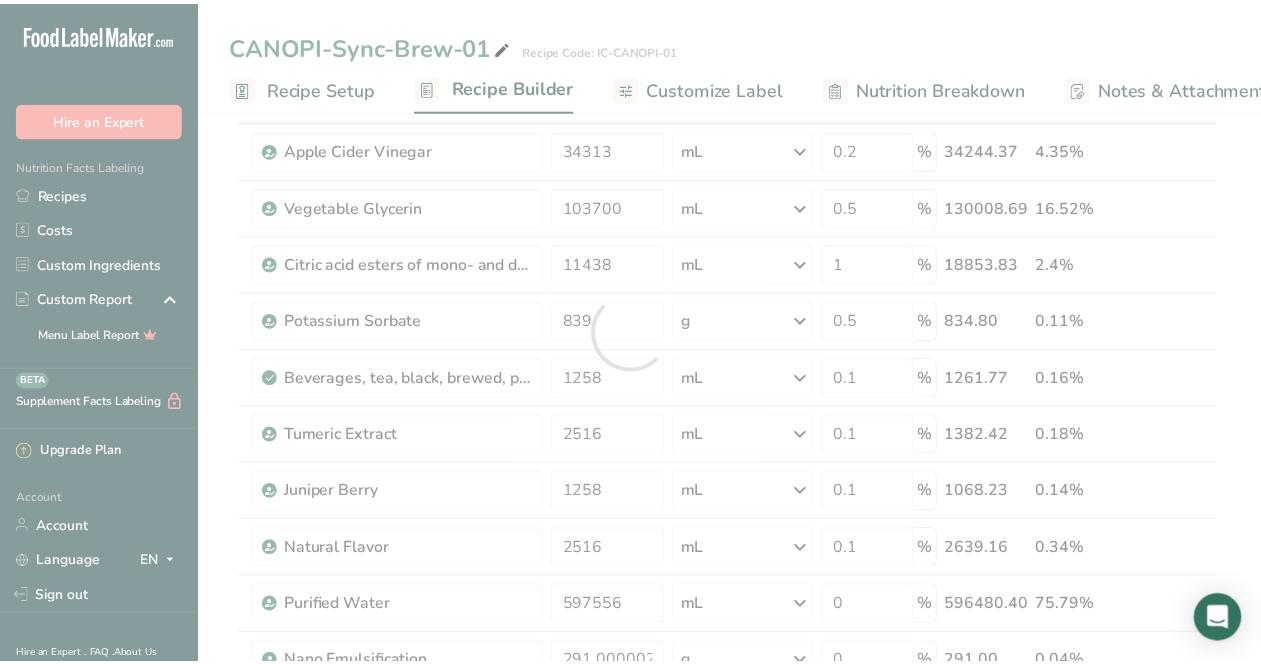 scroll, scrollTop: 0, scrollLeft: 0, axis: both 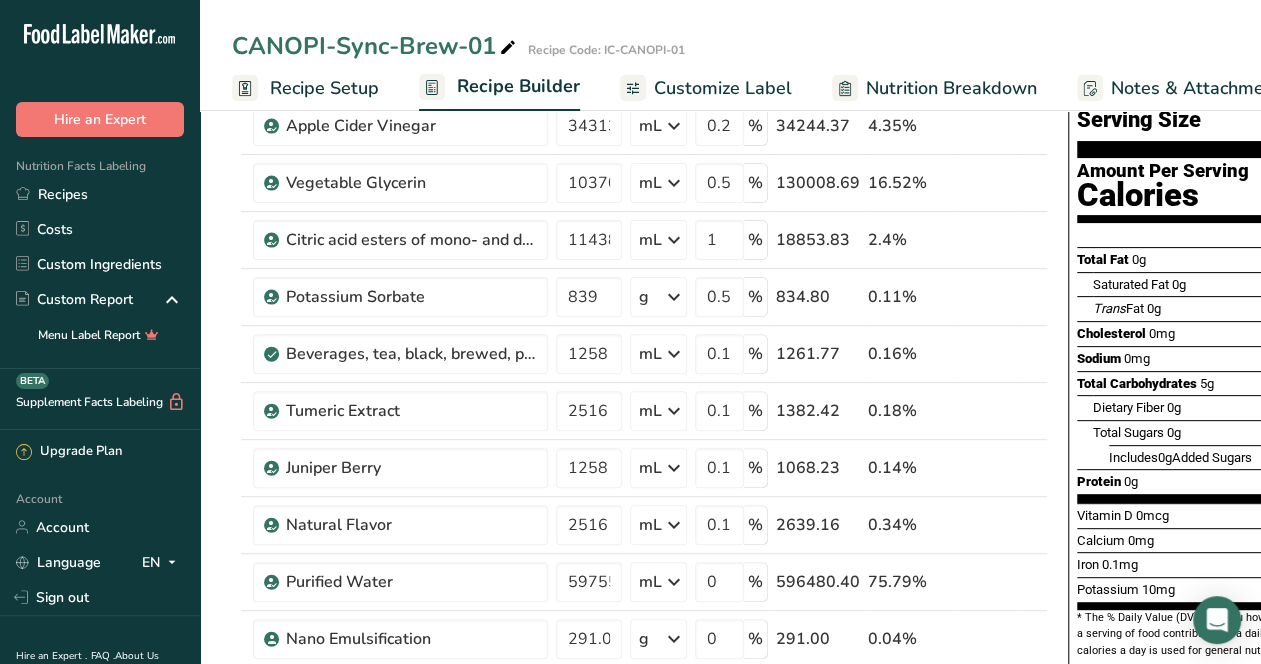 click on "CANOPI-Sync-Brew-01
Recipe Code: IC-CANOPI-01" at bounding box center (730, 46) 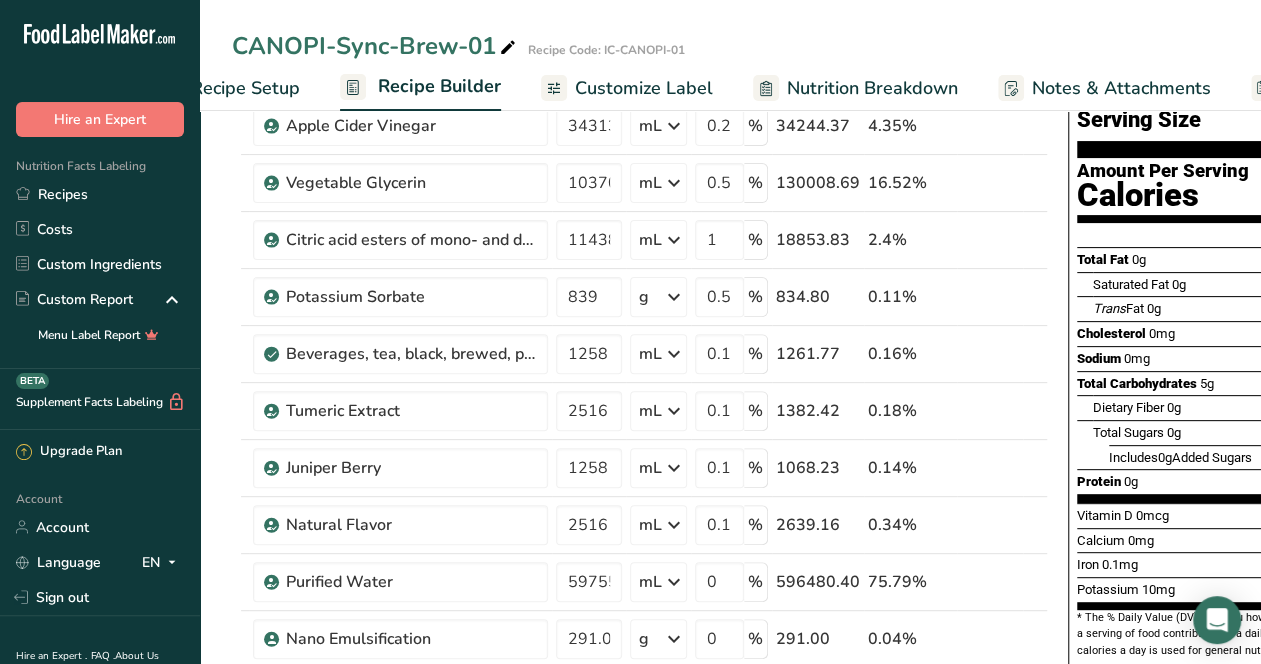 scroll, scrollTop: 0, scrollLeft: 87, axis: horizontal 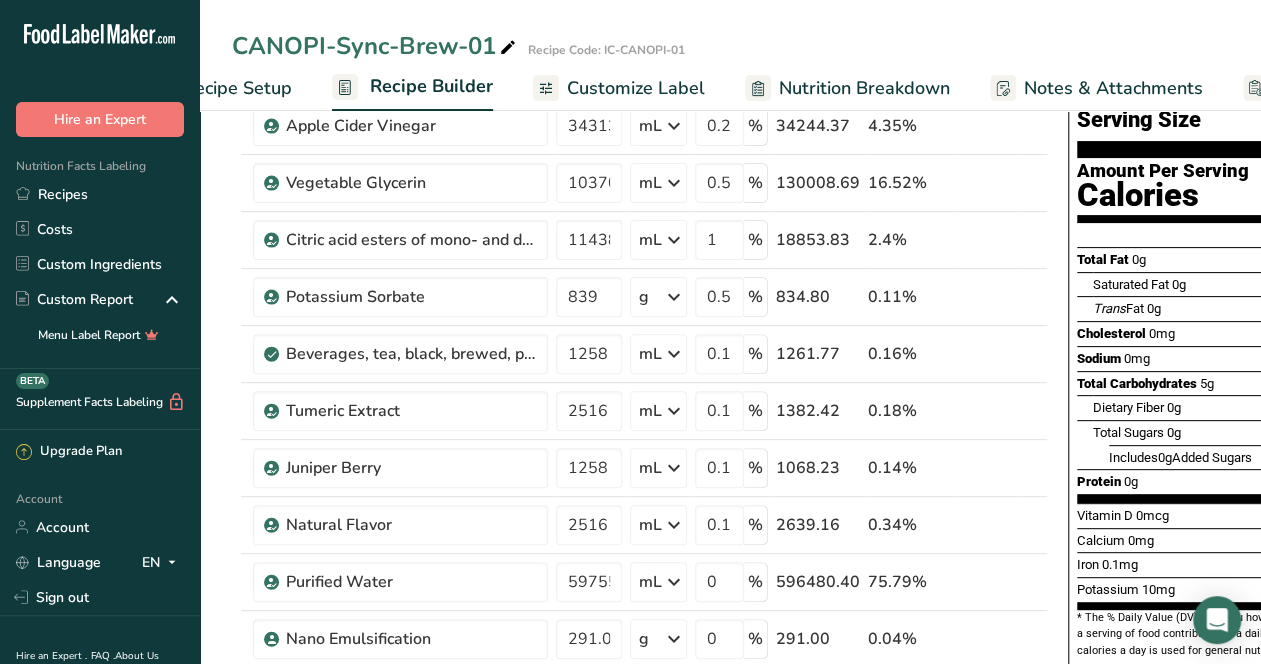 click on "Customize Label" at bounding box center (636, 88) 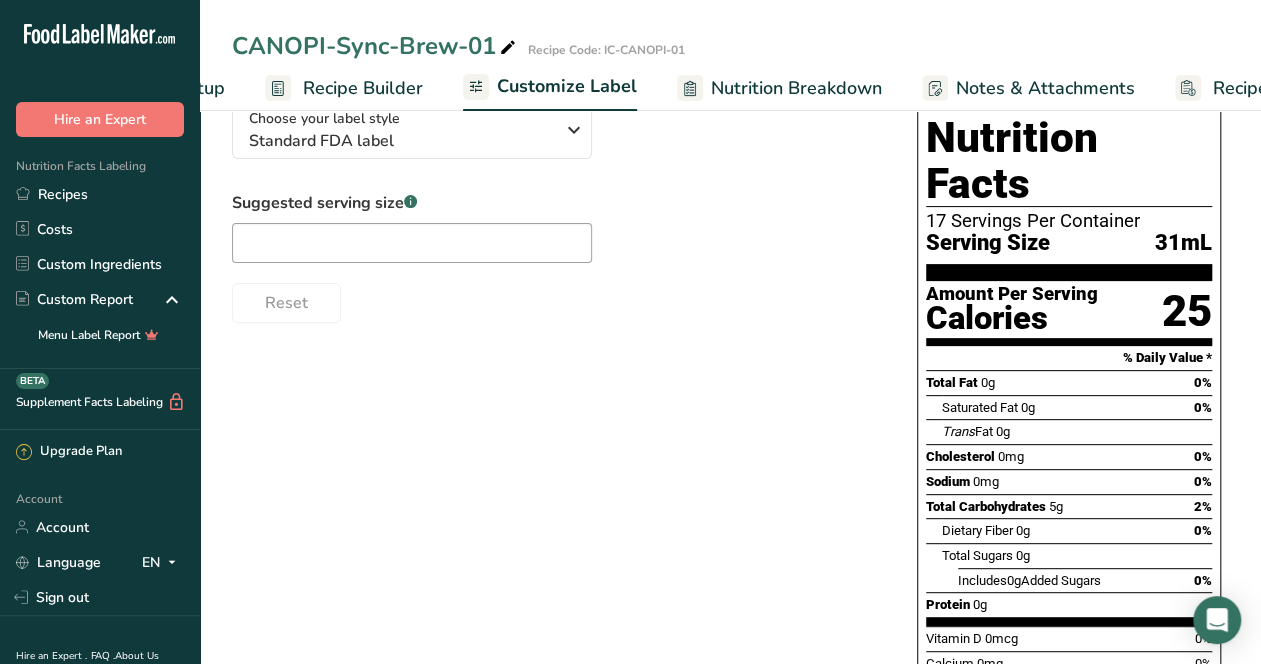 scroll, scrollTop: 0, scrollLeft: 260, axis: horizontal 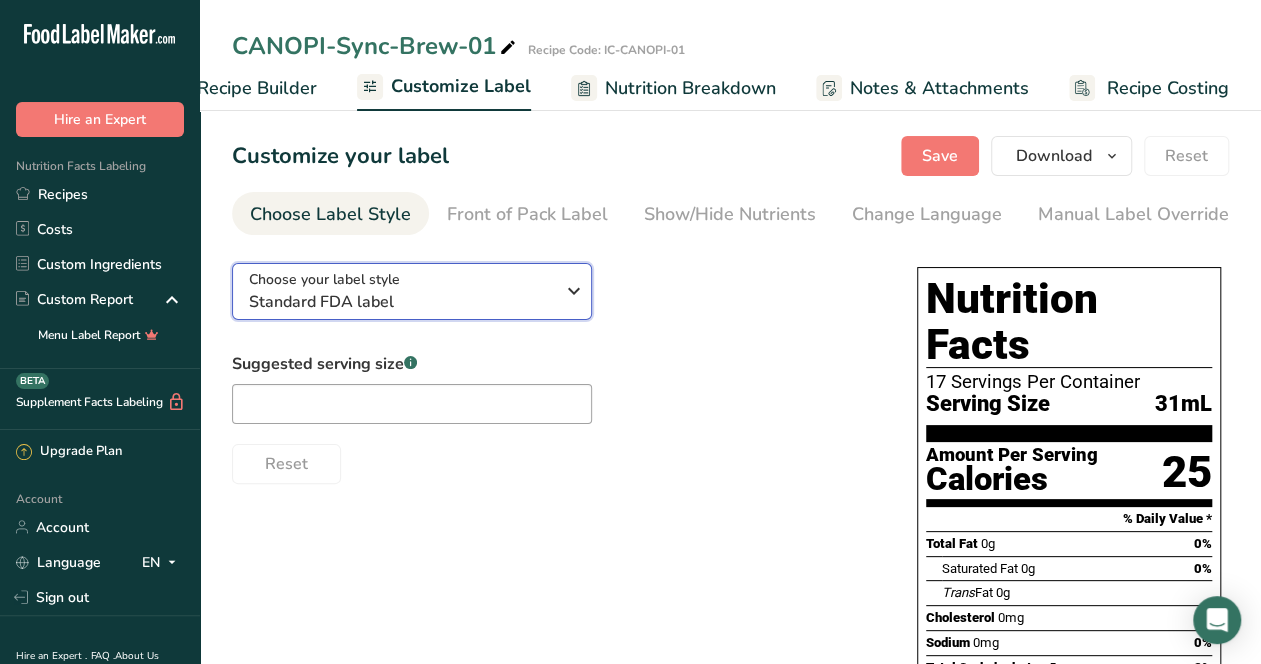 click on "Choose your label style
Standard FDA label" at bounding box center [401, 291] 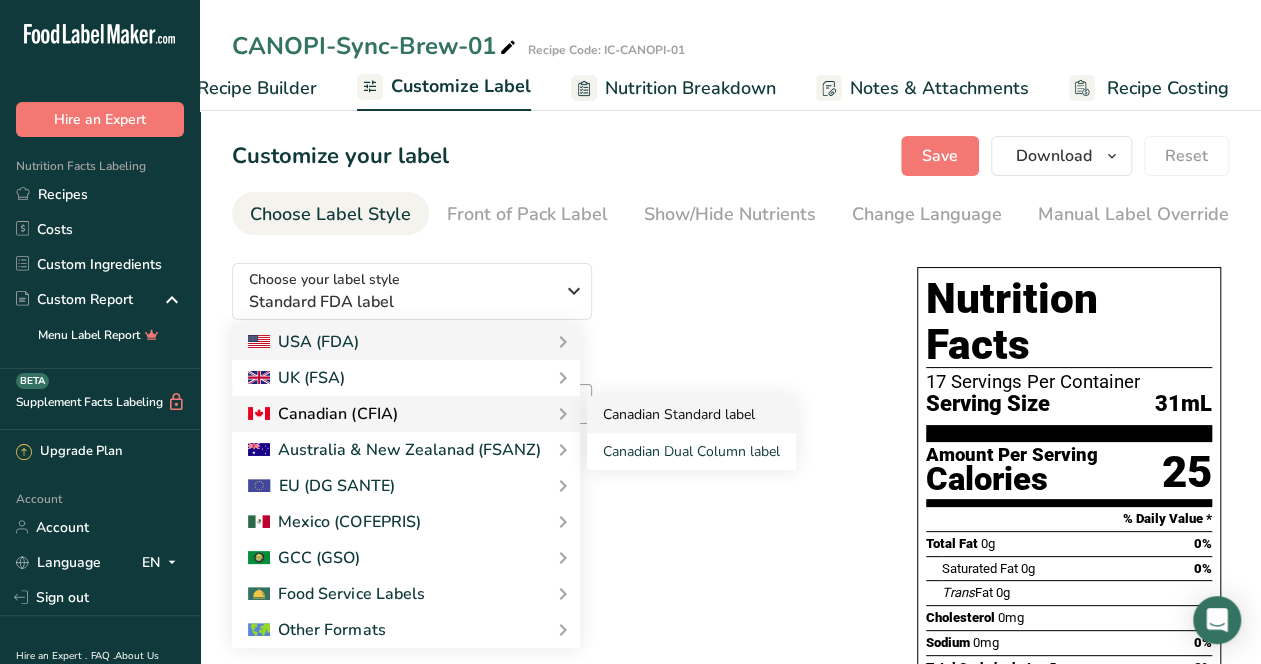 click on "Canadian Standard label" at bounding box center (691, 414) 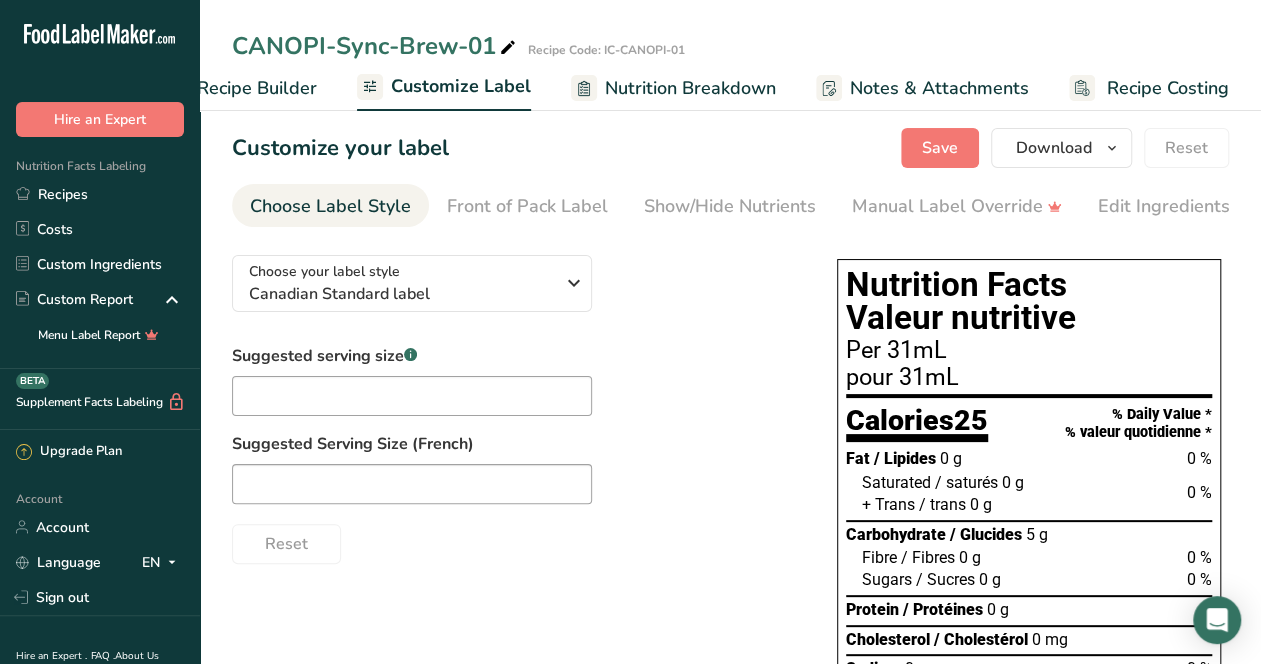 scroll, scrollTop: 7, scrollLeft: 0, axis: vertical 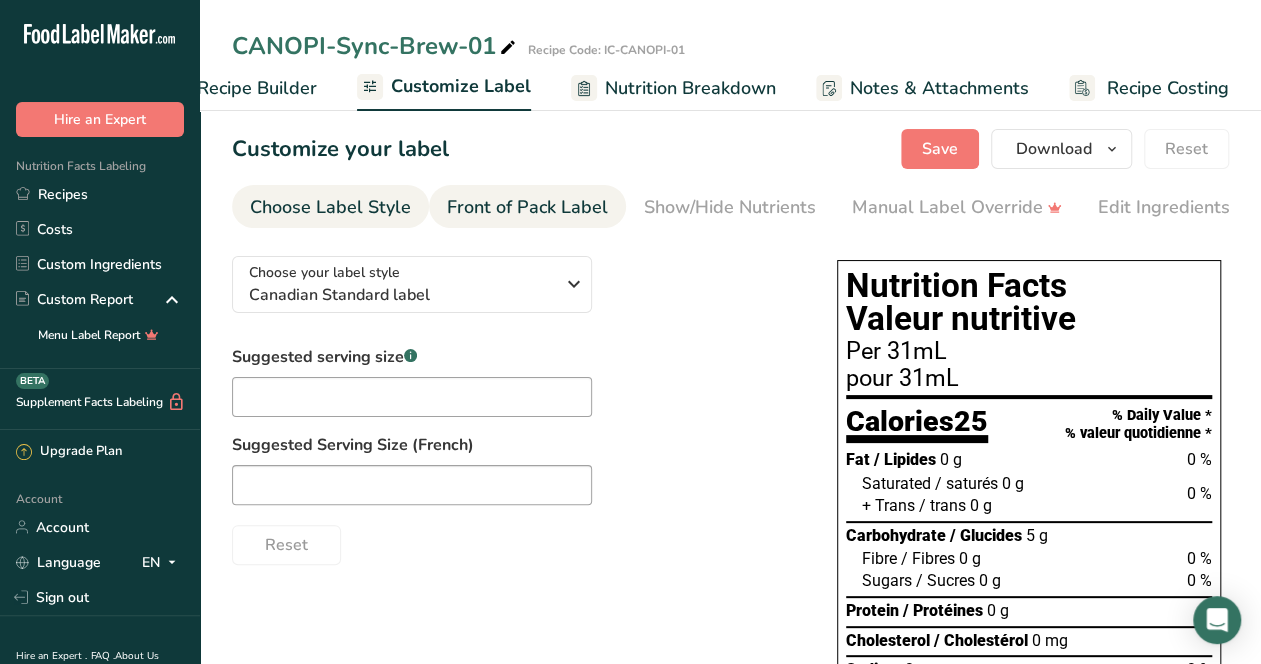 click on "Front of Pack Label" at bounding box center (527, 207) 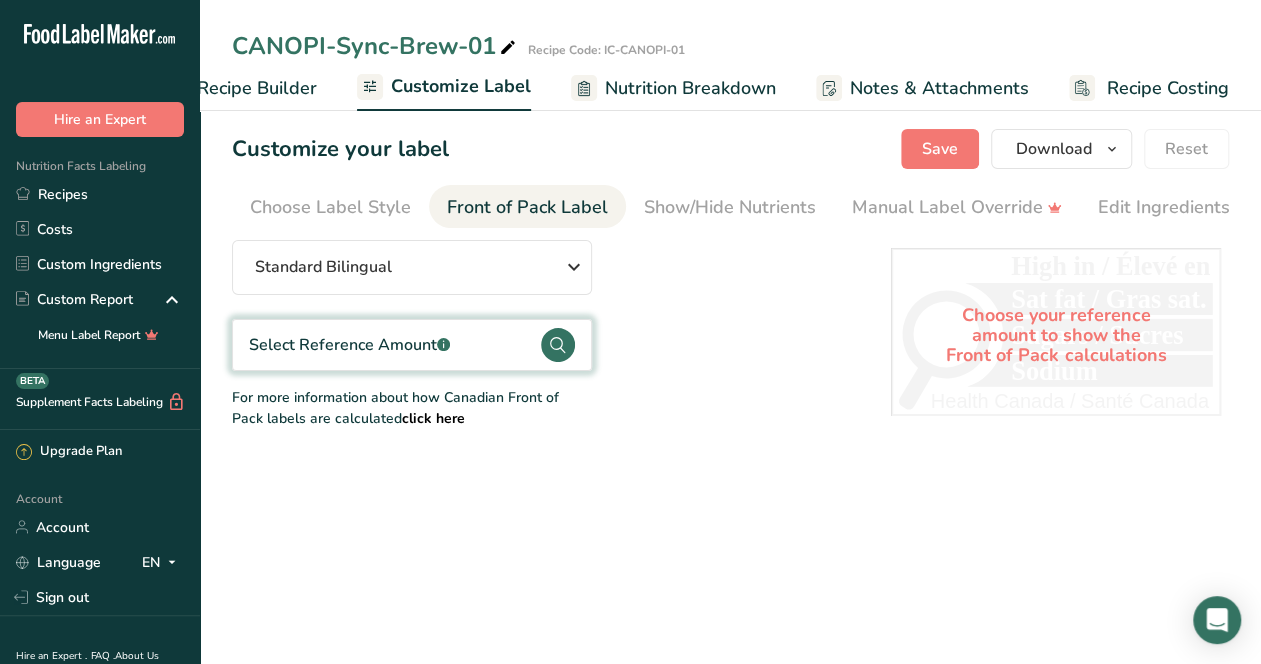 scroll, scrollTop: 0, scrollLeft: 0, axis: both 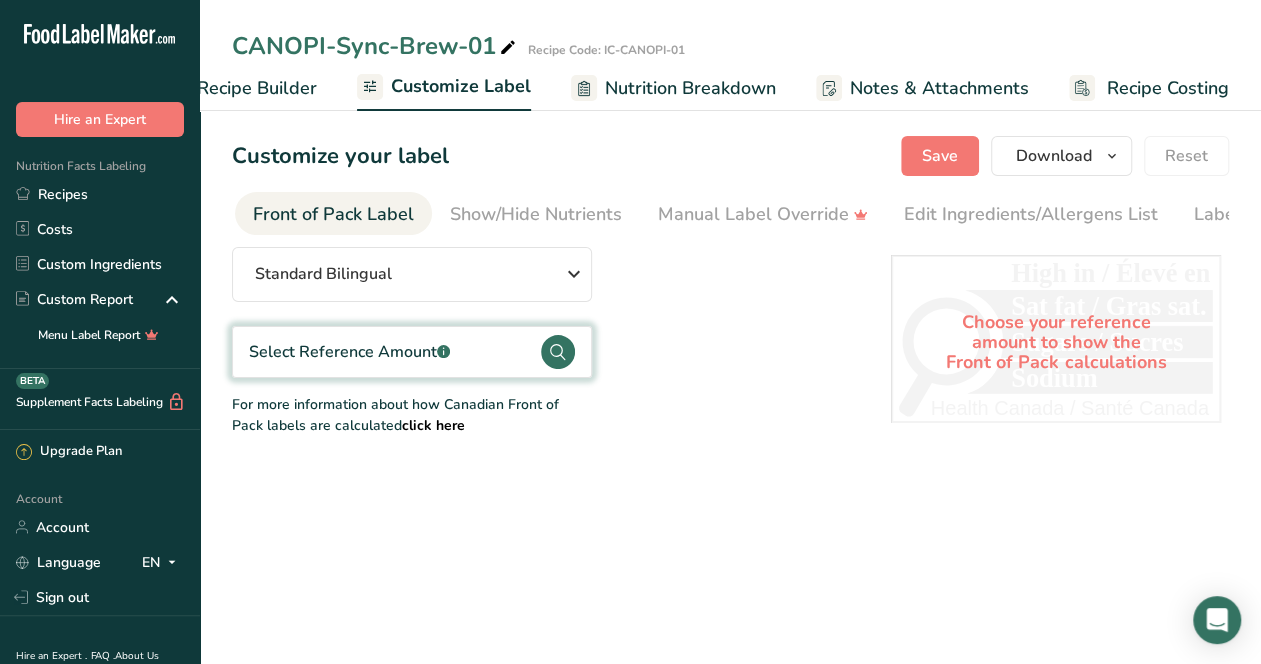 click on "Front of Pack Label" at bounding box center (333, 214) 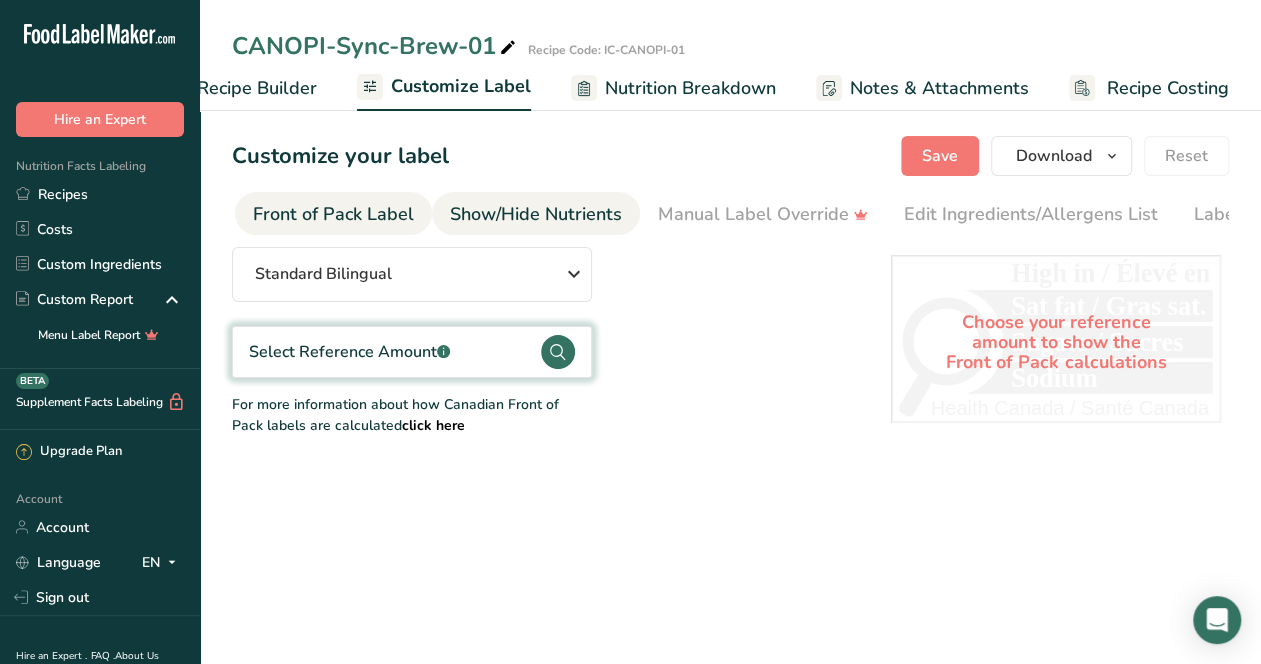 click on "Show/Hide Nutrients" at bounding box center (536, 214) 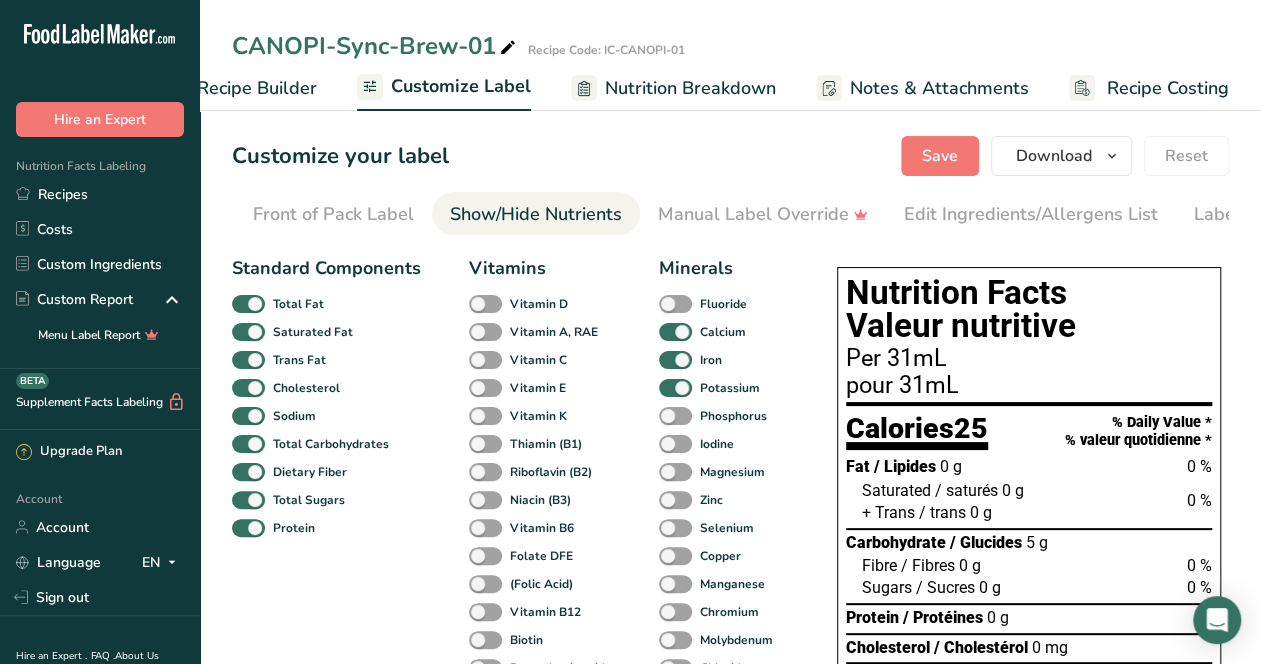 scroll, scrollTop: 0, scrollLeft: 295, axis: horizontal 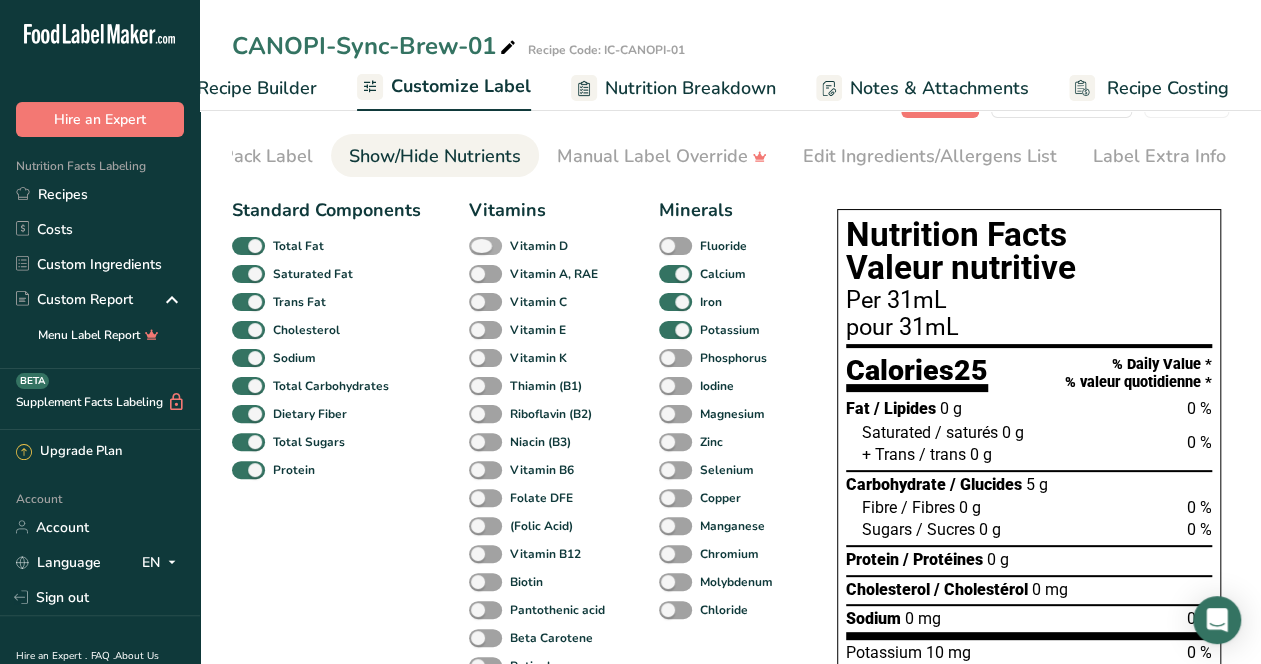 click at bounding box center (485, 246) 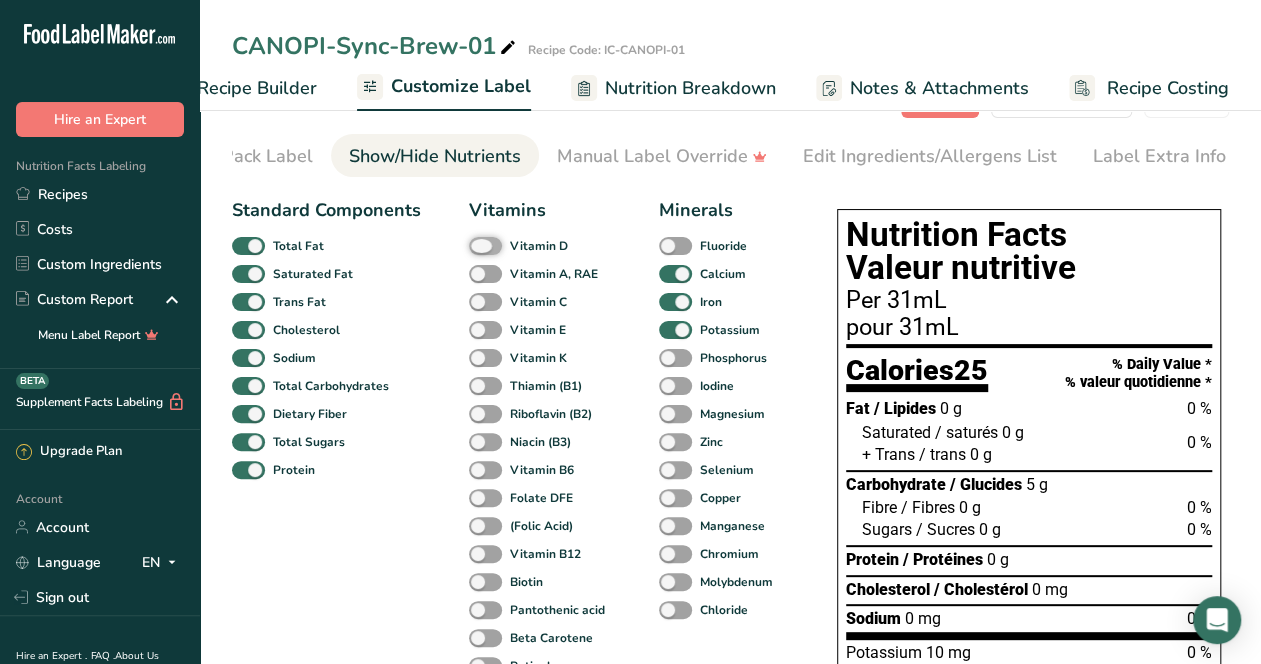 click on "Vitamin D" at bounding box center (475, 245) 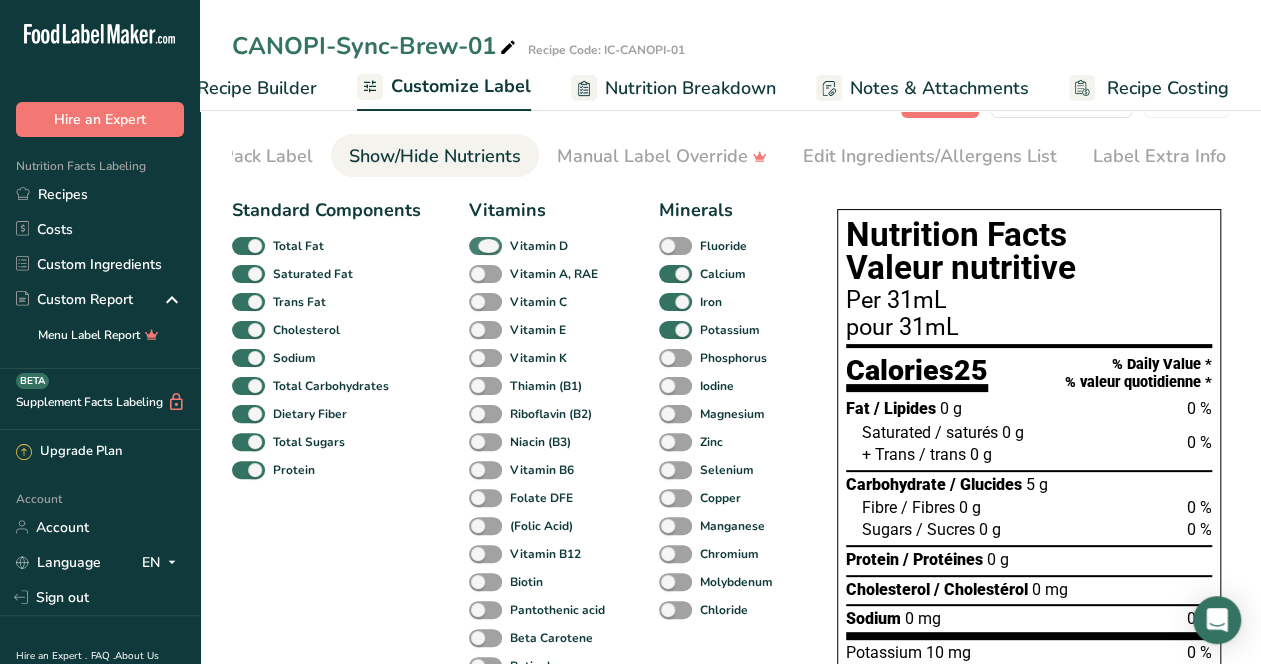 click at bounding box center [485, 246] 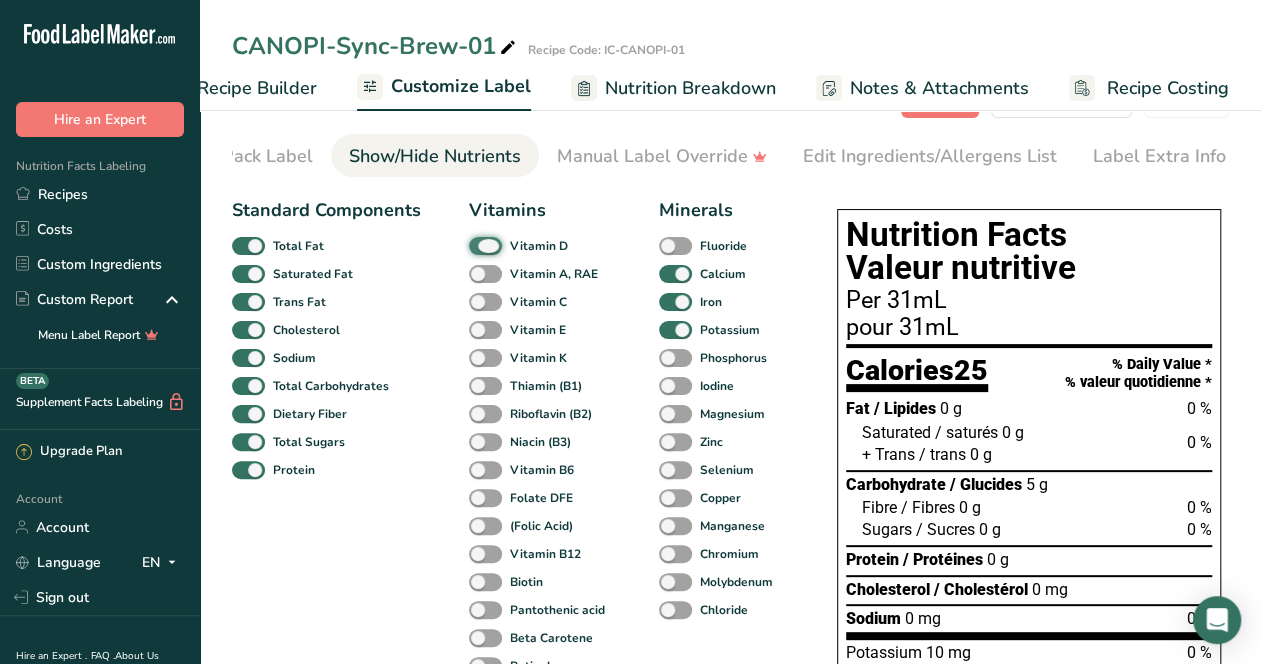 click on "Vitamin D" at bounding box center [475, 245] 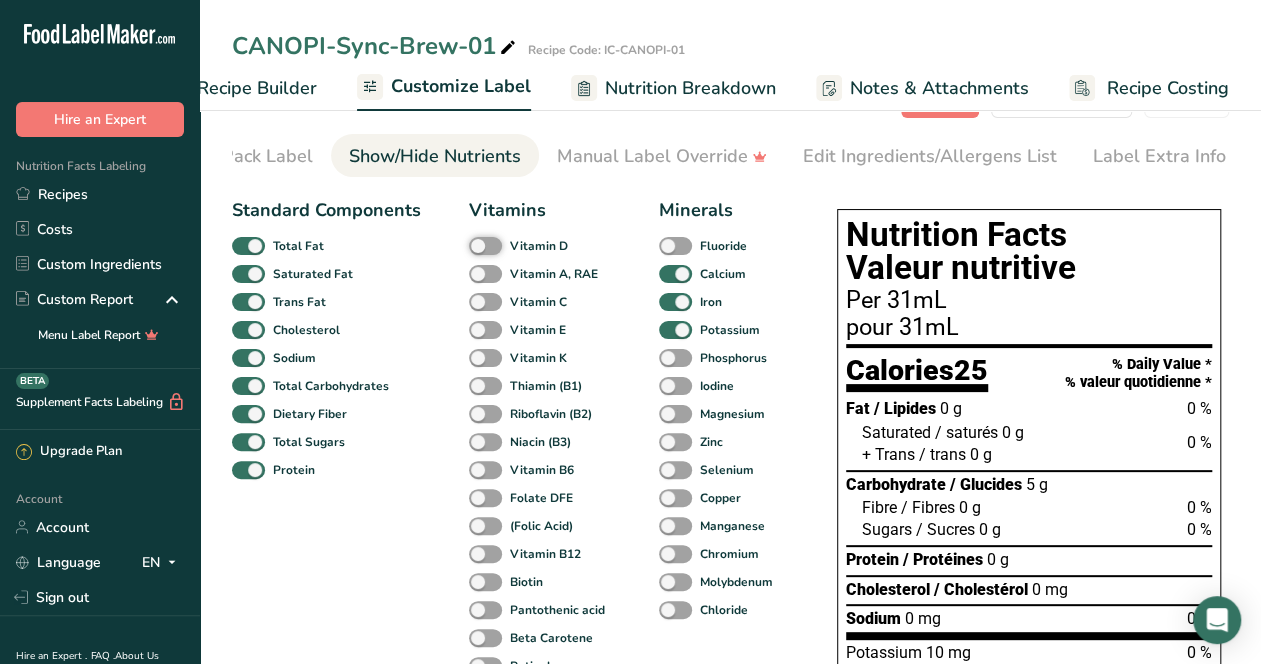 scroll, scrollTop: 0, scrollLeft: 0, axis: both 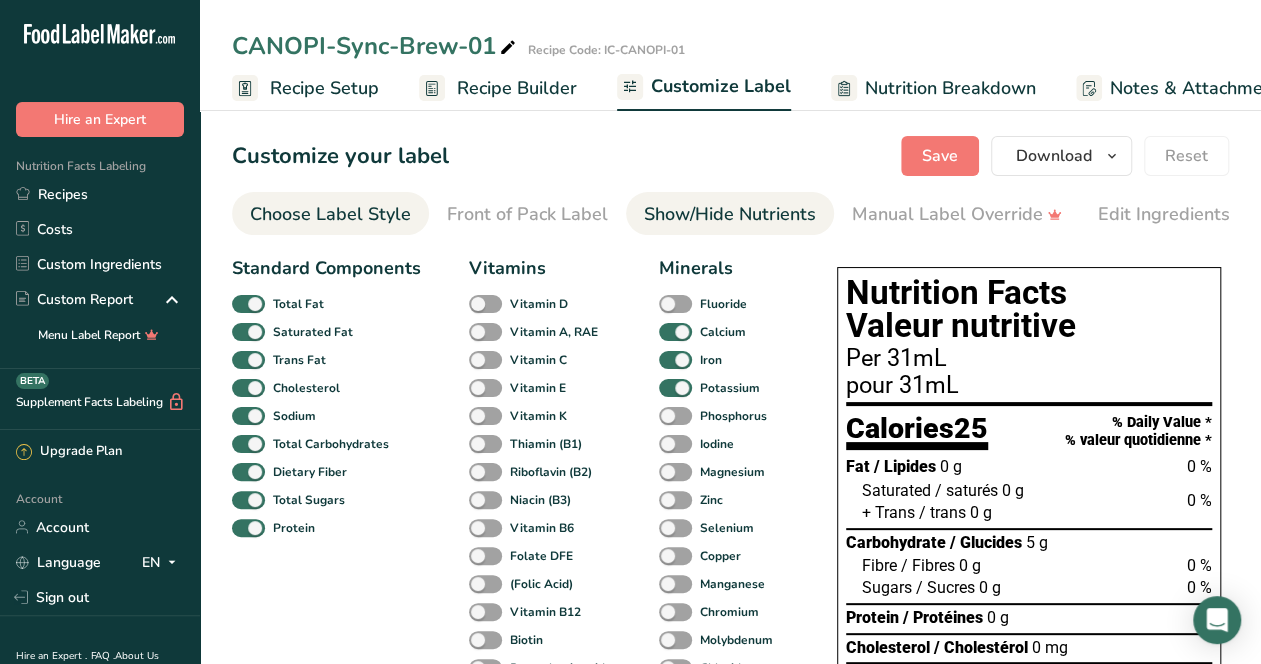 click on "Choose Label Style" at bounding box center [330, 214] 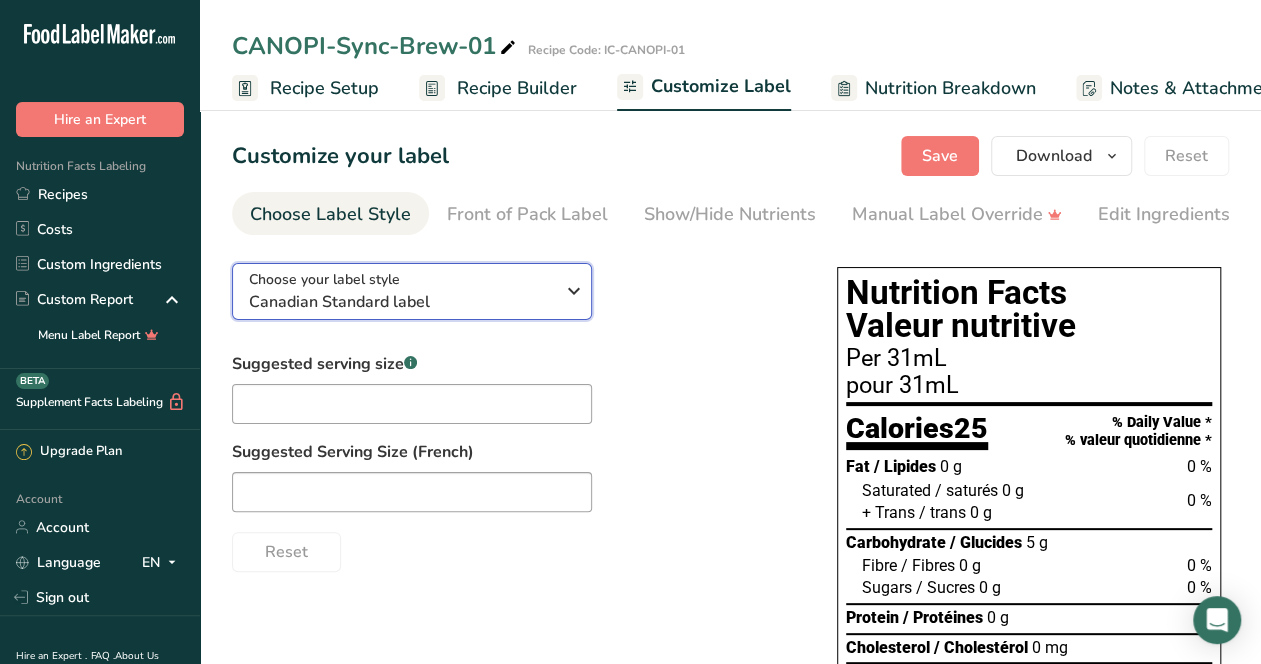 click on "Canadian Standard label" at bounding box center (401, 302) 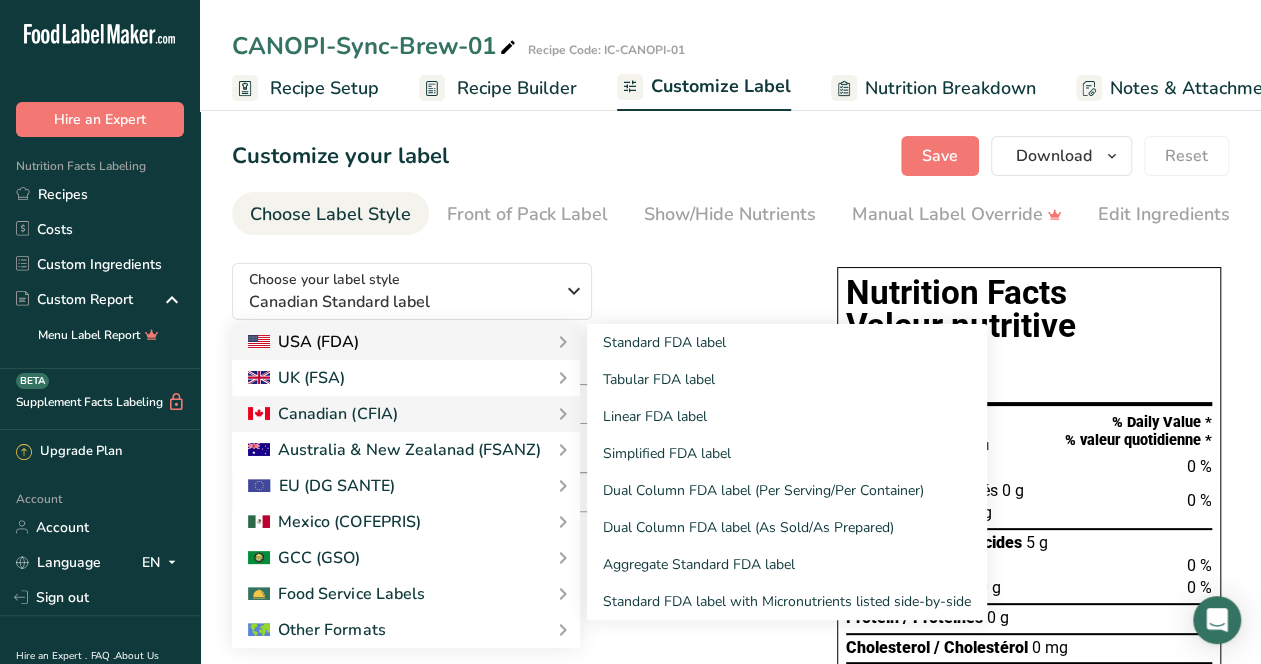 click on "USA (FDA)" at bounding box center [406, 342] 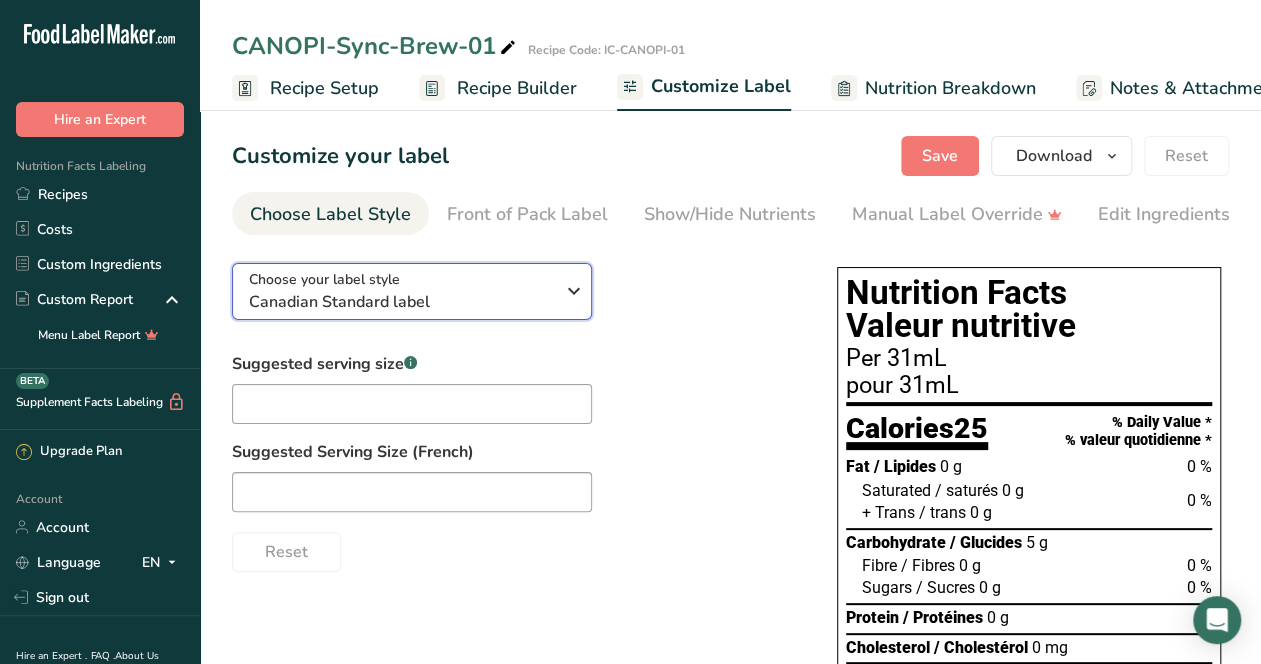 click on "Canadian Standard label" at bounding box center (401, 302) 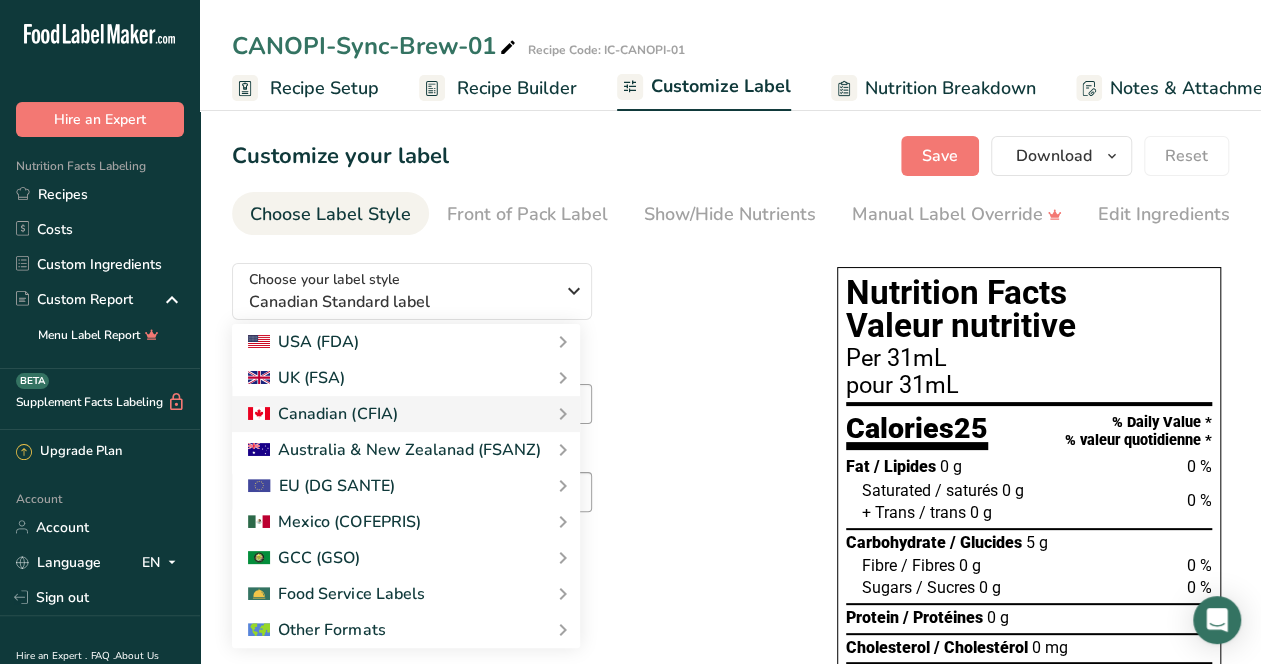 drag, startPoint x: 626, startPoint y: 384, endPoint x: 608, endPoint y: 269, distance: 116.40017 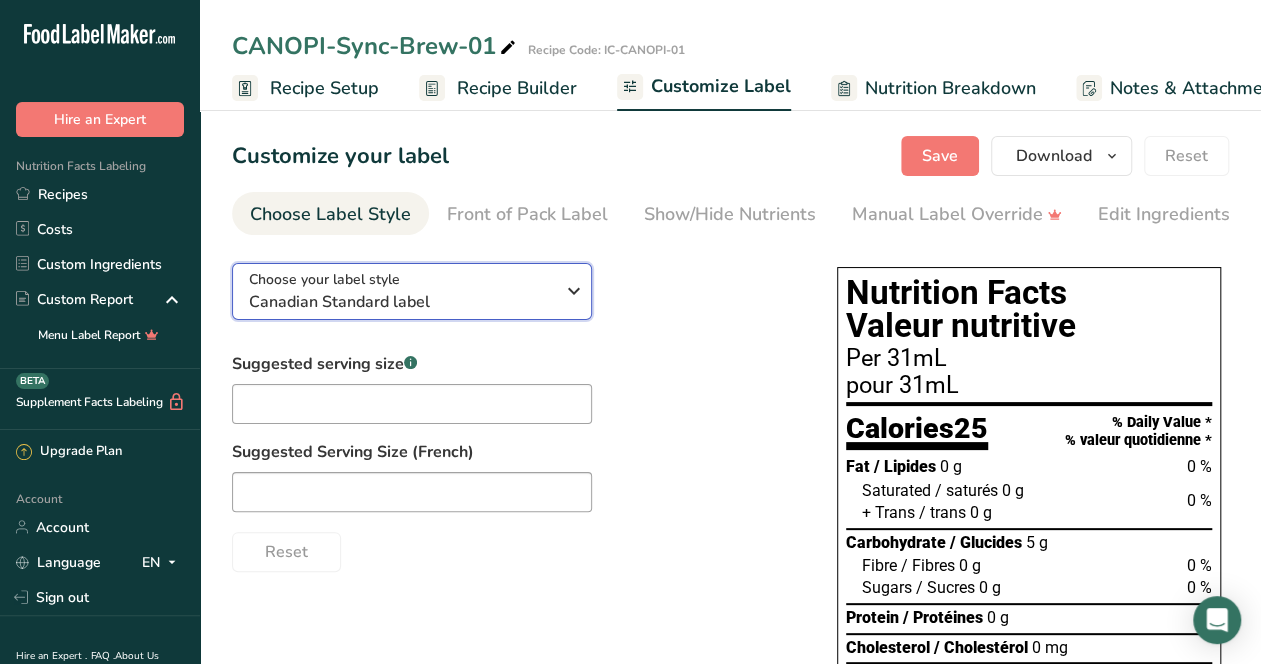 click on "Canadian Standard label" at bounding box center (401, 302) 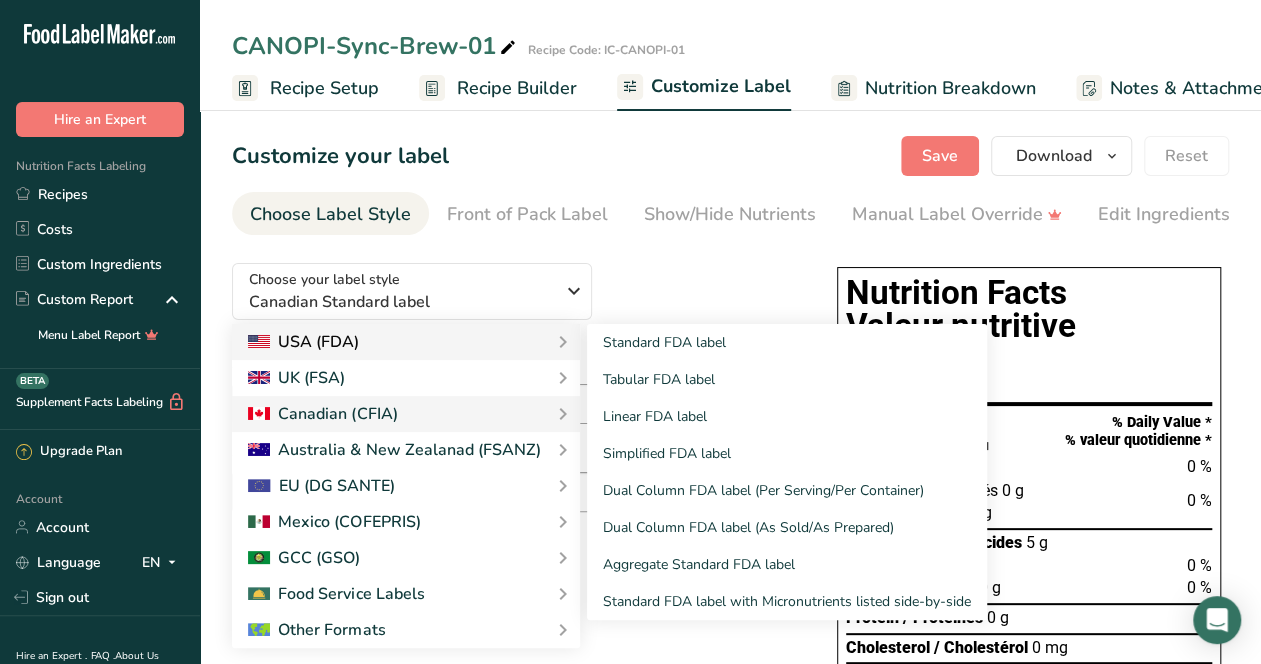 click on "USA (FDA)" at bounding box center [406, 342] 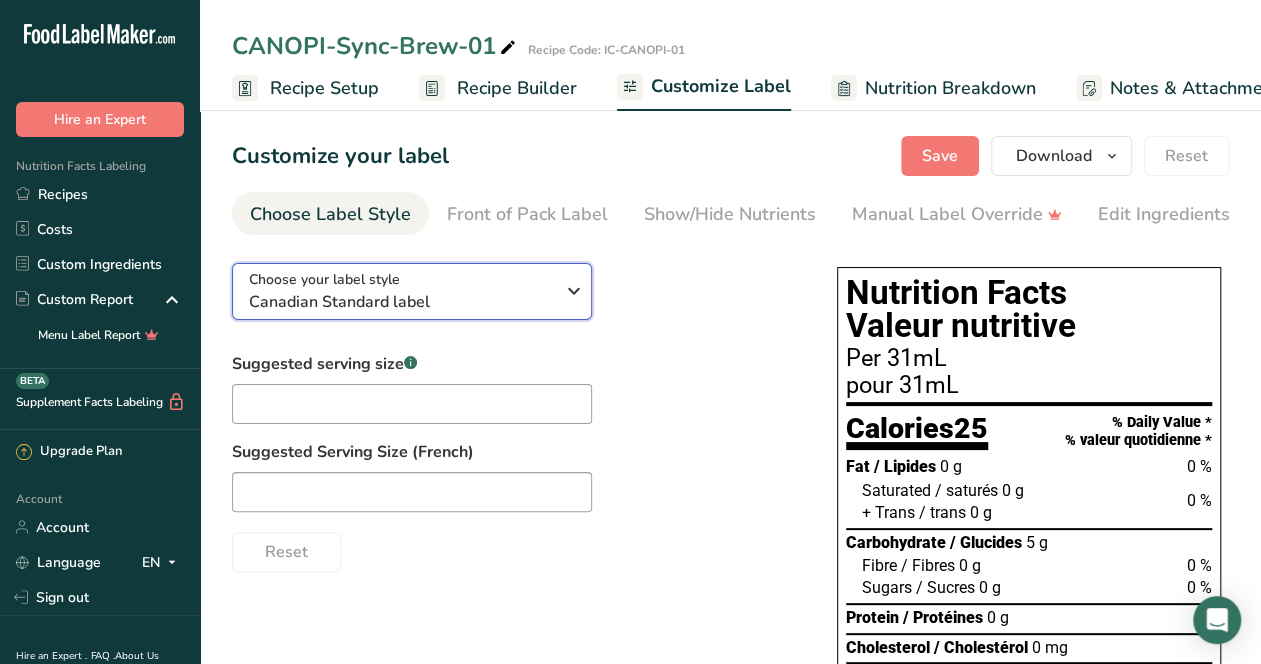 click on "Choose your label style
Canadian Standard label" at bounding box center [401, 291] 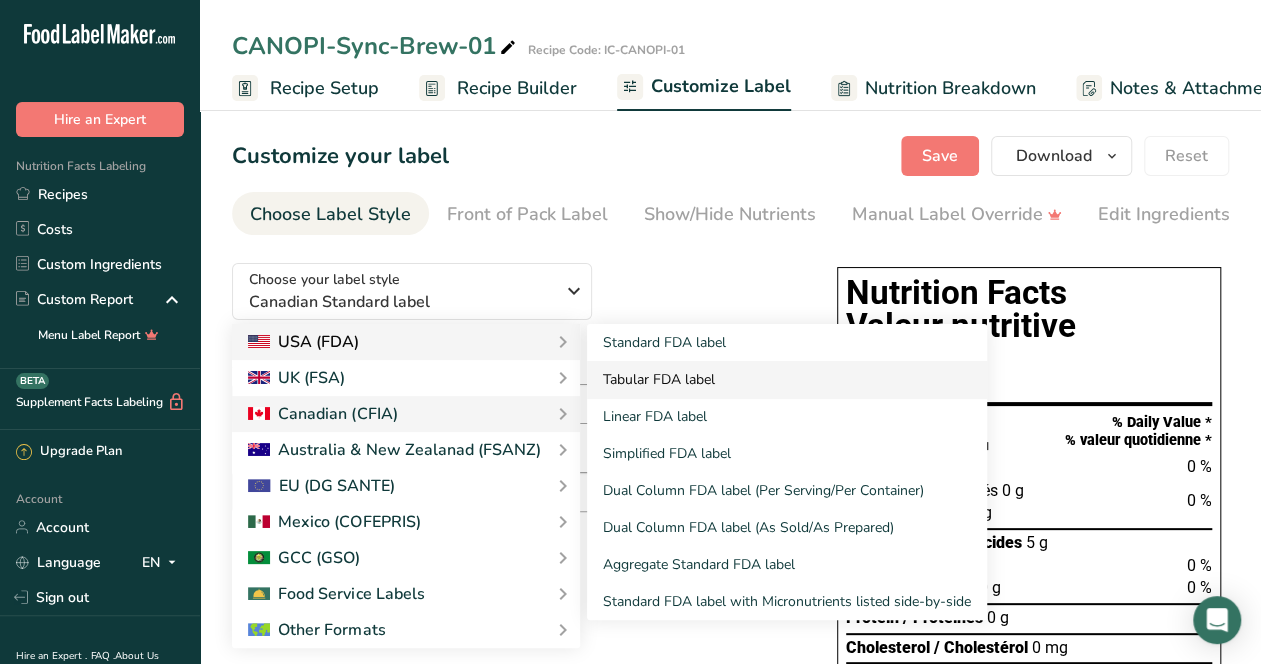click on "Tabular FDA label" at bounding box center (787, 379) 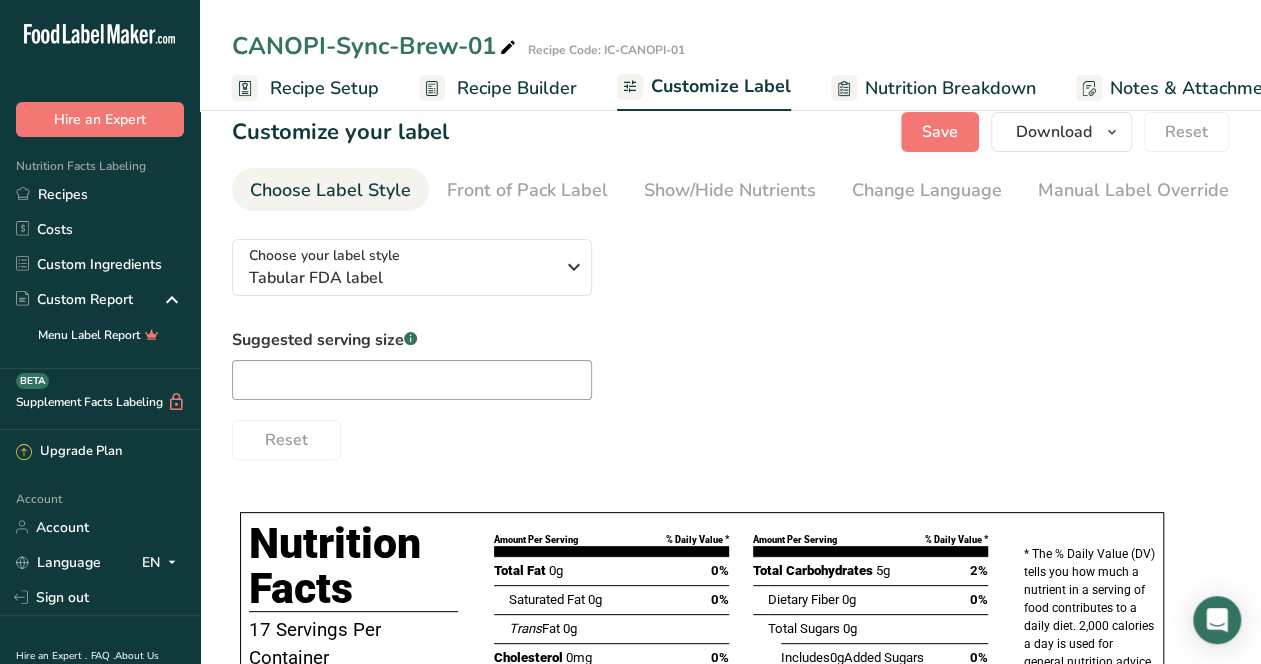 scroll, scrollTop: 0, scrollLeft: 0, axis: both 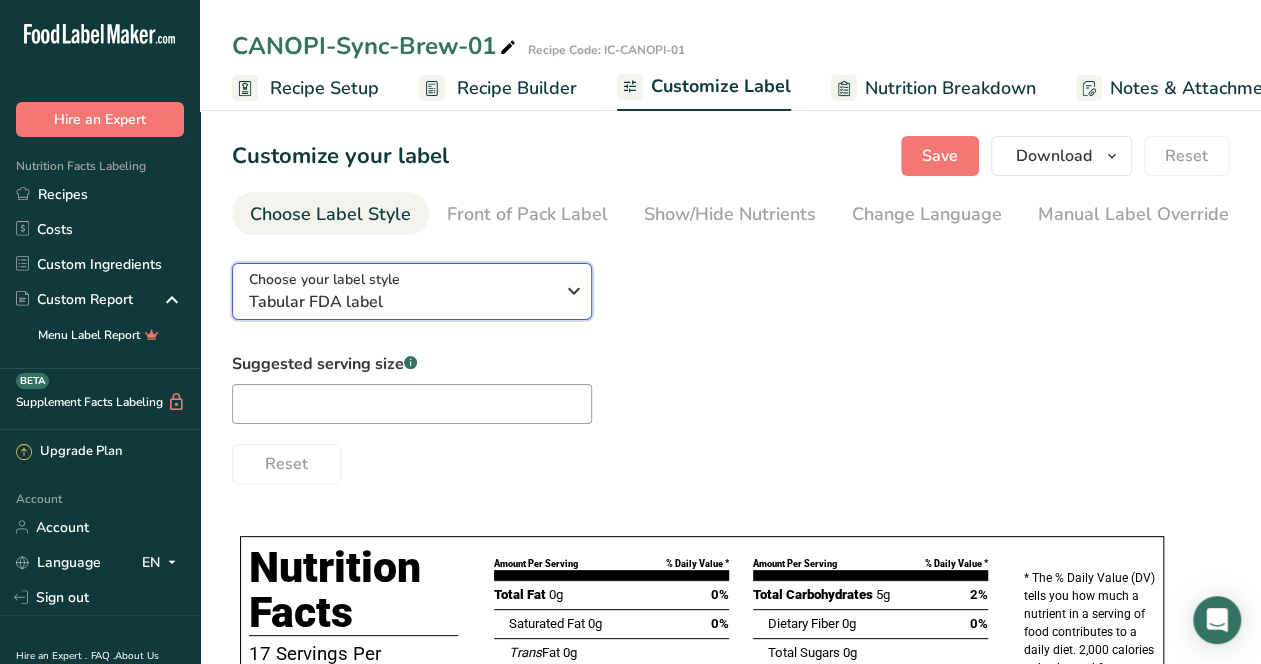 click on "Choose your label style
Tabular FDA label" at bounding box center [409, 291] 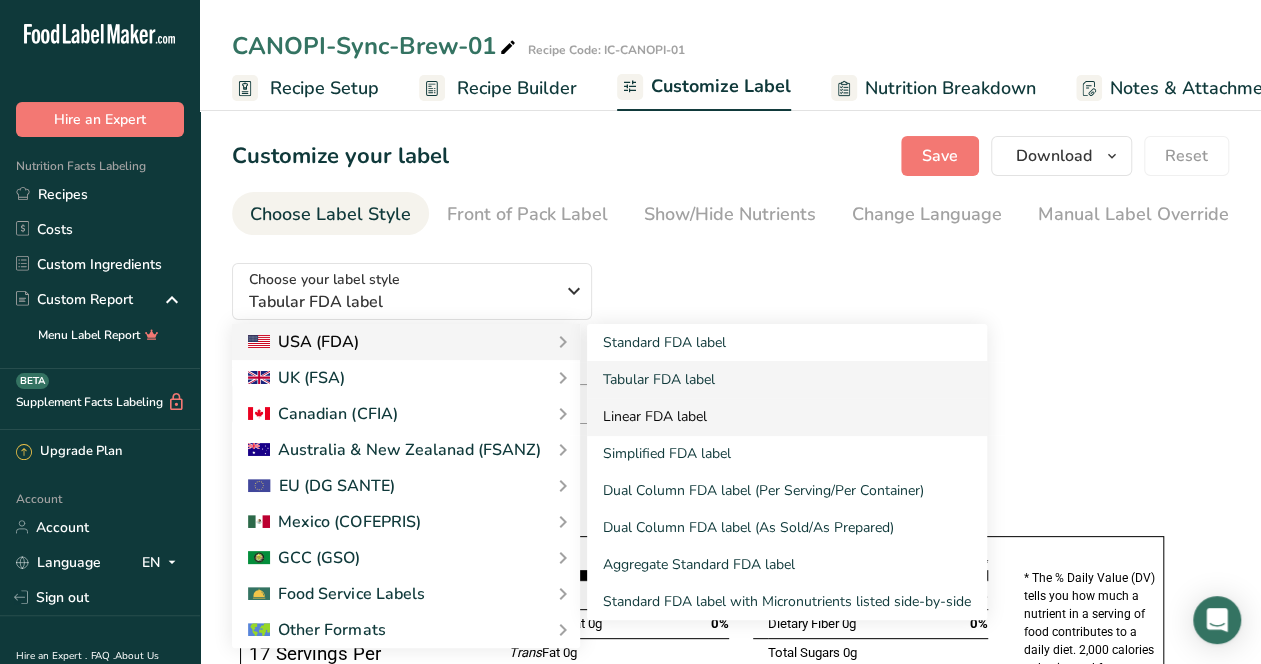 click on "Linear FDA label" at bounding box center (787, 416) 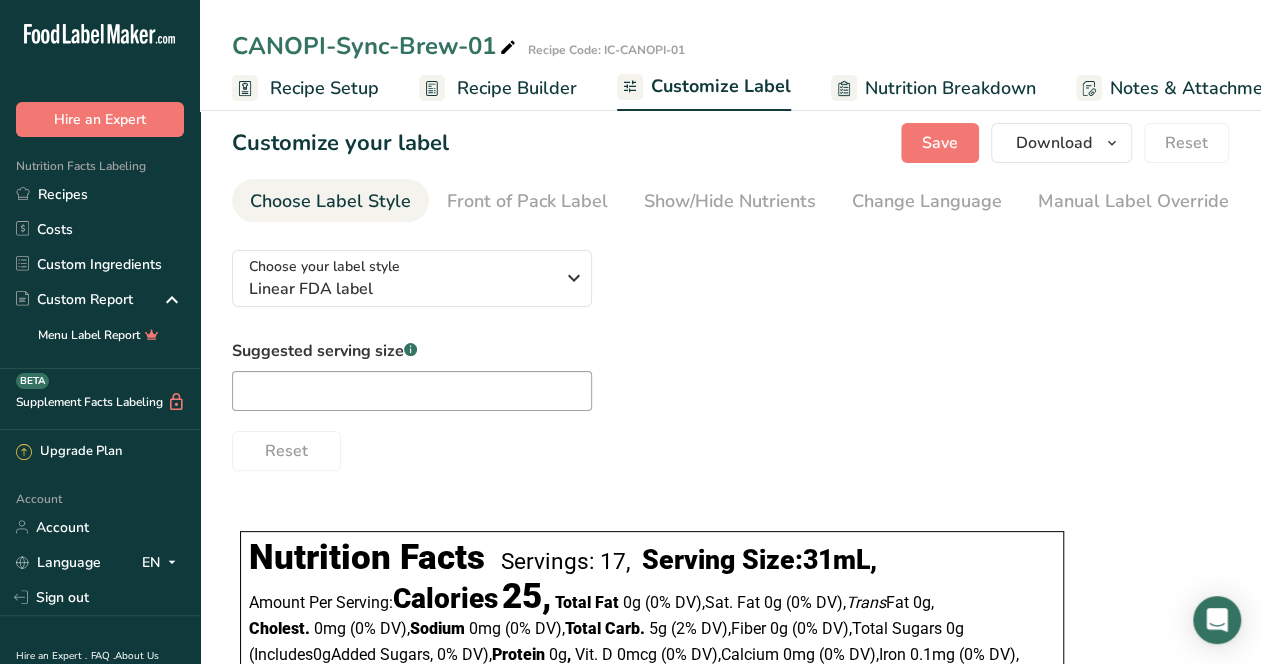 scroll, scrollTop: 0, scrollLeft: 0, axis: both 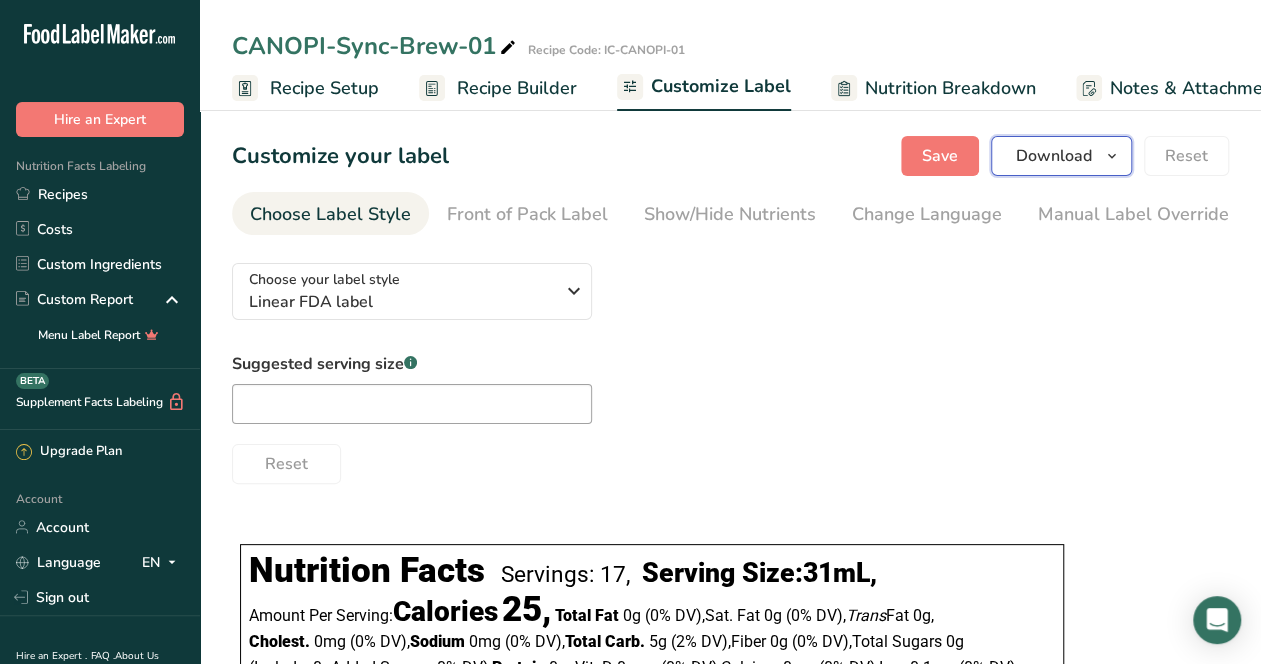 click on "Download" at bounding box center (1054, 156) 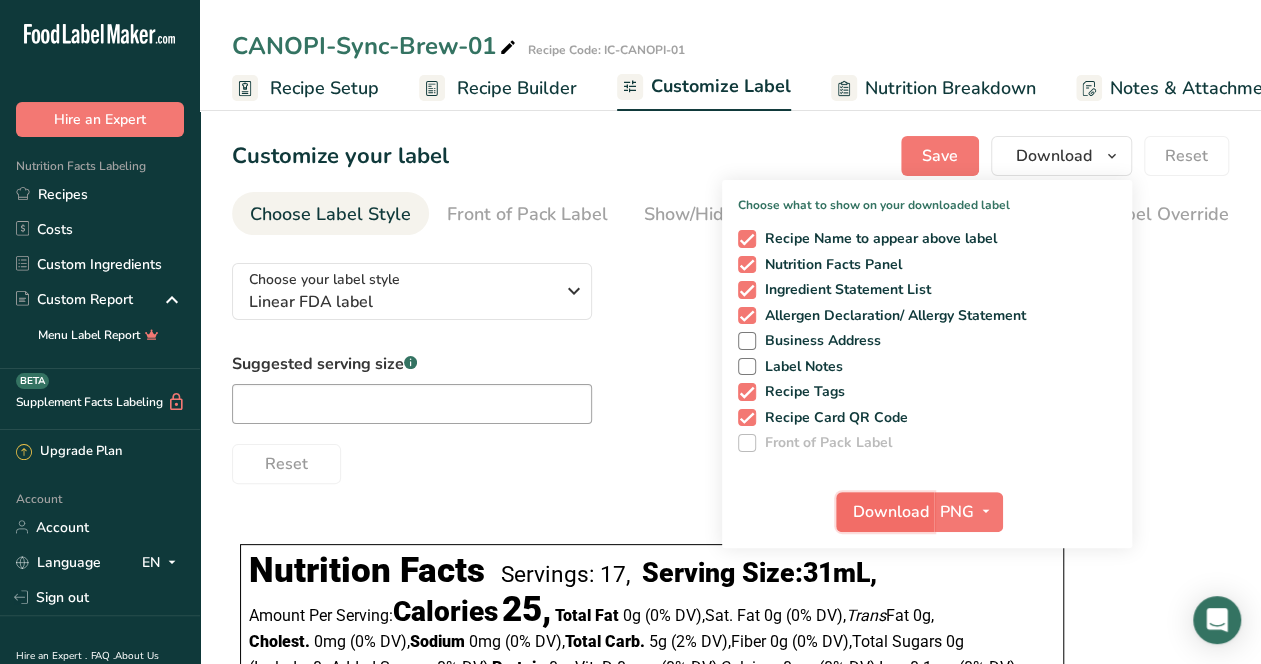 click on "Download" at bounding box center (891, 512) 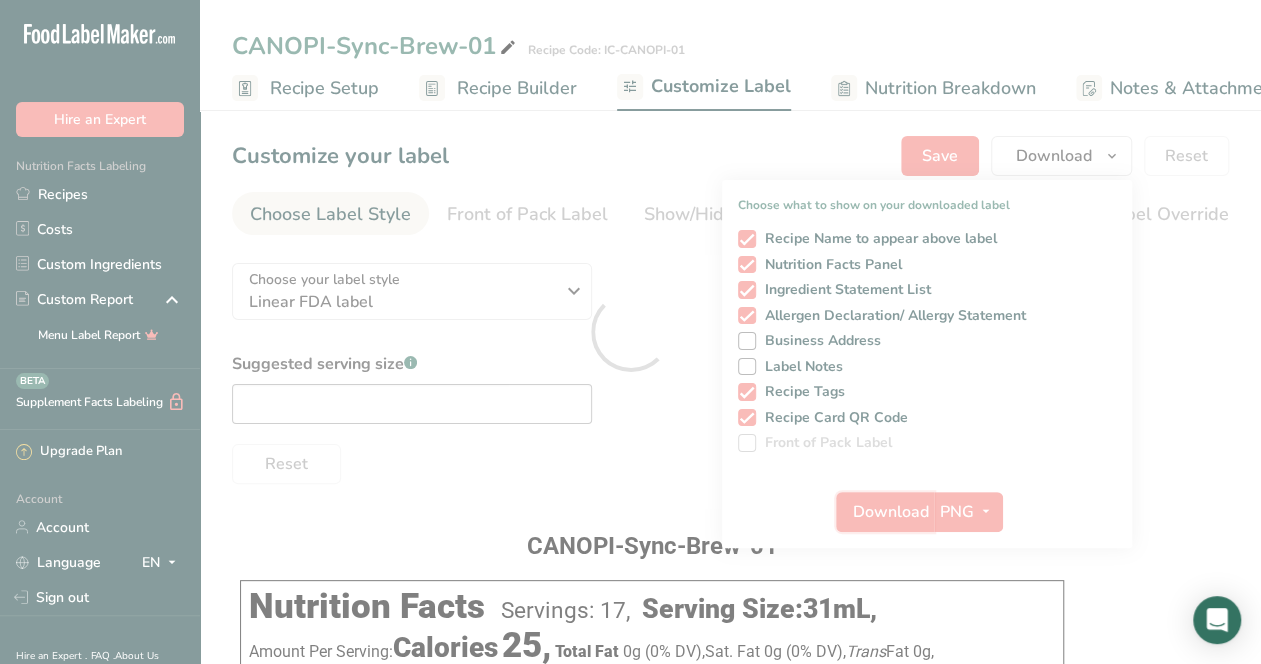 scroll, scrollTop: 0, scrollLeft: 0, axis: both 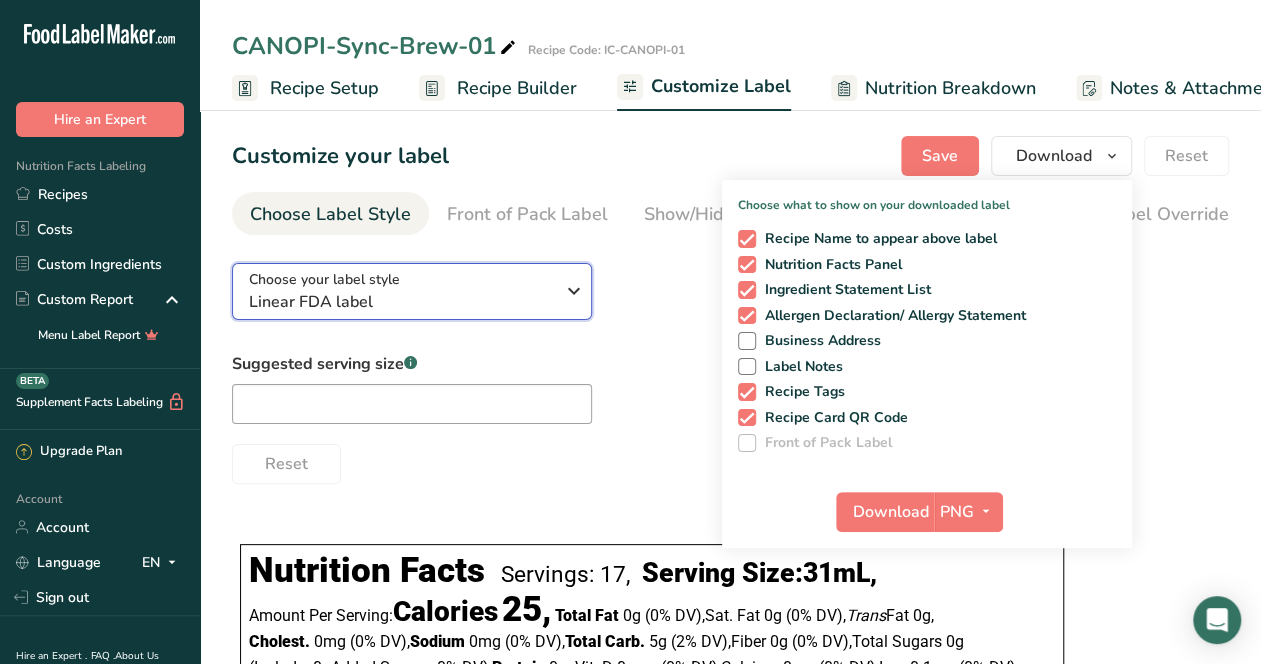 click at bounding box center (574, 291) 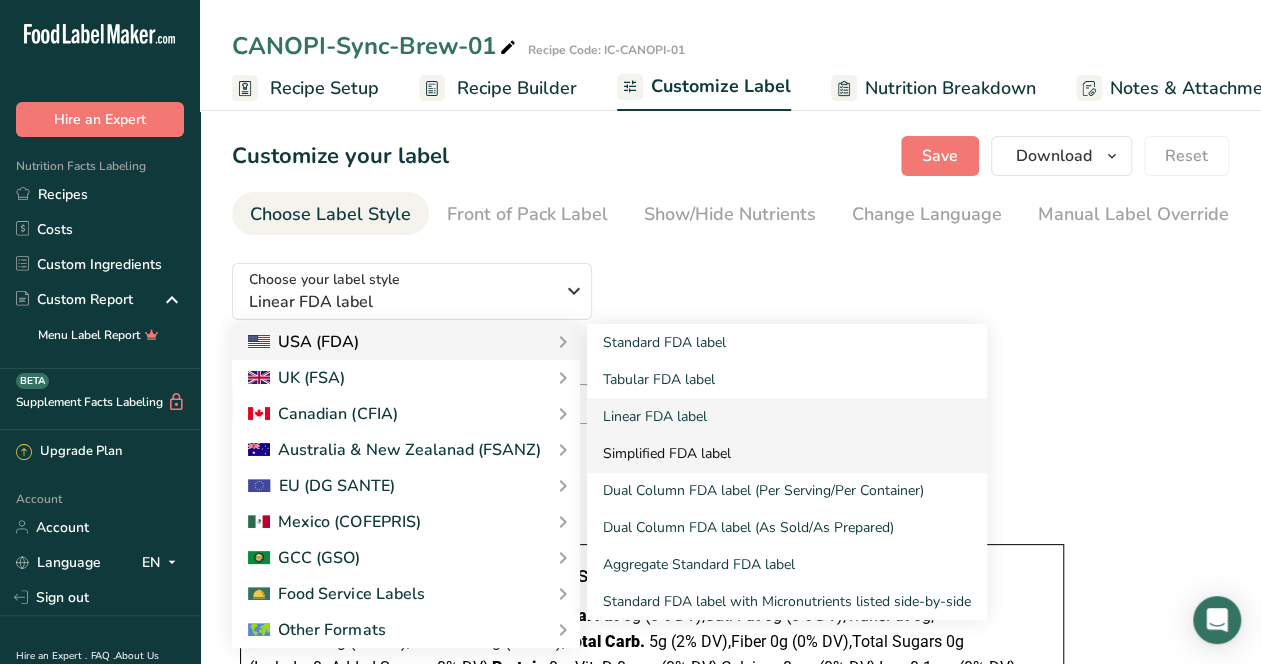 click on "Simplified FDA label" at bounding box center [787, 453] 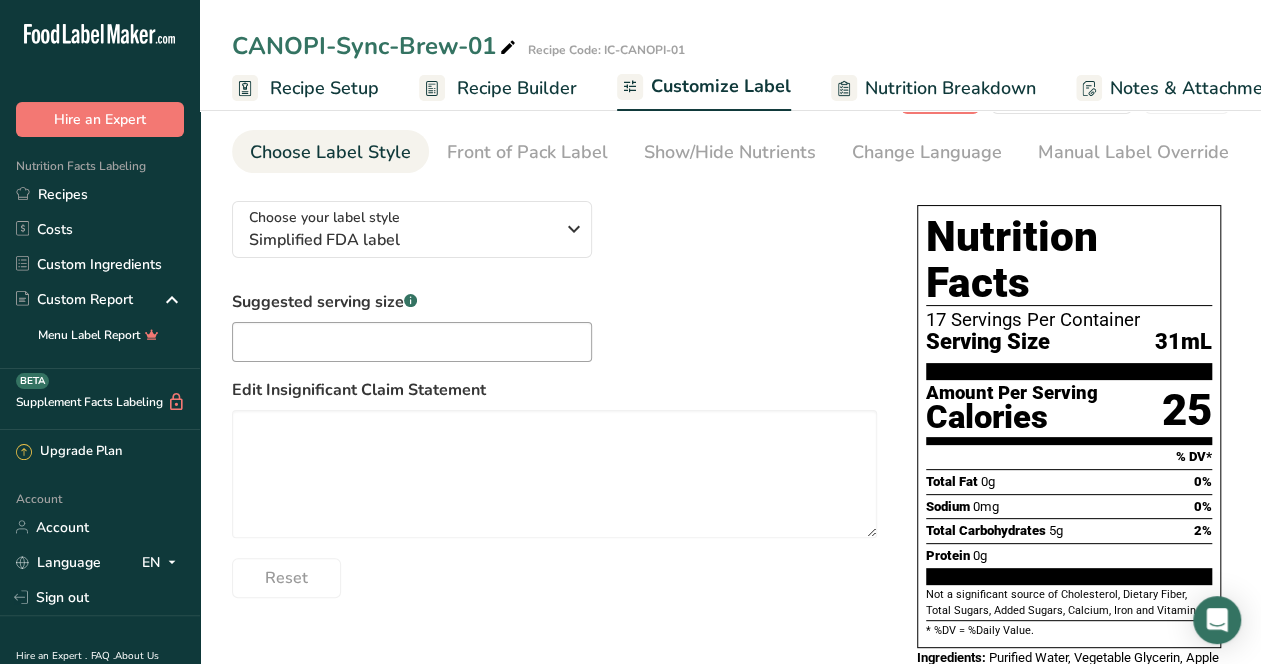 scroll, scrollTop: 0, scrollLeft: 0, axis: both 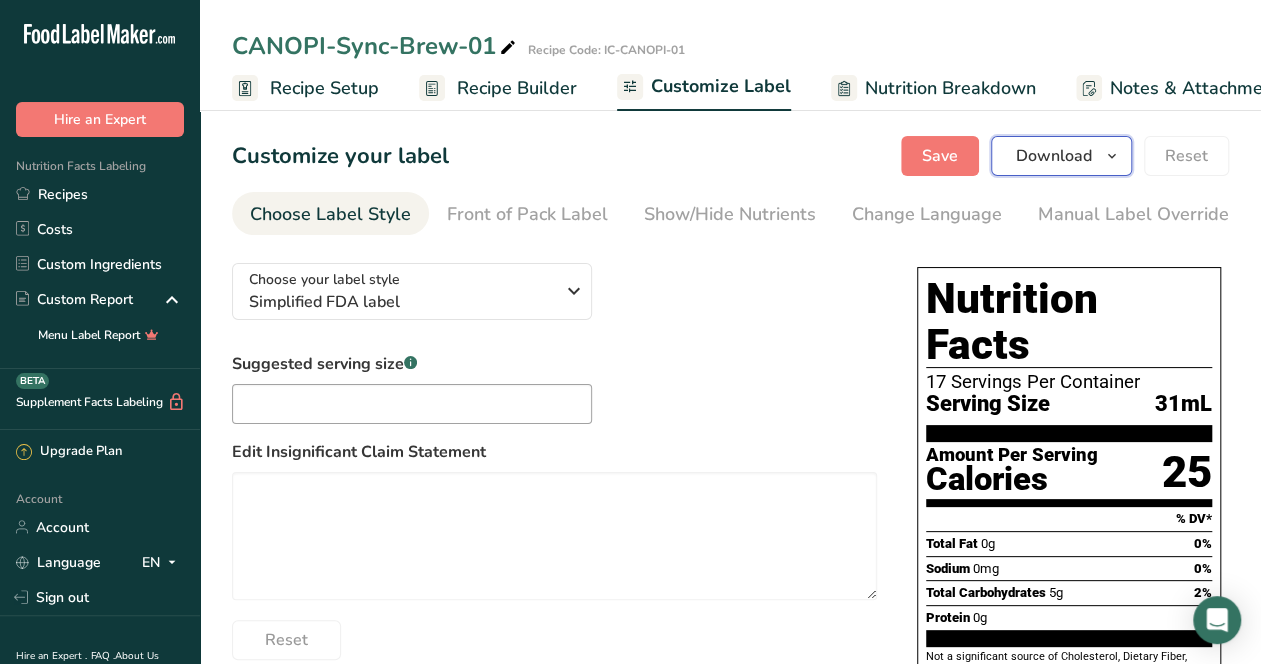 click on "Download" at bounding box center [1054, 156] 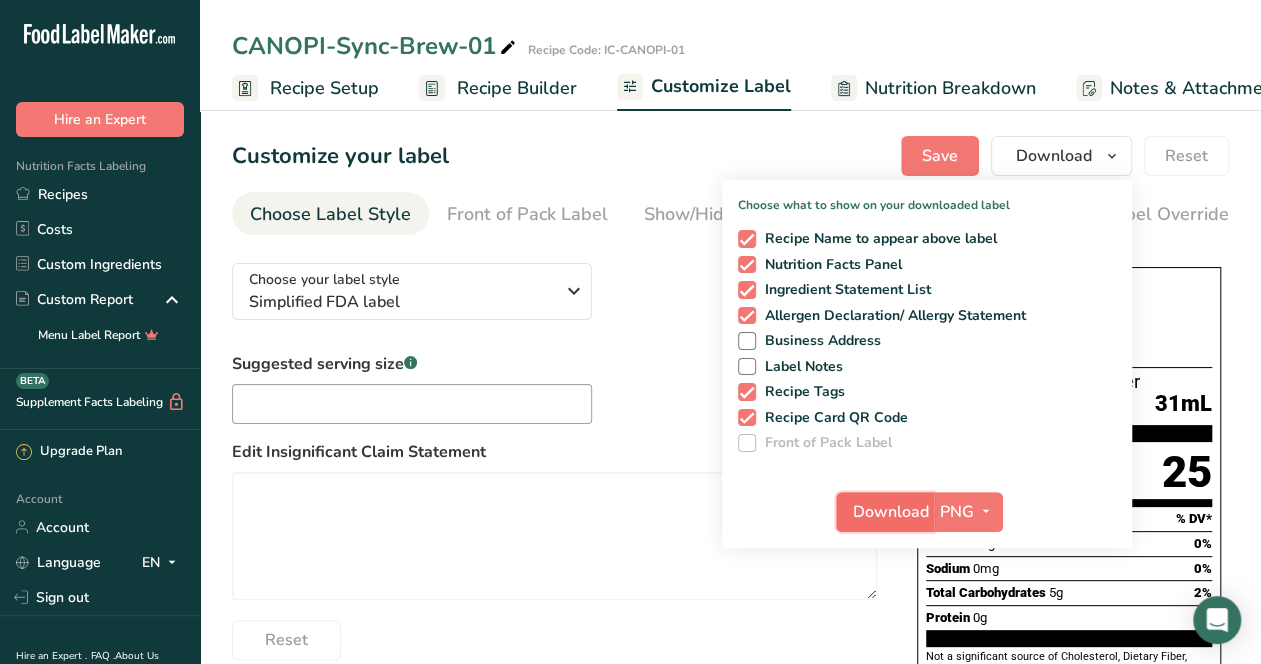 click on "Download" at bounding box center (891, 512) 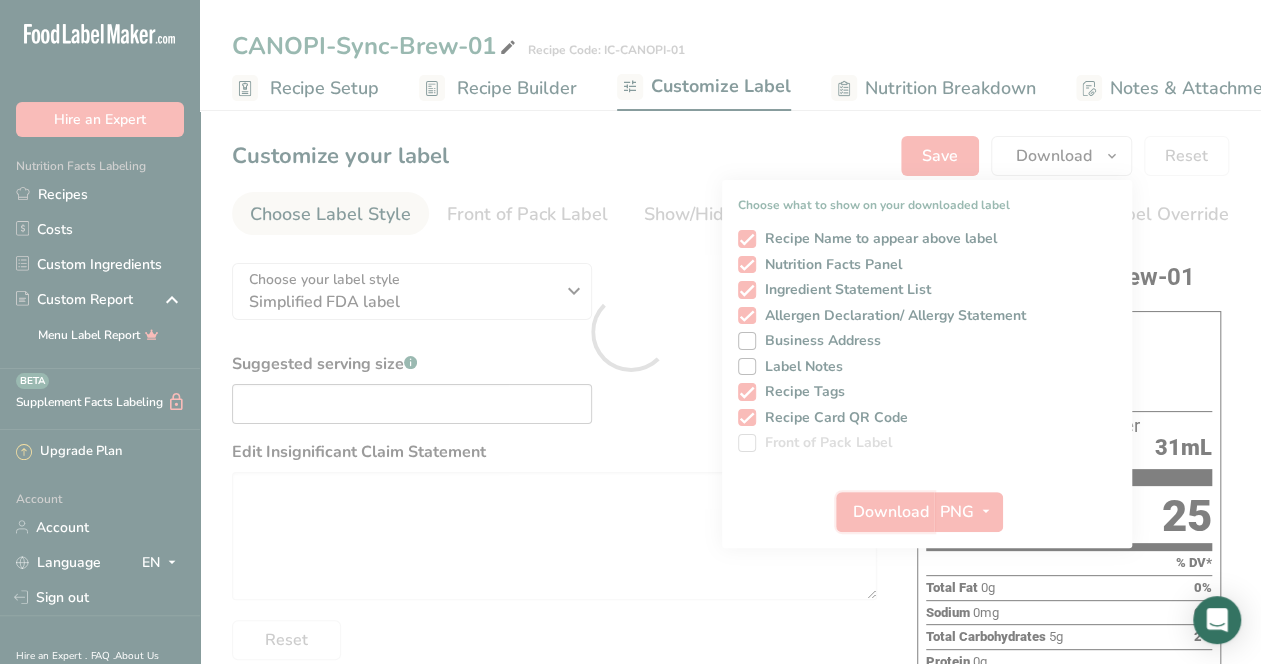 scroll, scrollTop: 0, scrollLeft: 0, axis: both 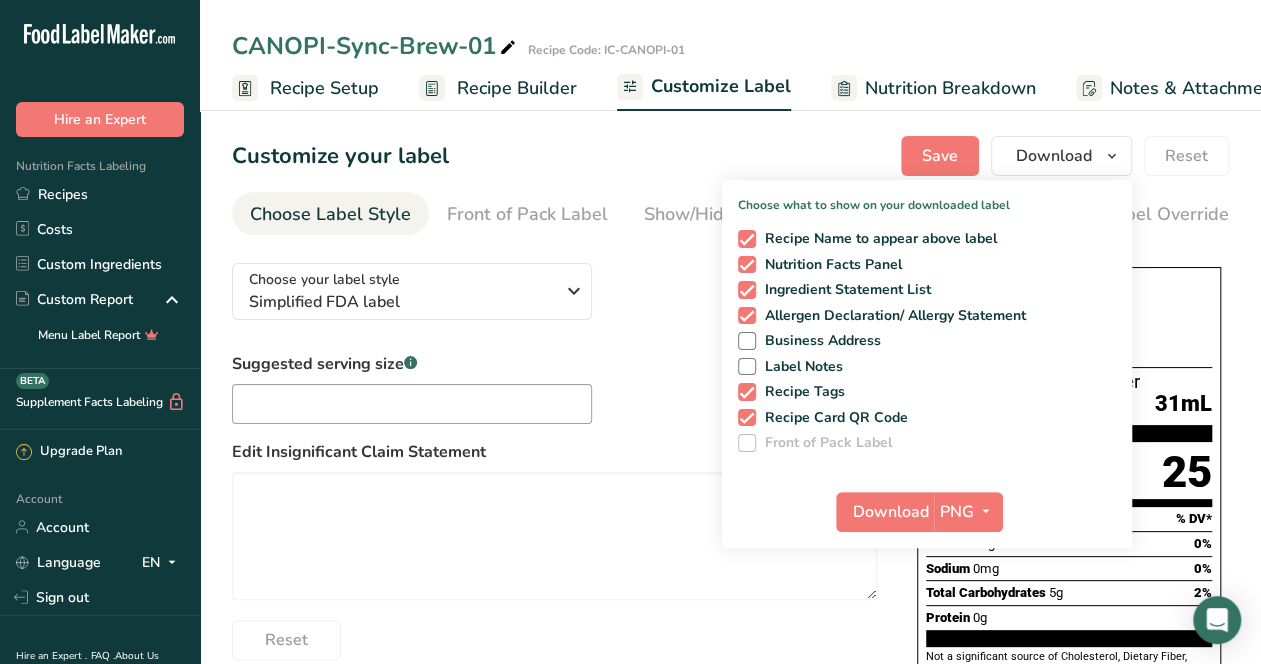 click on "CANOPI-Sync-Brew-01
Recipe Code: IC-CANOPI-01
Recipe Setup                       Recipe Builder   Customize Label               Nutrition Breakdown               Notes & Attachments                 Recipe Costing" at bounding box center (730, 55) 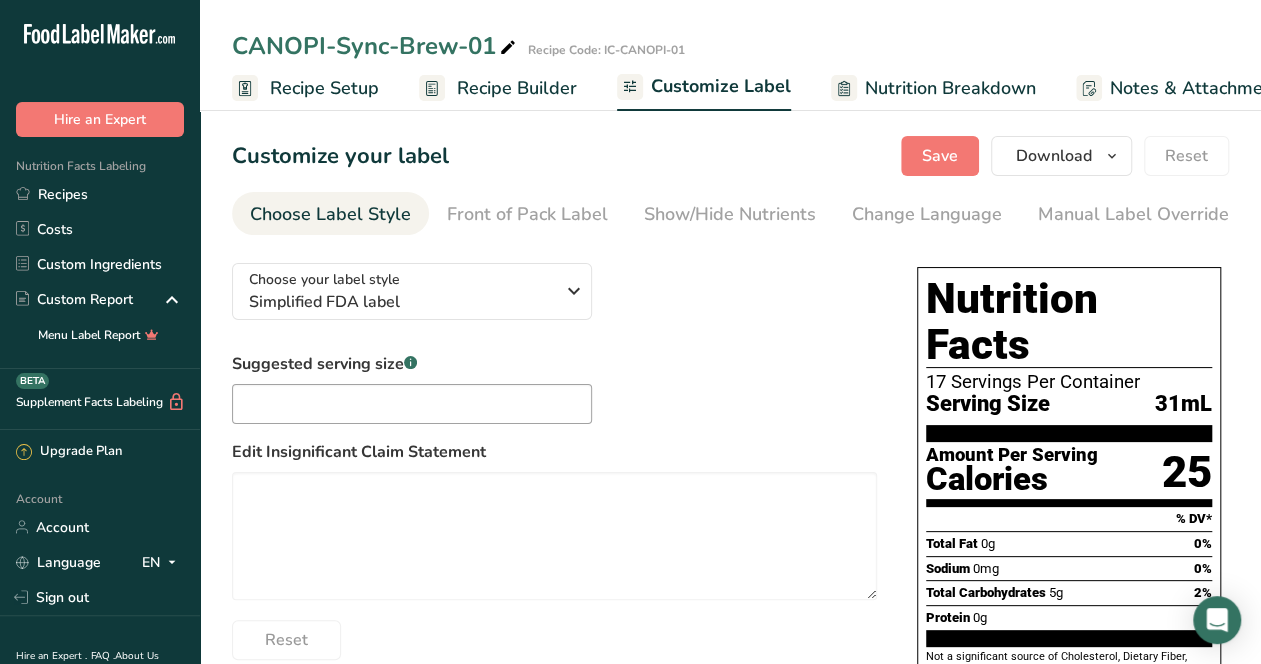 click at bounding box center [508, 48] 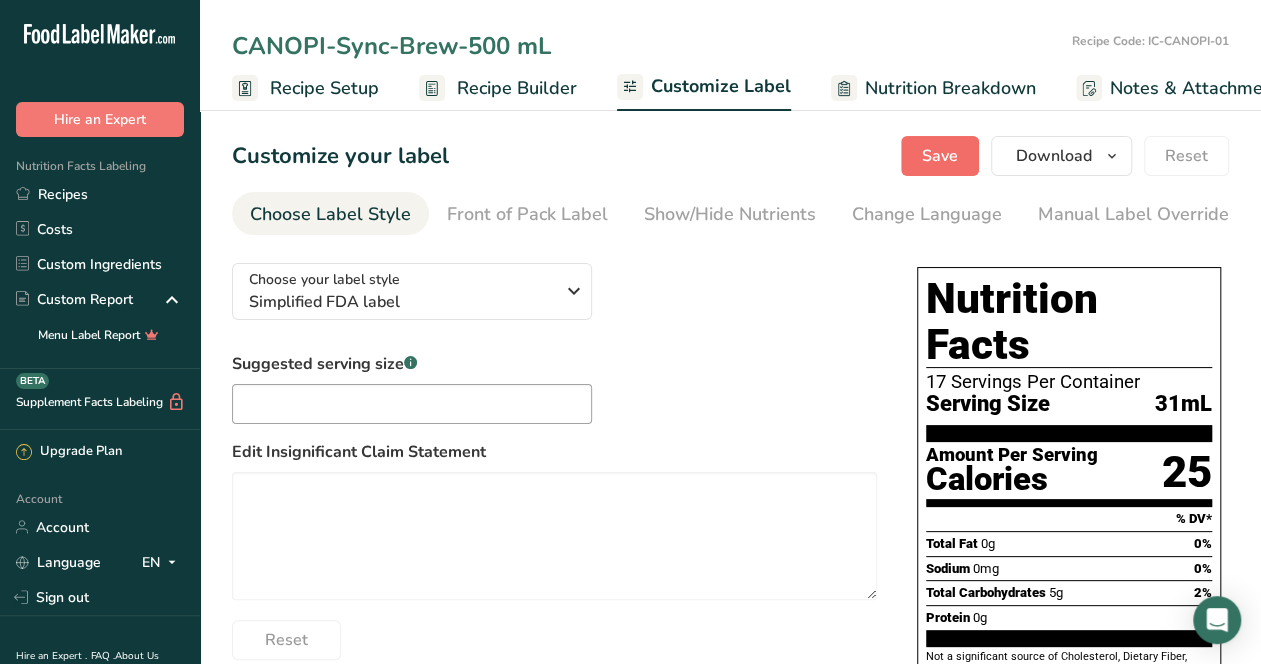 type on "CANOPI-Sync-Brew-500 mL" 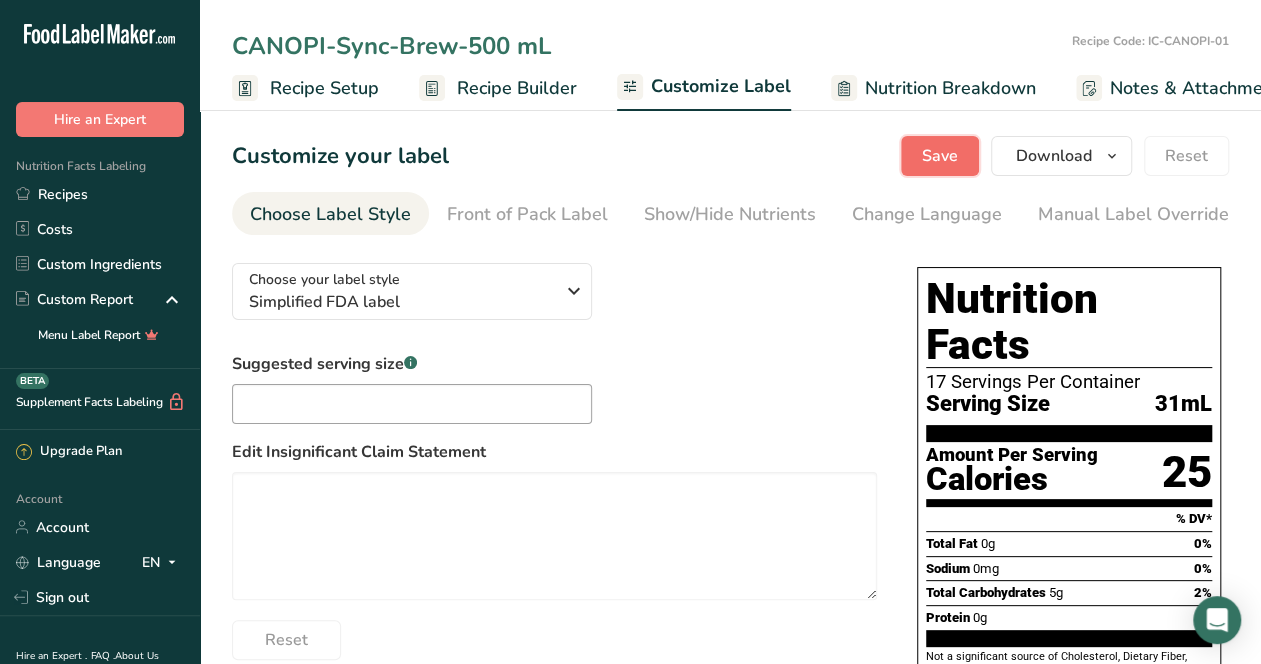 click on "Save" at bounding box center [940, 156] 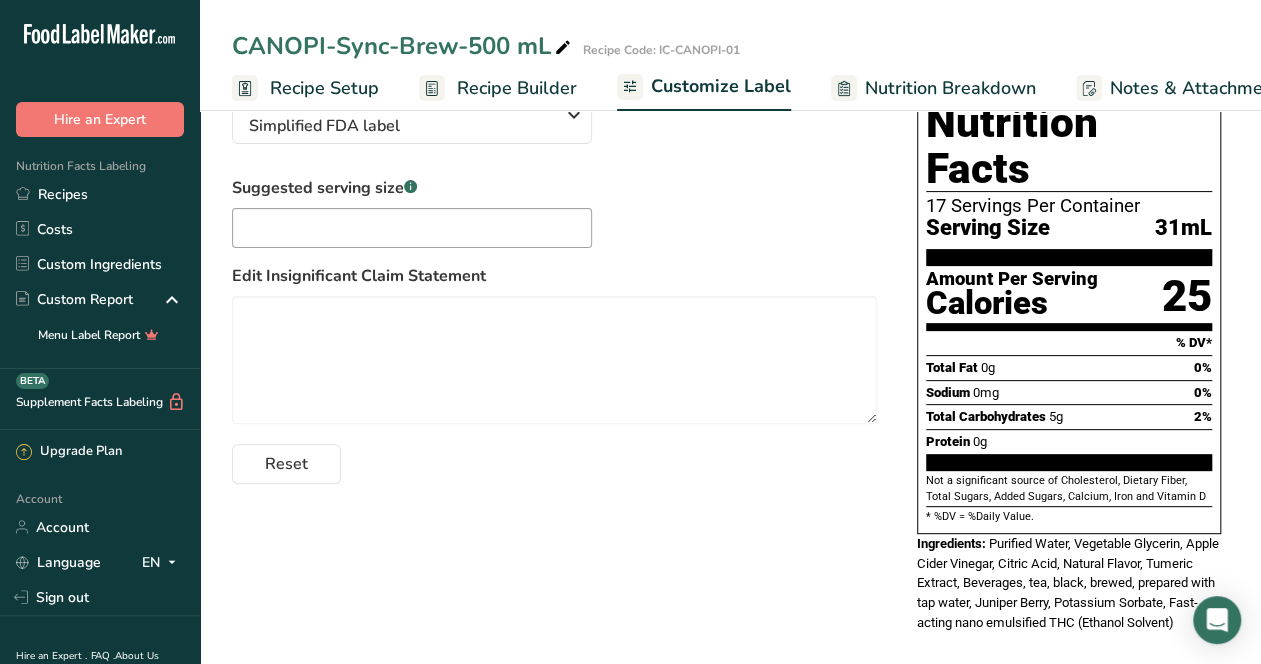 scroll, scrollTop: 0, scrollLeft: 0, axis: both 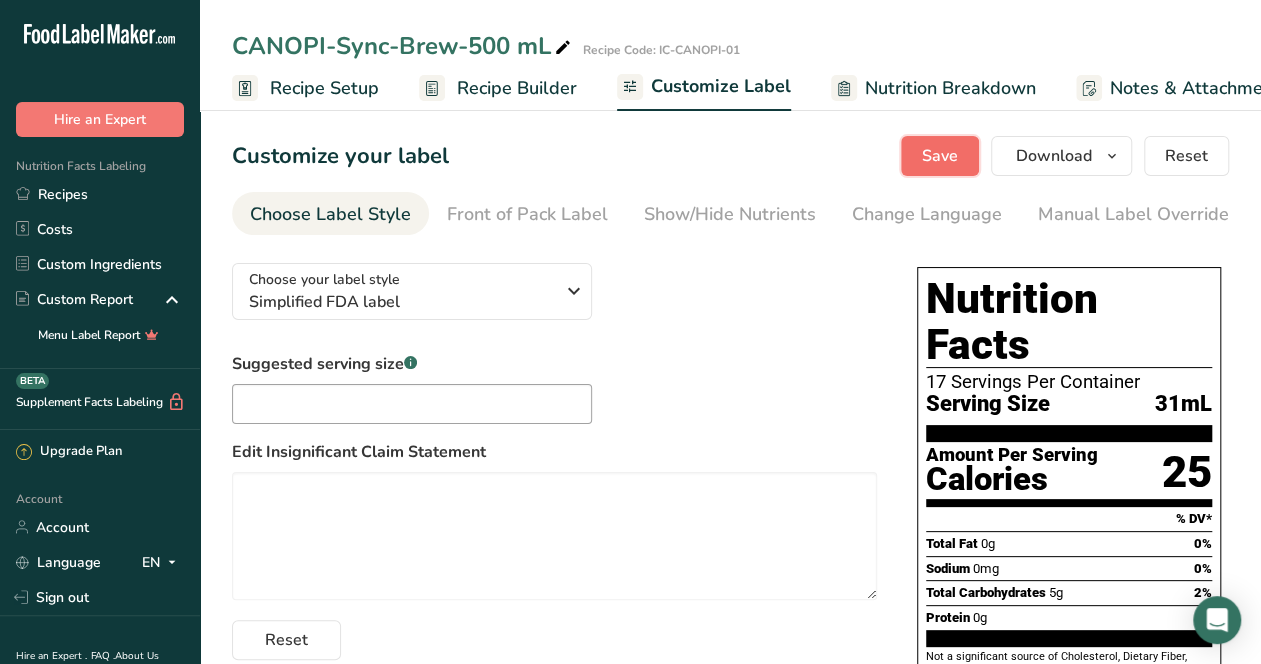 click on "Save" at bounding box center [940, 156] 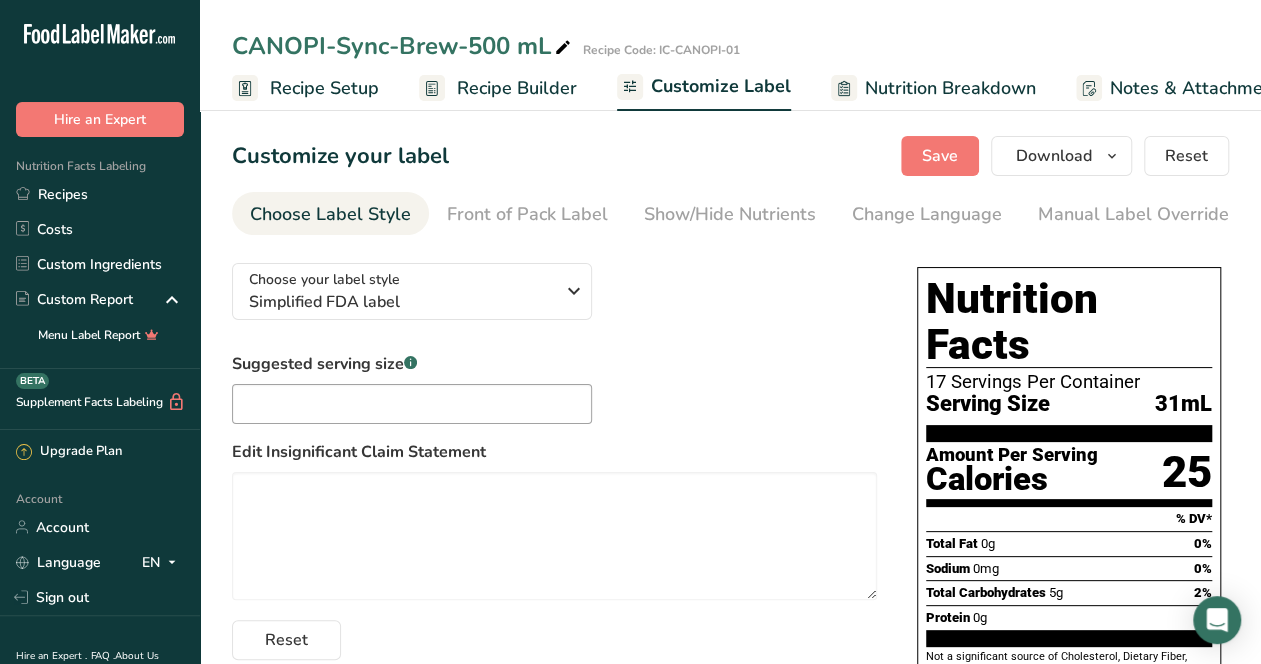 click on "Recipe Setup" at bounding box center [324, 88] 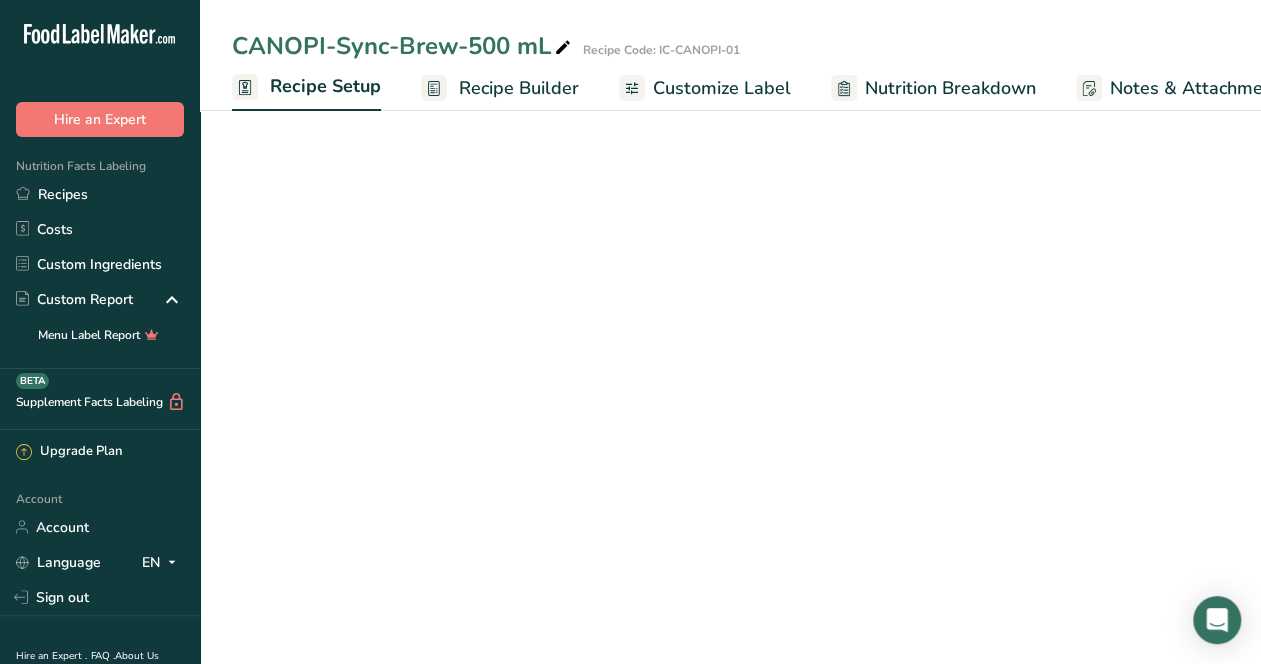 scroll, scrollTop: 0, scrollLeft: 7, axis: horizontal 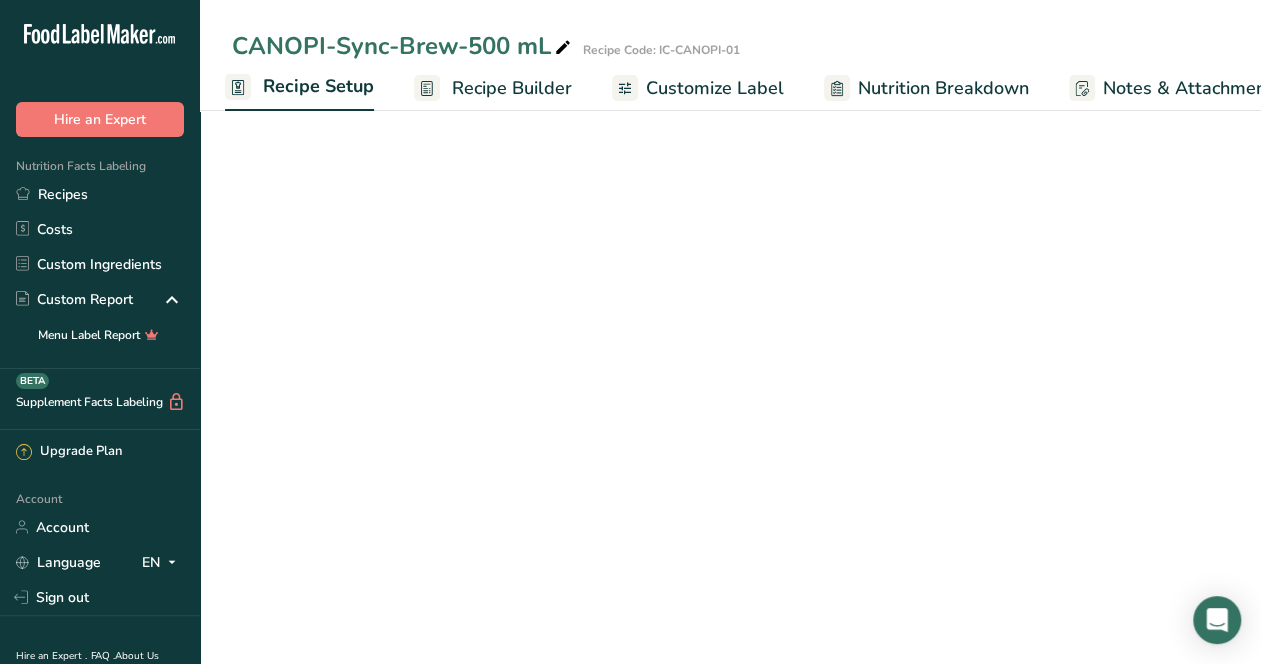 select on "22" 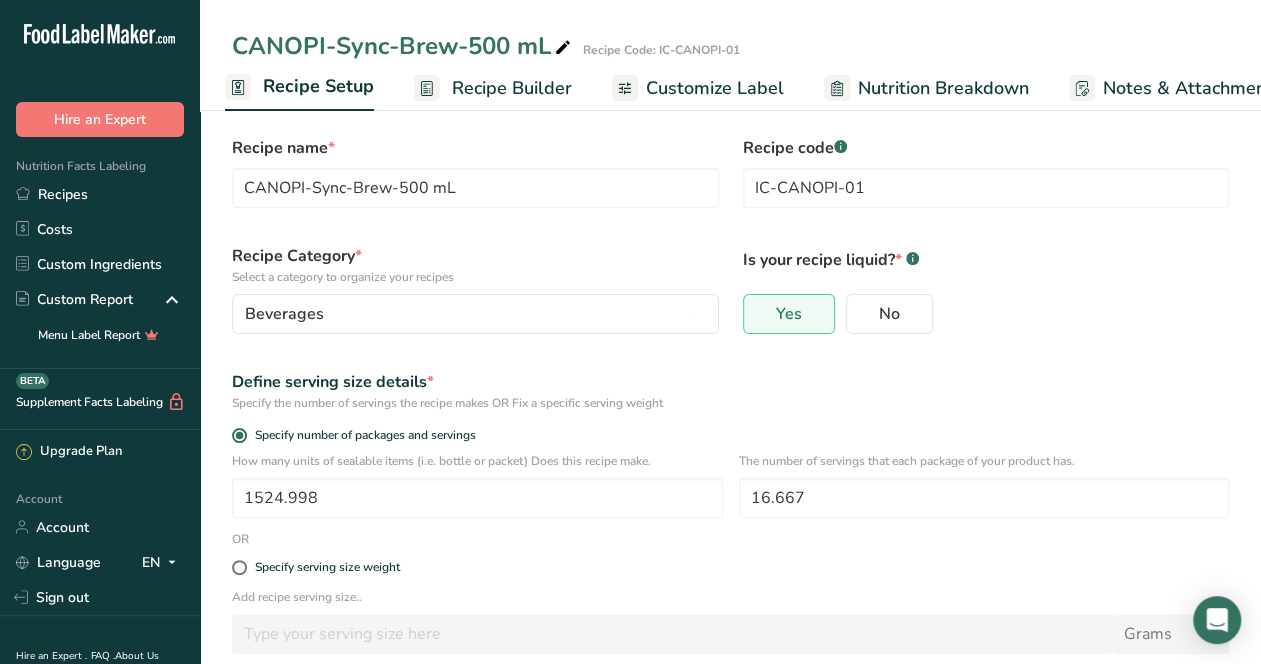 scroll, scrollTop: 0, scrollLeft: 0, axis: both 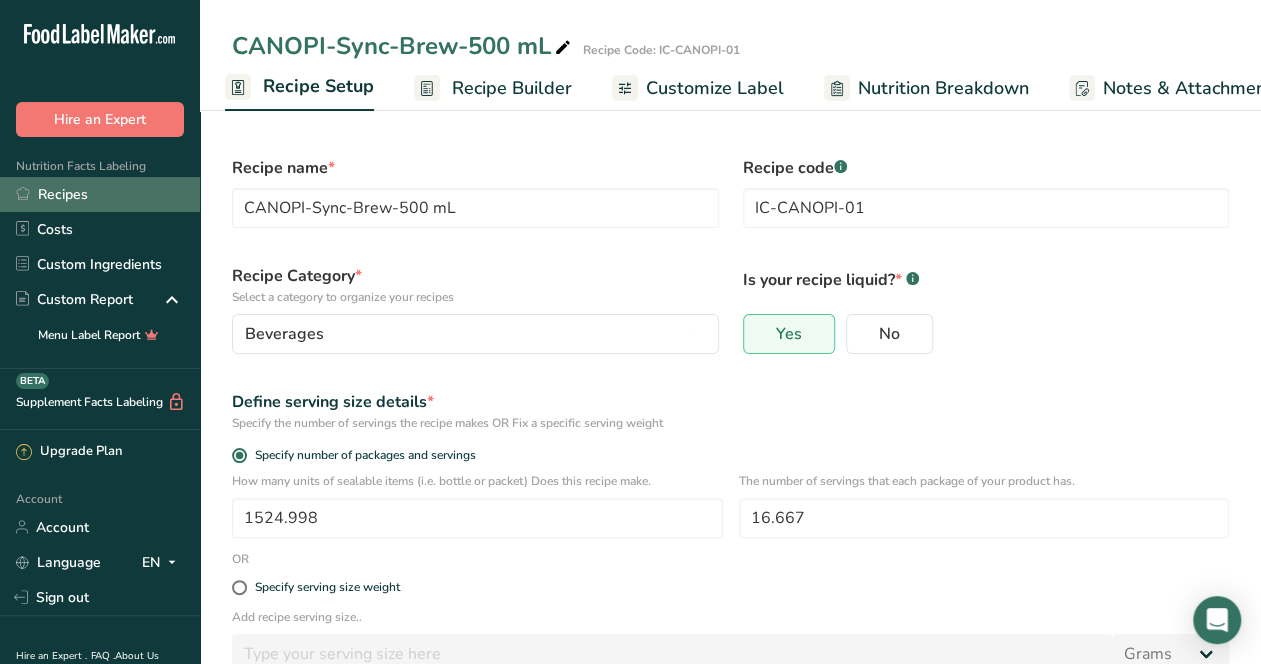click on "Recipes" at bounding box center (100, 194) 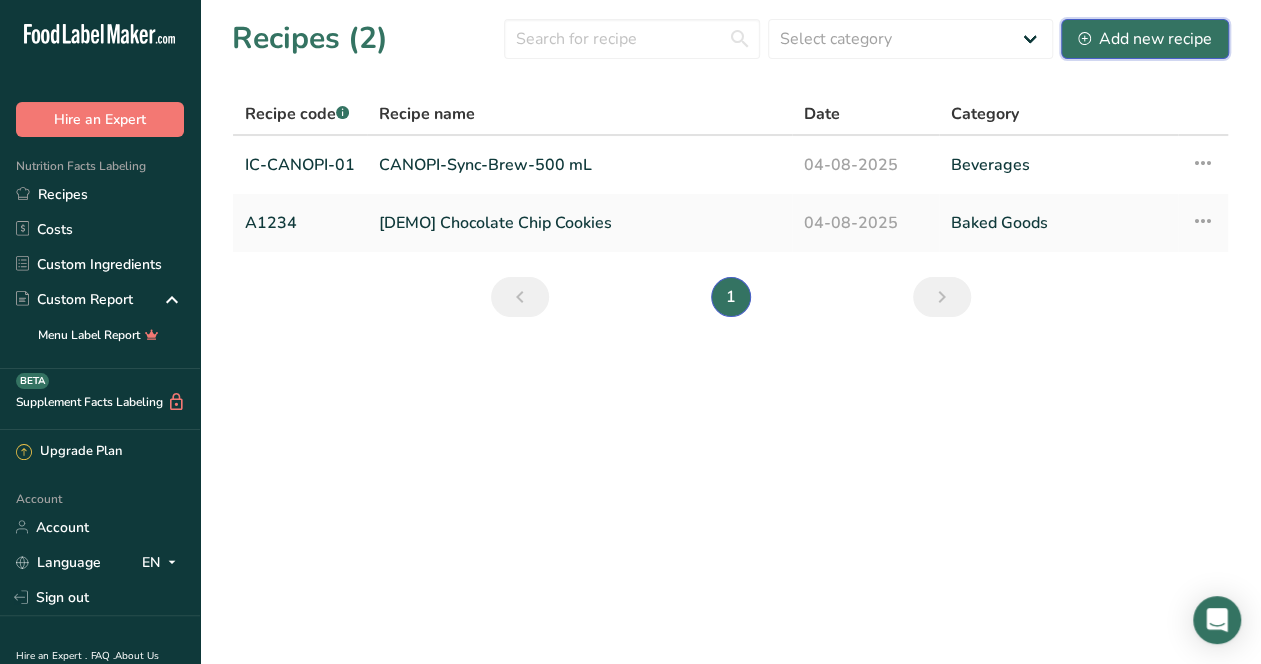 click on "Add new recipe" at bounding box center [1145, 39] 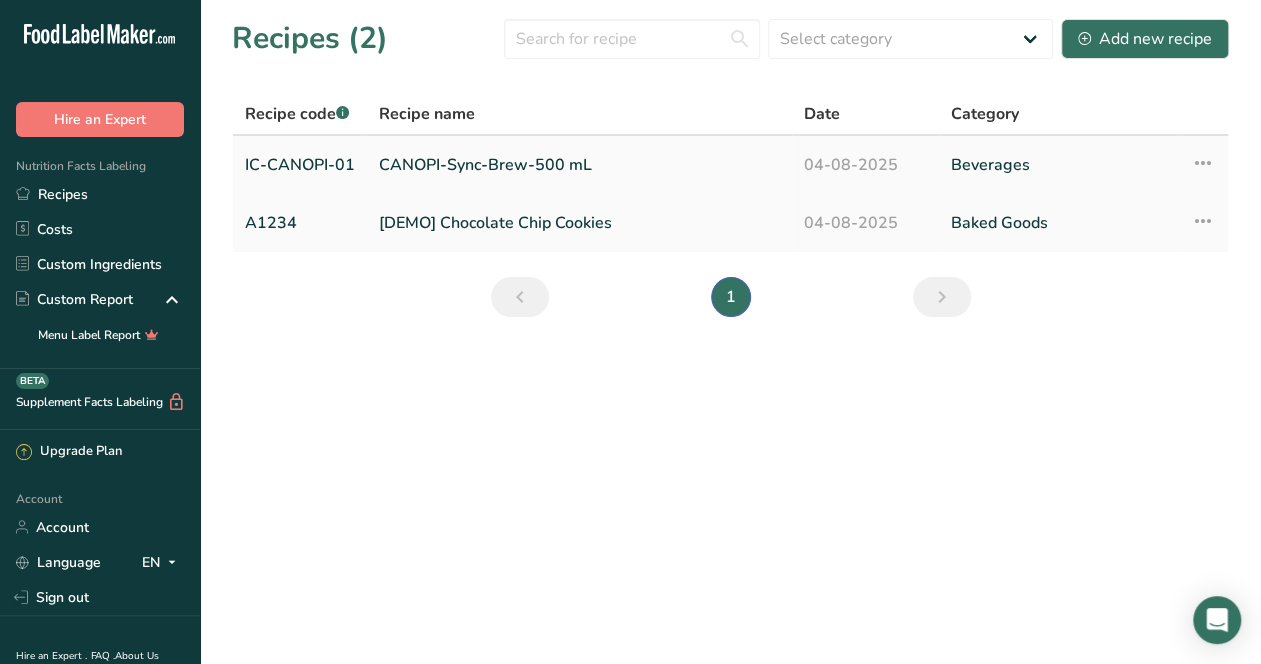 click on "Recipe Setup       Delete Recipe           Duplicate Recipe             Scale Recipe             Save as Sub-Recipe   .a-a{fill:#347362;}.b-a{fill:#fff;}                               Nutrition Breakdown                 Recipe Card
NEW
Amino Acids Pattern Report             Activity History" at bounding box center [1203, 165] 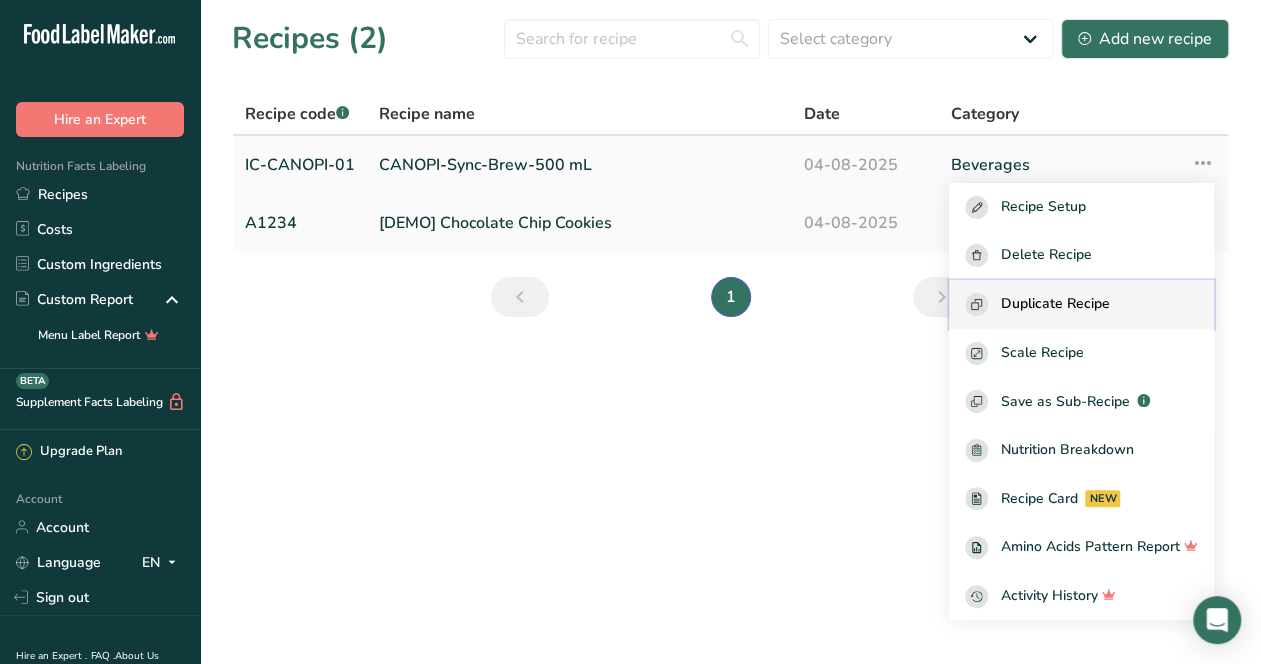 click on "Duplicate Recipe" at bounding box center (1054, 304) 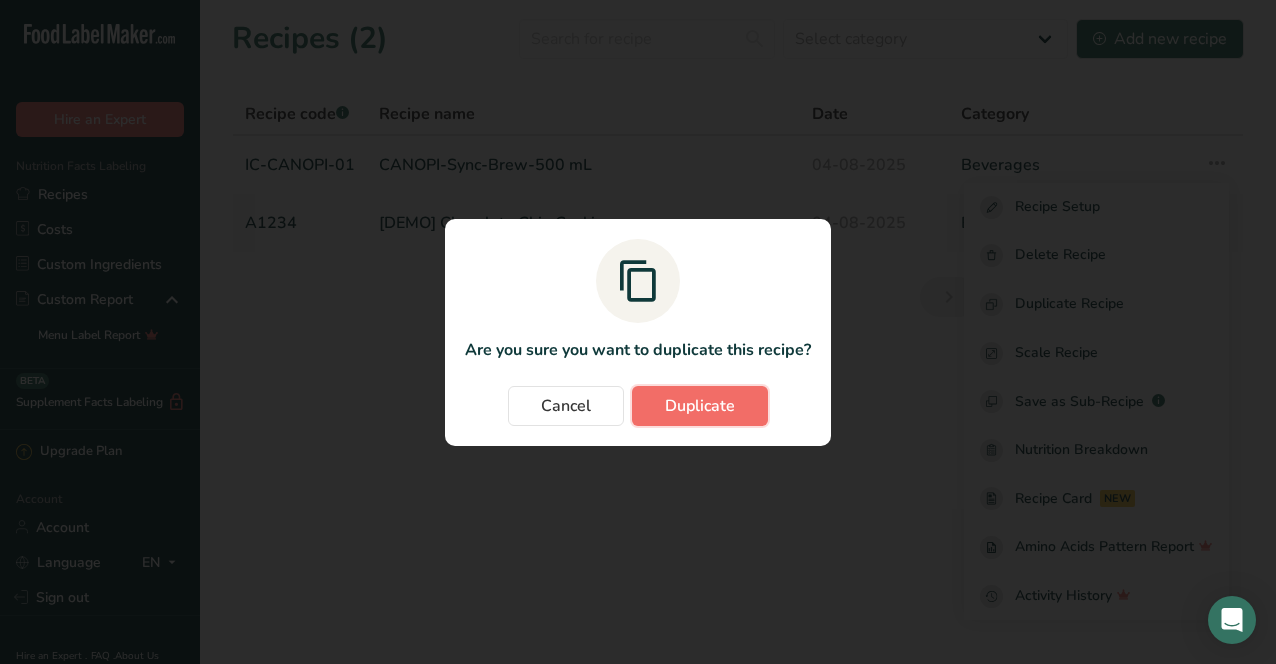 click on "Duplicate" at bounding box center [700, 406] 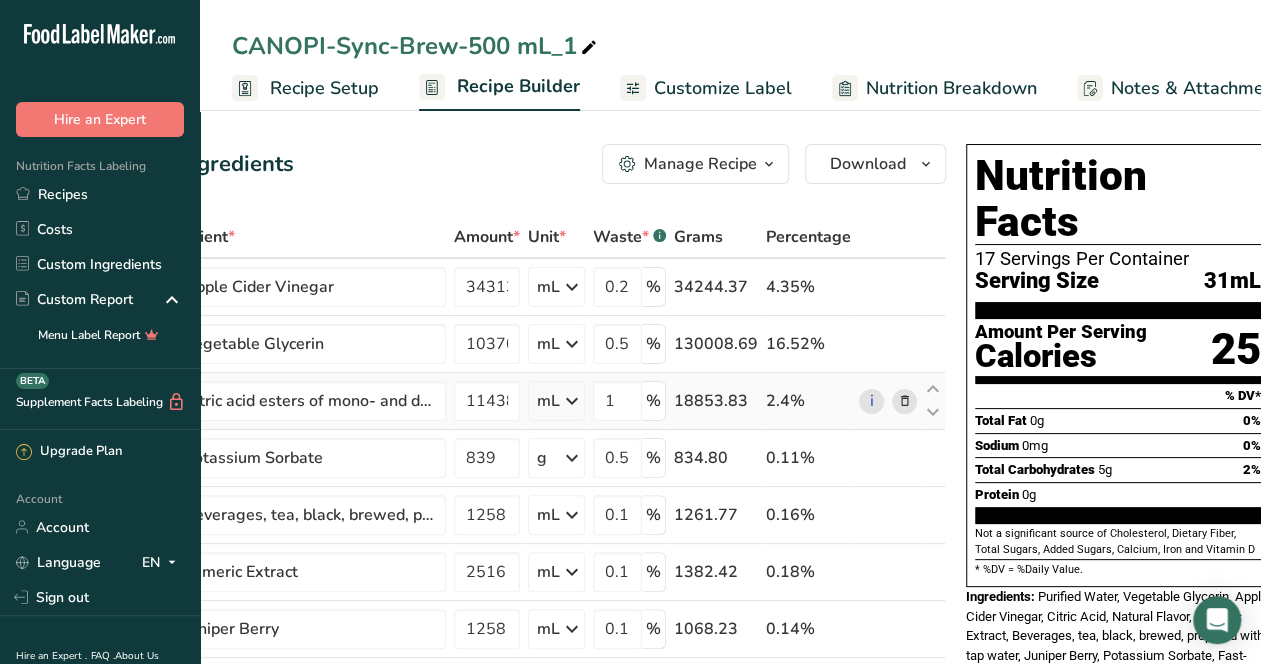 scroll, scrollTop: 0, scrollLeft: 106, axis: horizontal 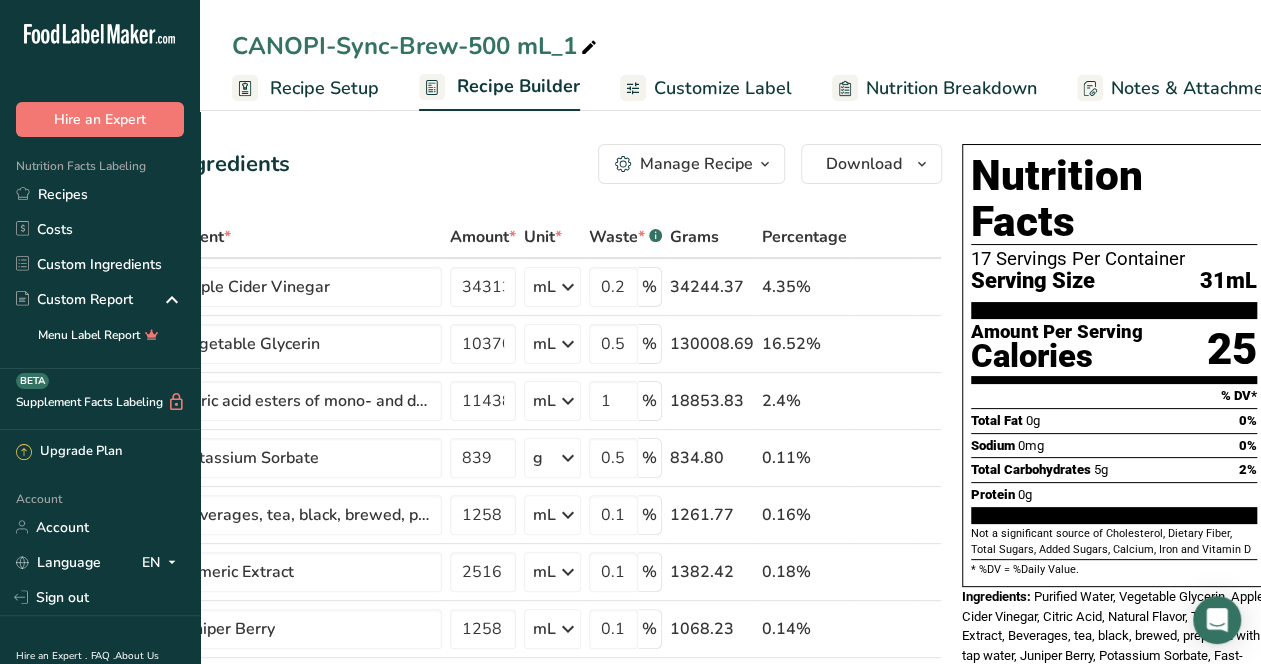 click at bounding box center [589, 48] 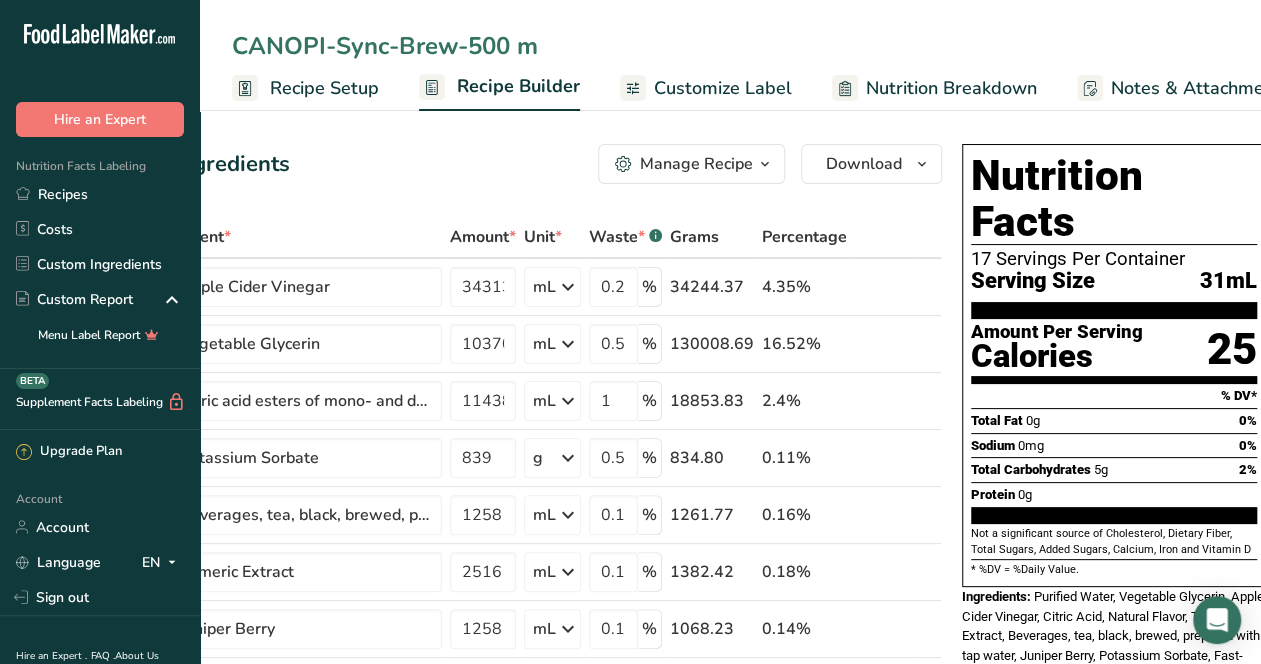 click on "CANOPI-Sync-Brew-500 m" at bounding box center [730, 46] 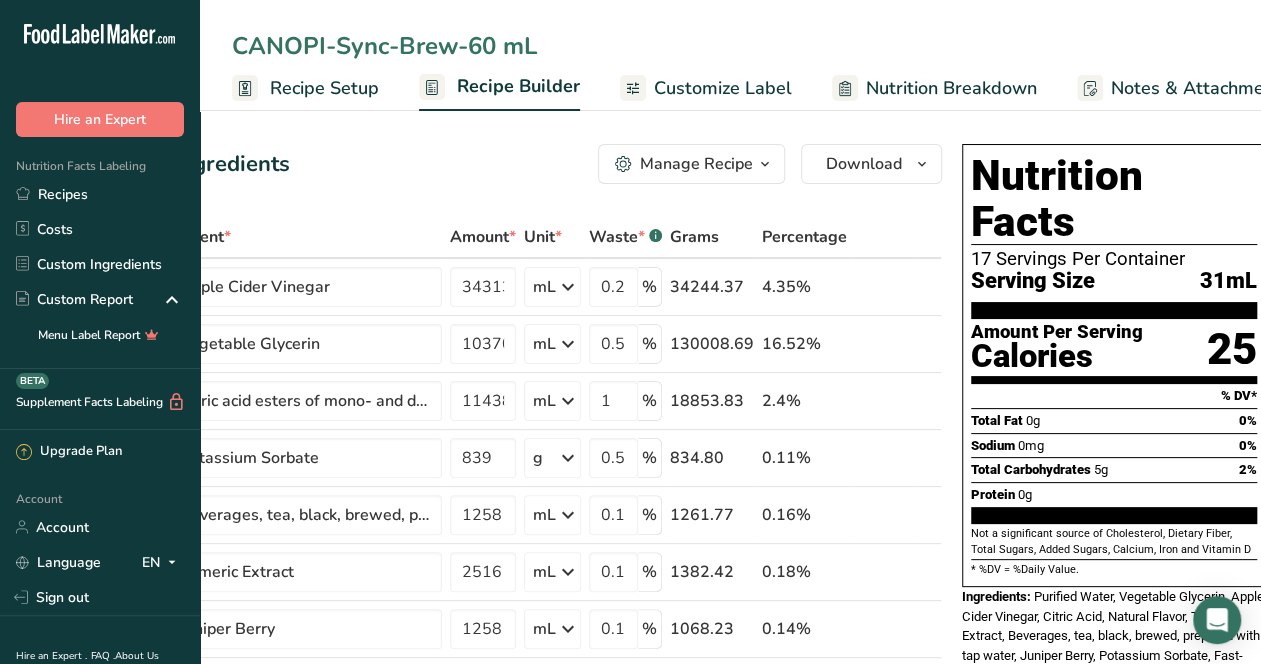click on "CANOPI-Sync-Brew-60 mL" at bounding box center [730, 46] 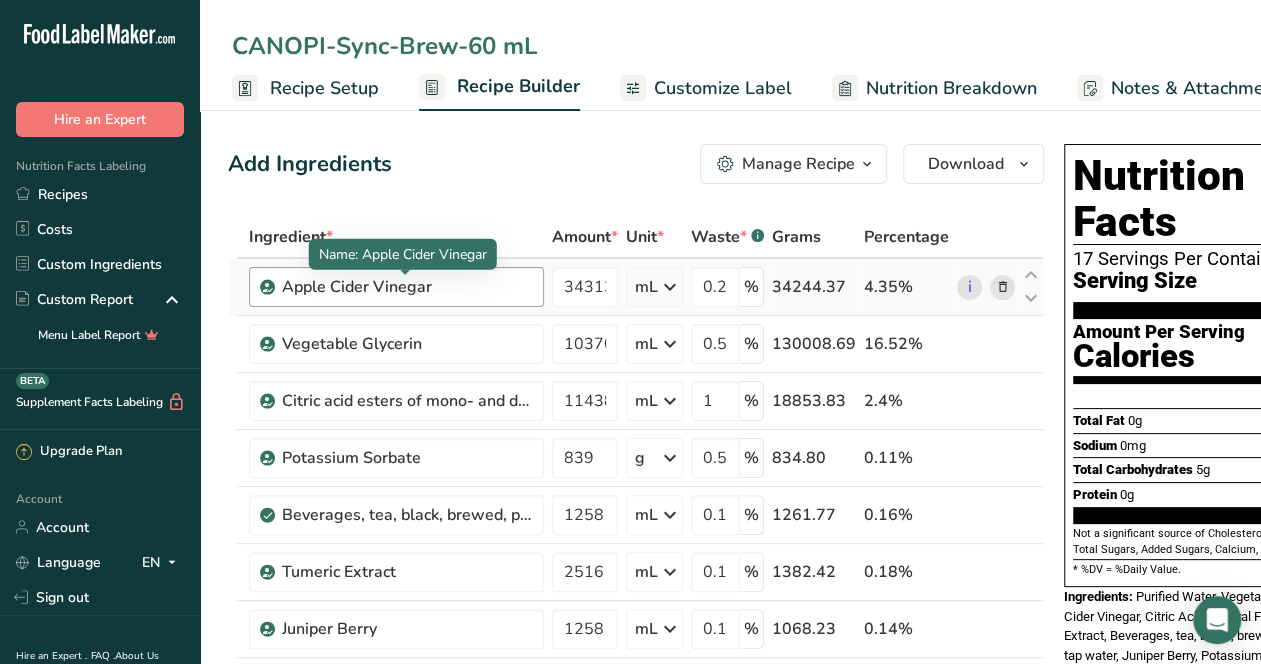 scroll, scrollTop: 0, scrollLeft: 0, axis: both 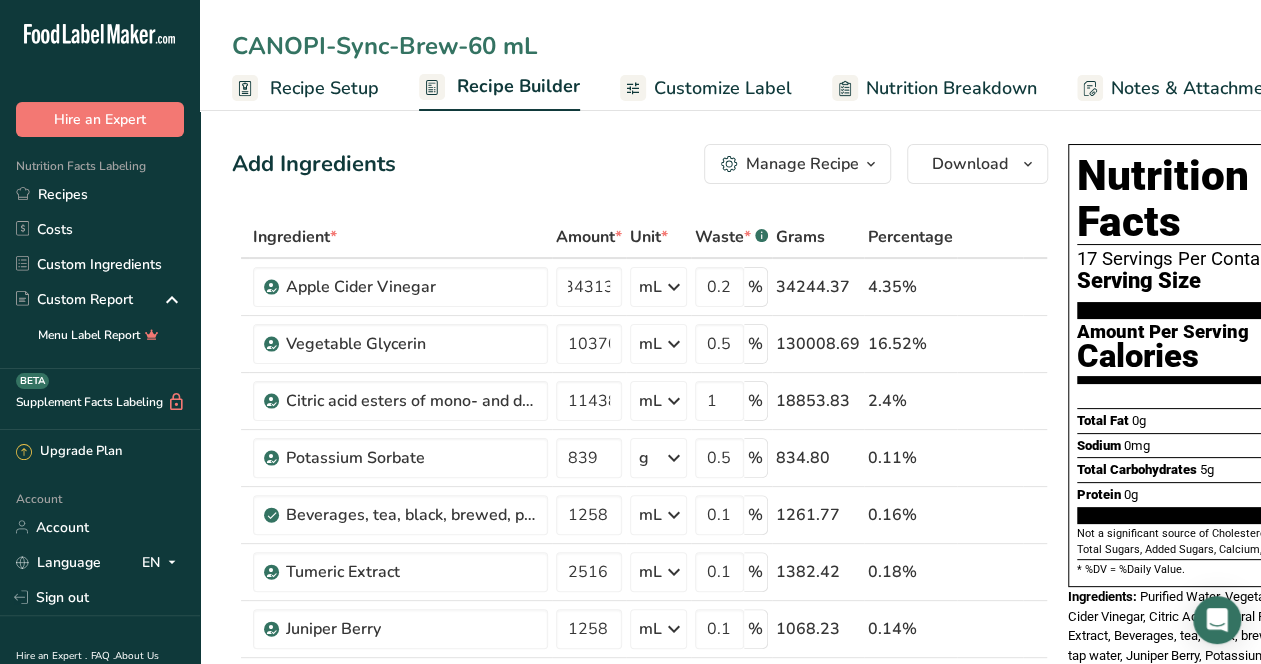 type on "CANOPI-Sync-Brew-60 mL" 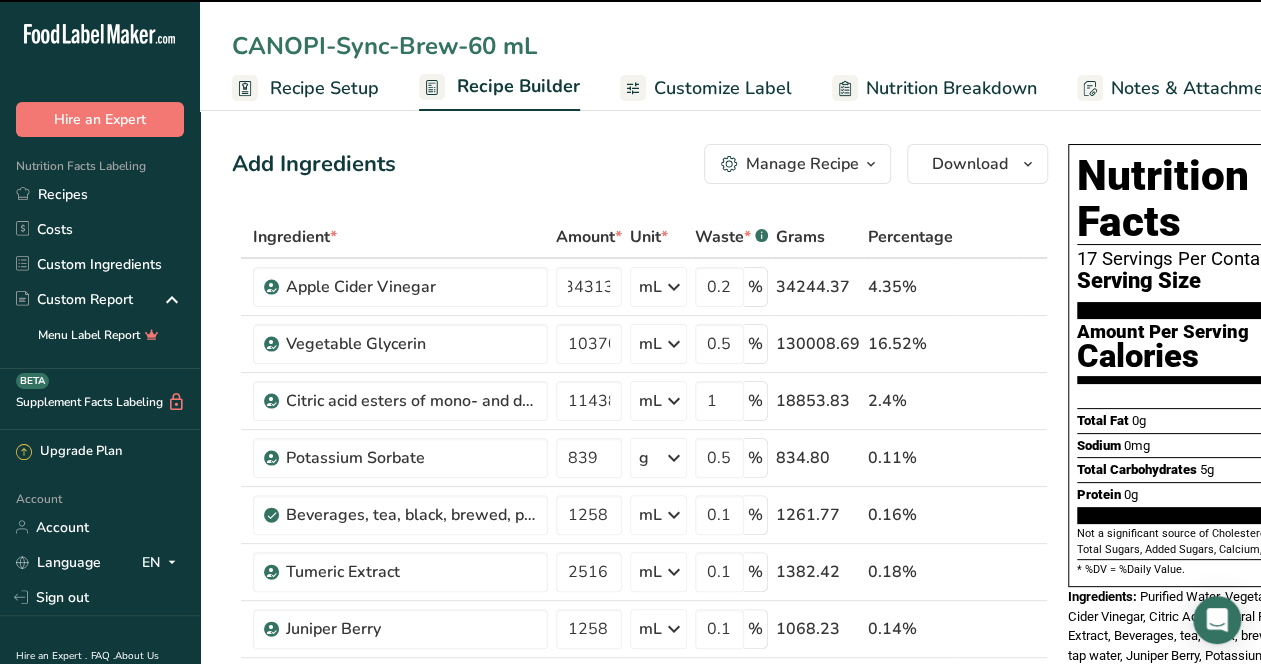 click on "Manage Recipe" at bounding box center [802, 164] 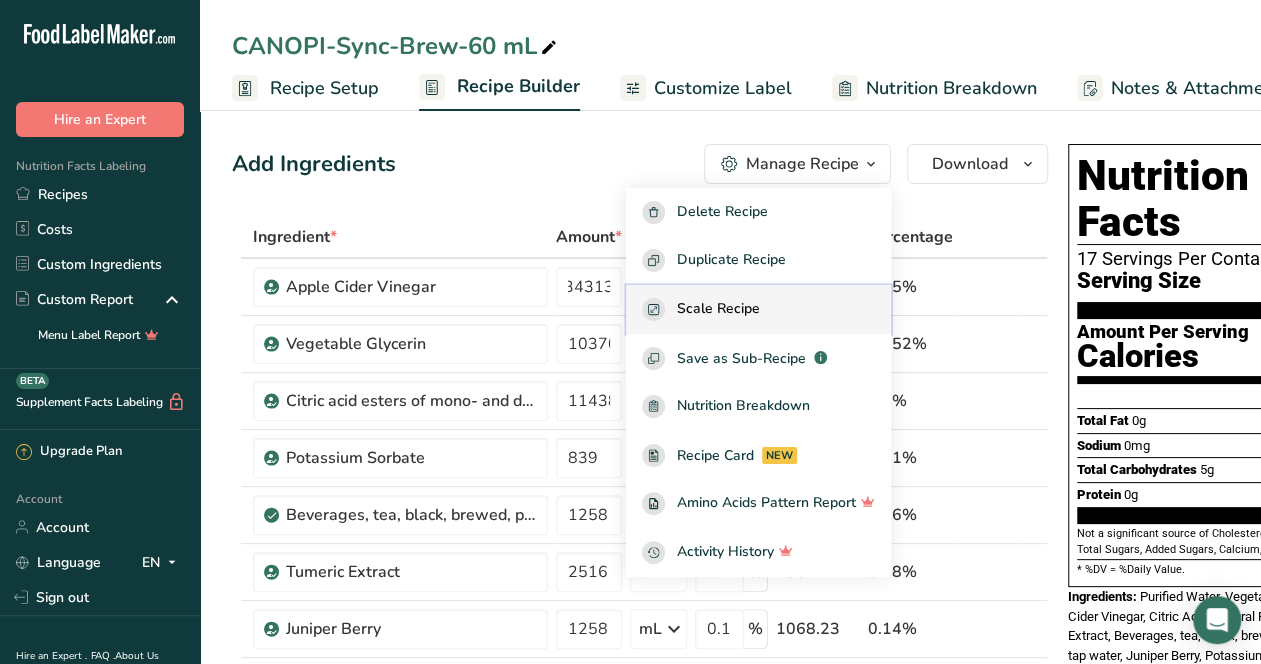 click on "Scale Recipe" at bounding box center [718, 309] 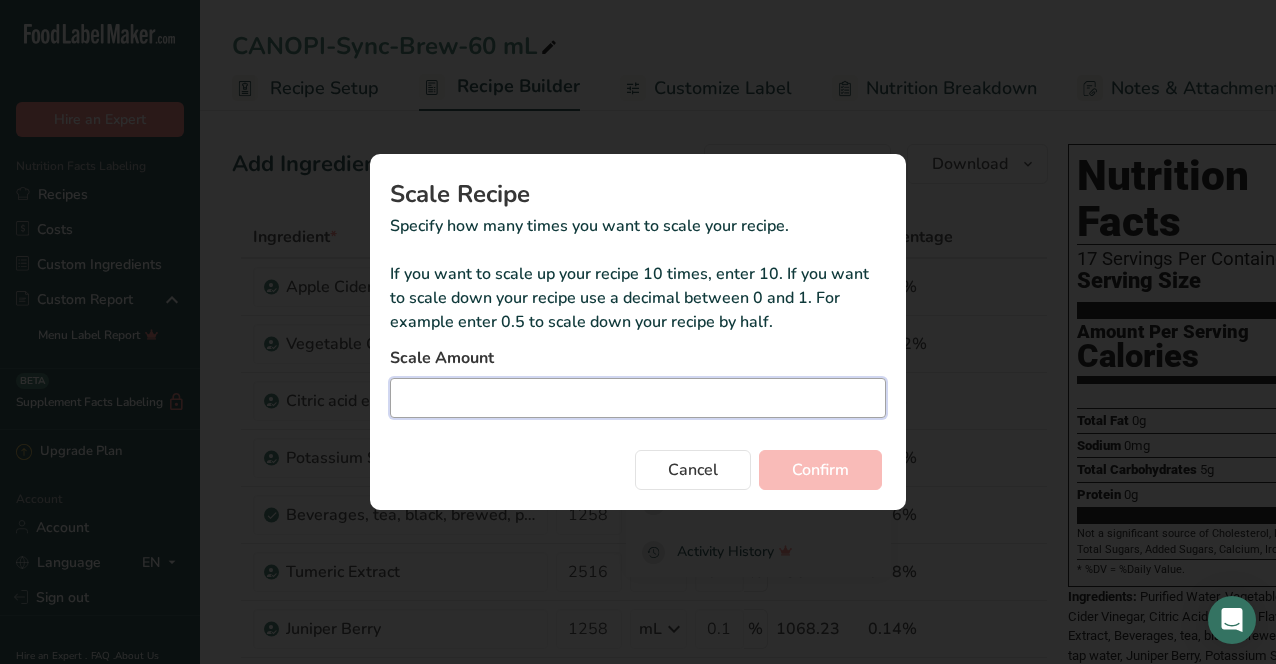 click at bounding box center (638, 398) 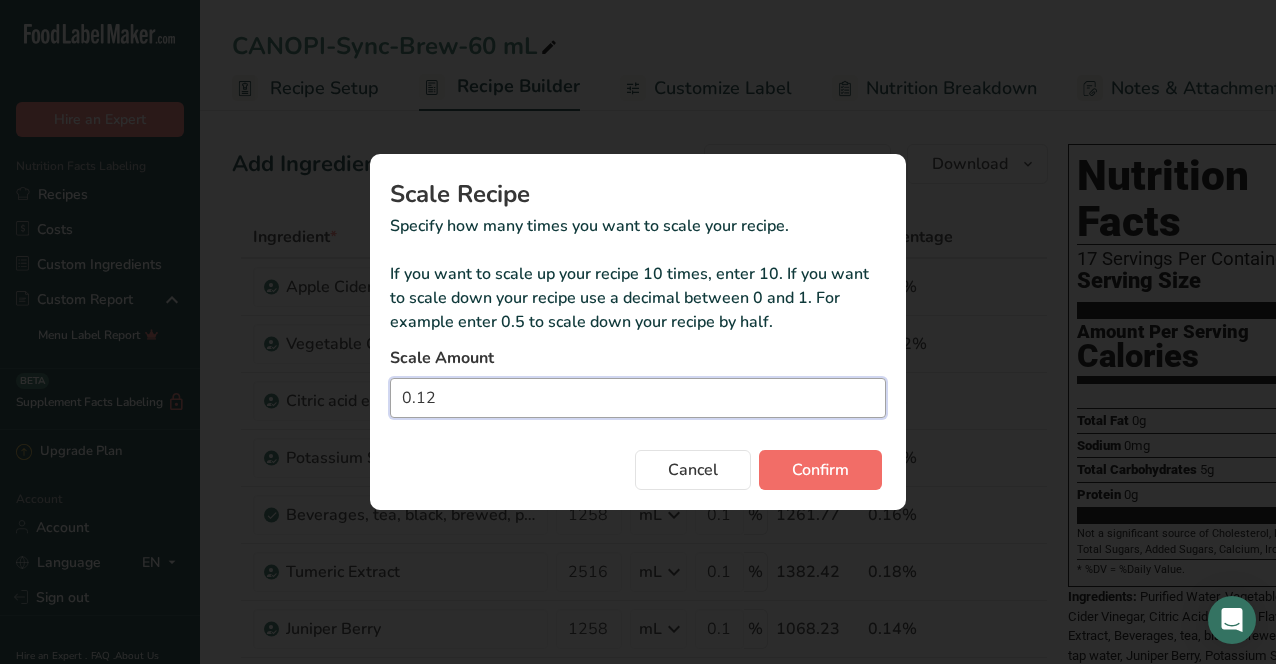 type on "0.12" 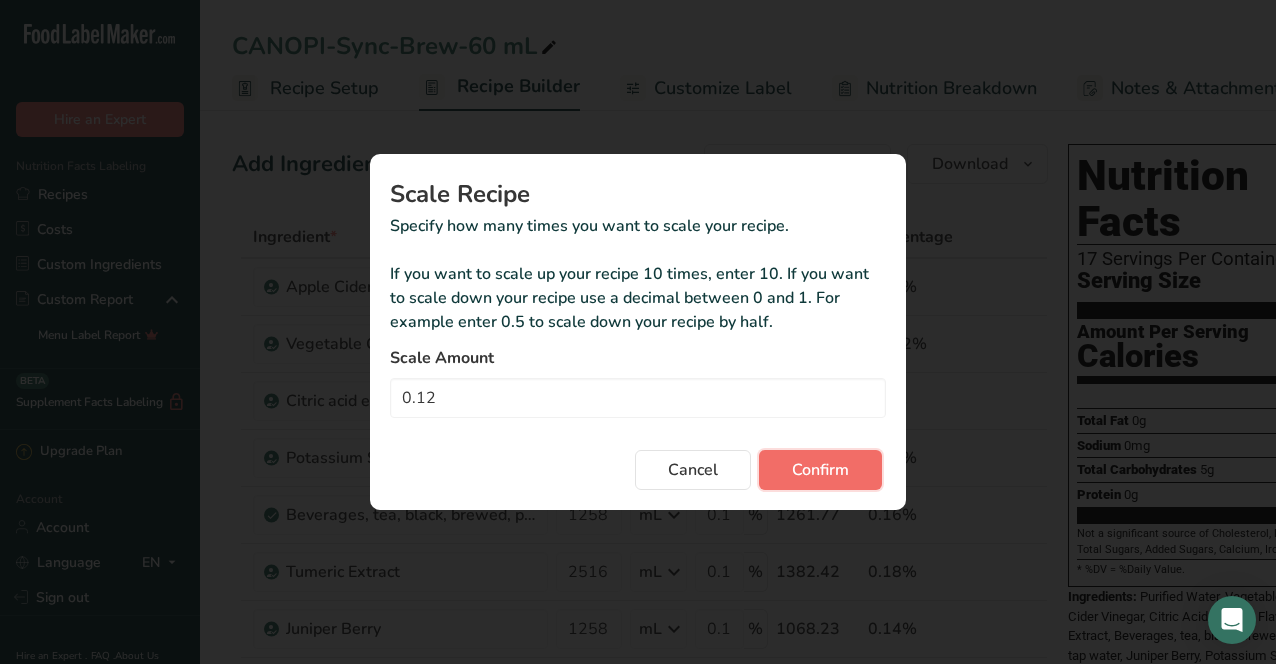 click on "Confirm" at bounding box center [820, 470] 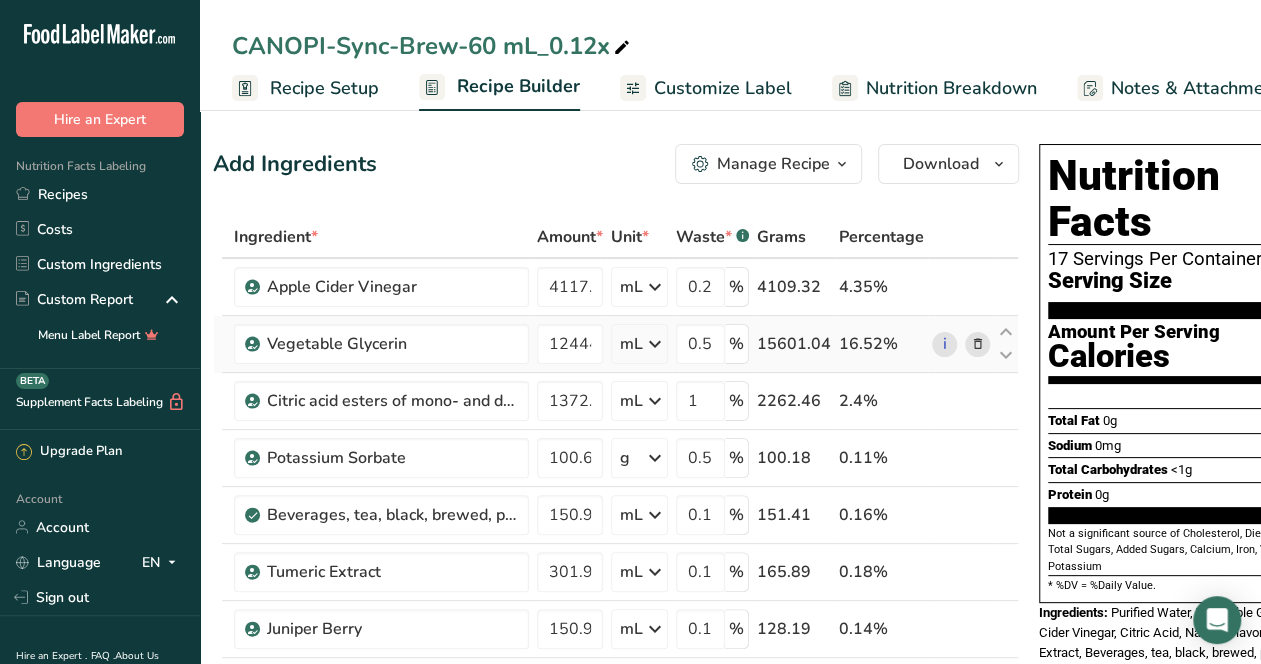 scroll, scrollTop: 0, scrollLeft: 0, axis: both 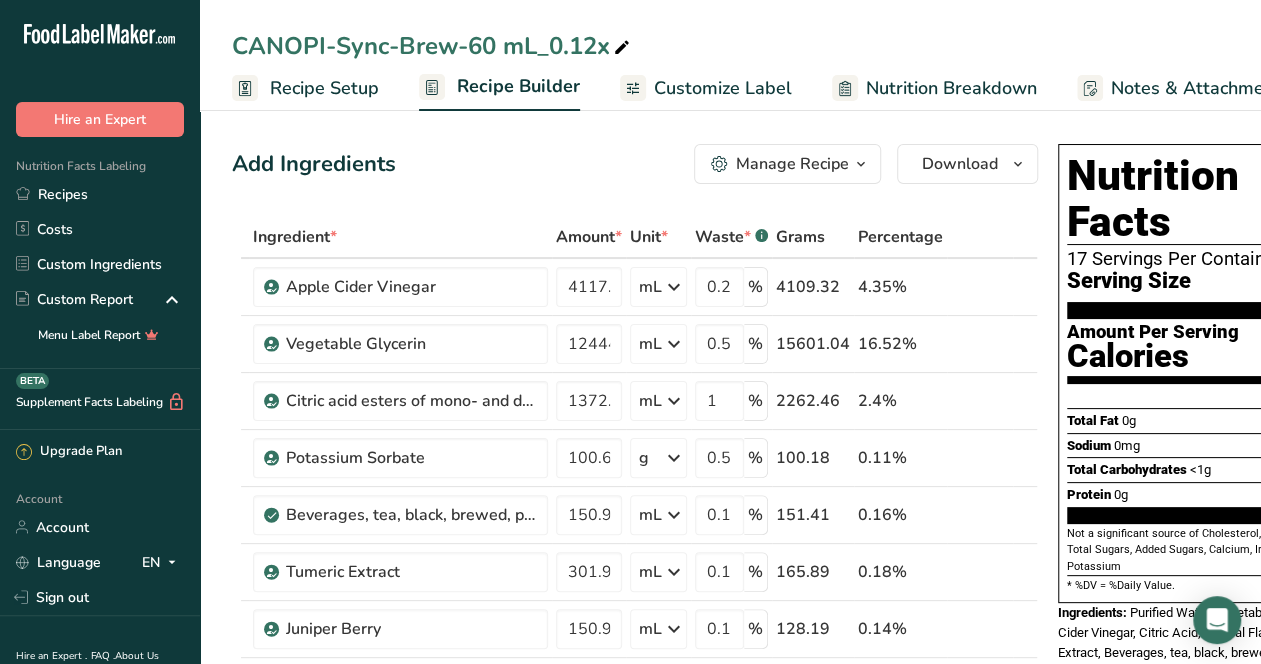 click on "Manage Recipe" at bounding box center [792, 164] 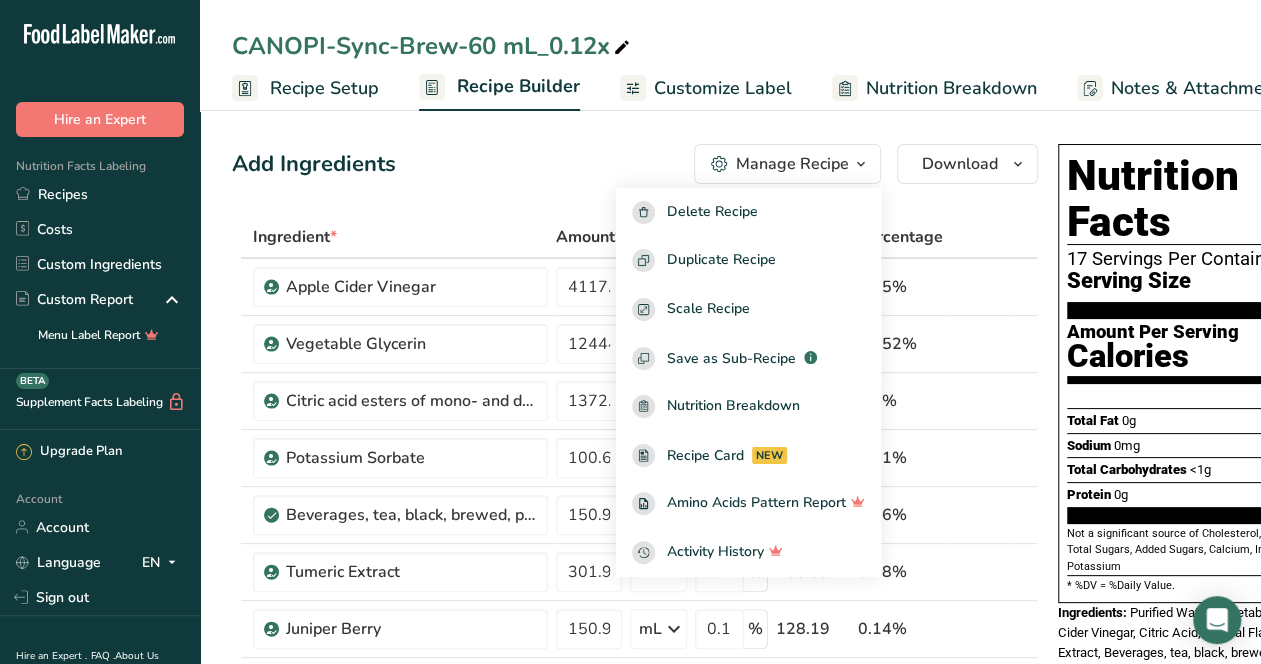 click on "Add Ingredients
Manage Recipe         Delete Recipe           Duplicate Recipe             Scale Recipe             Save as Sub-Recipe   .a-a{fill:#347362;}.b-a{fill:#fff;}                               Nutrition Breakdown                 Recipe Card
NEW
Amino Acids Pattern Report             Activity History
Download
Choose your preferred label style
Standard FDA label
Standard FDA label
The most common format for nutrition facts labels in compliance with the FDA's typeface, style and requirements
Tabular FDA label
A label format compliant with the FDA regulations presented in a tabular (horizontal) display.
Linear FDA label
A simple linear display for small sized packages.
Simplified FDA label" at bounding box center [635, 164] 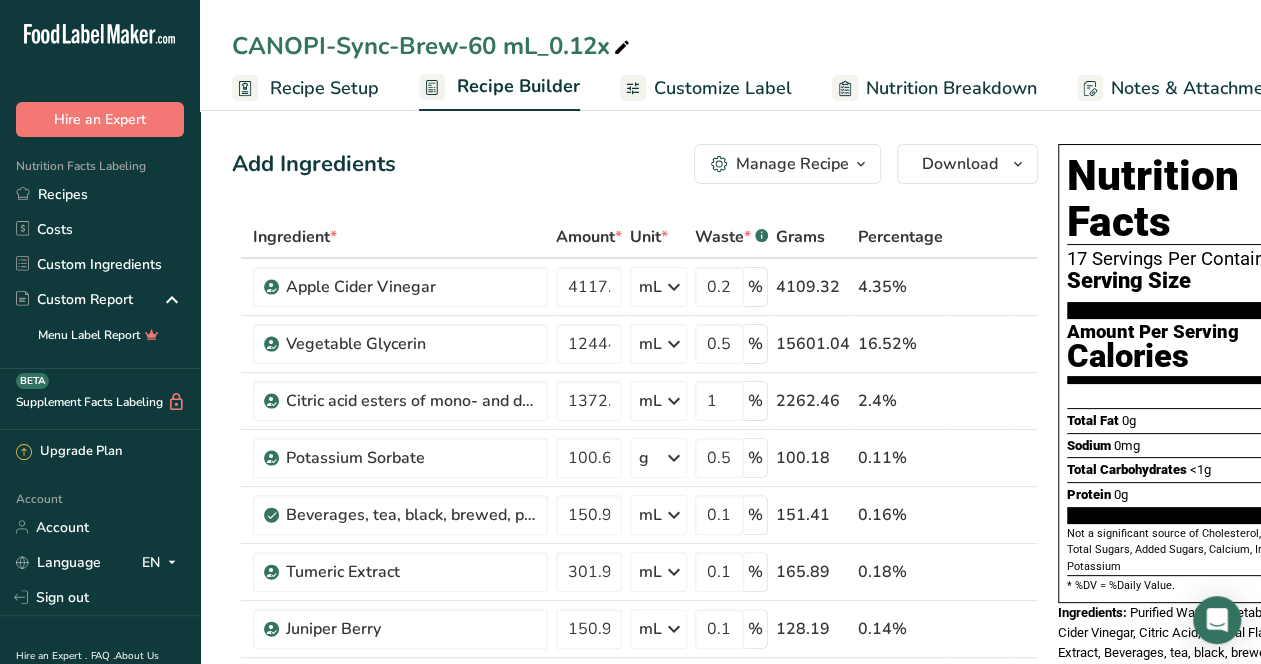 click on "Recipe Setup" at bounding box center [324, 88] 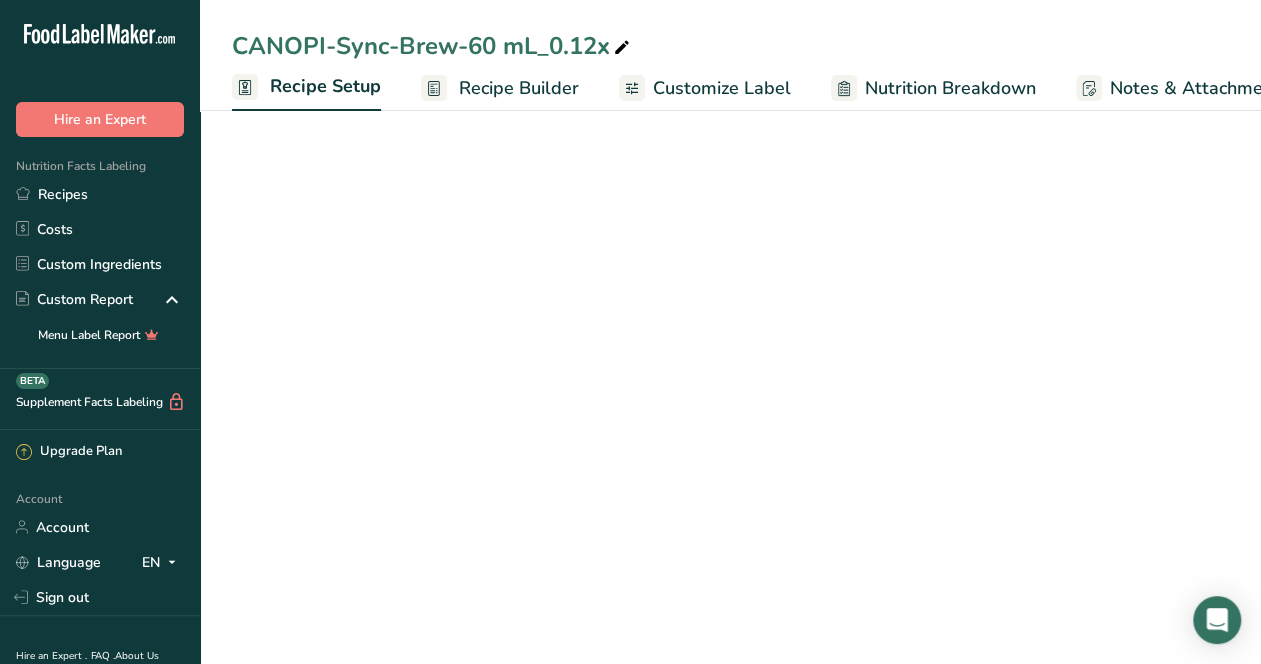 scroll, scrollTop: 0, scrollLeft: 7, axis: horizontal 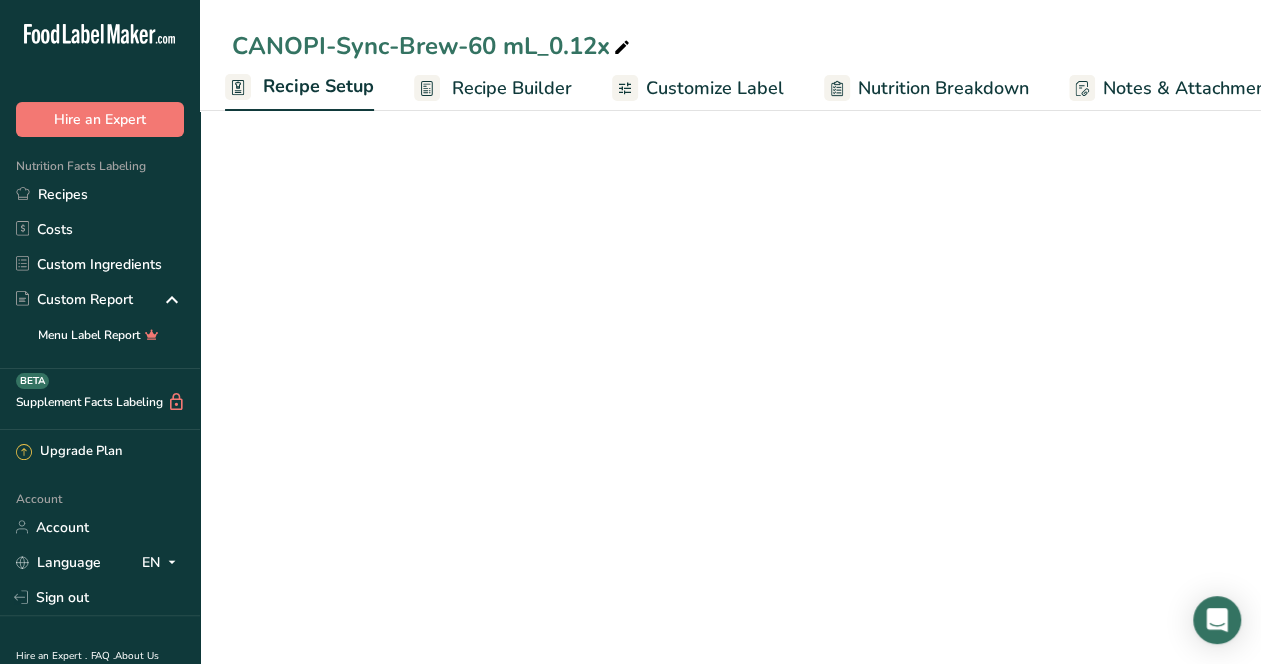 select on "22" 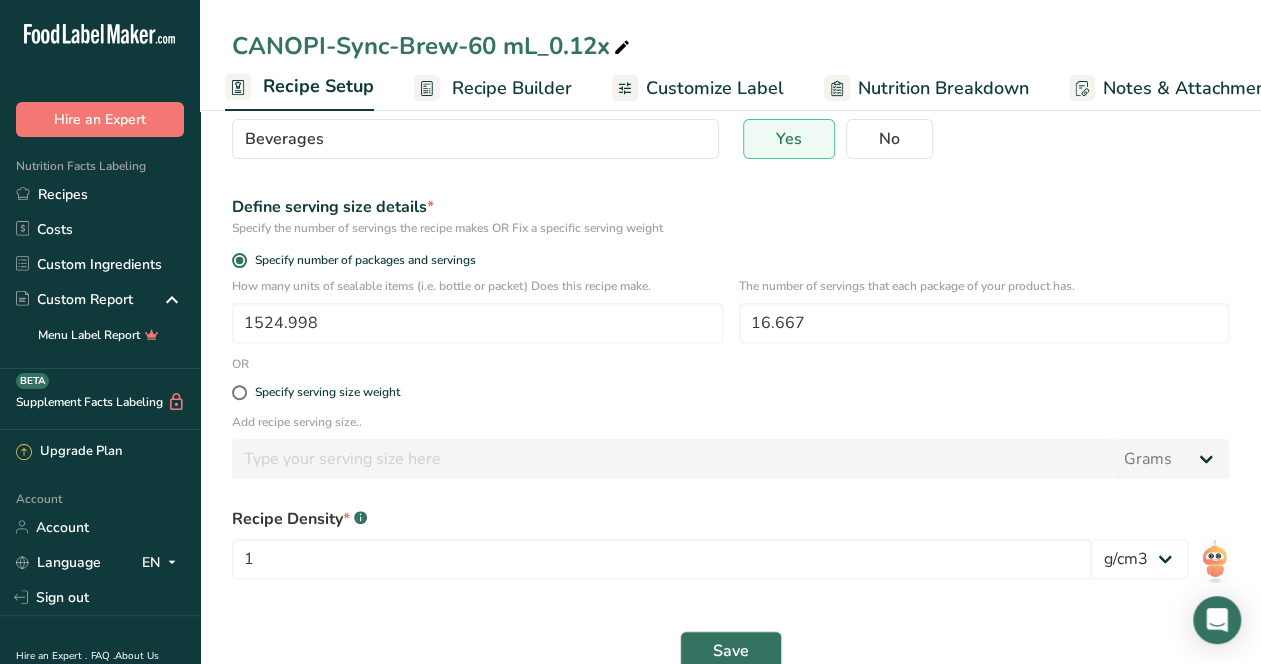 scroll, scrollTop: 198, scrollLeft: 0, axis: vertical 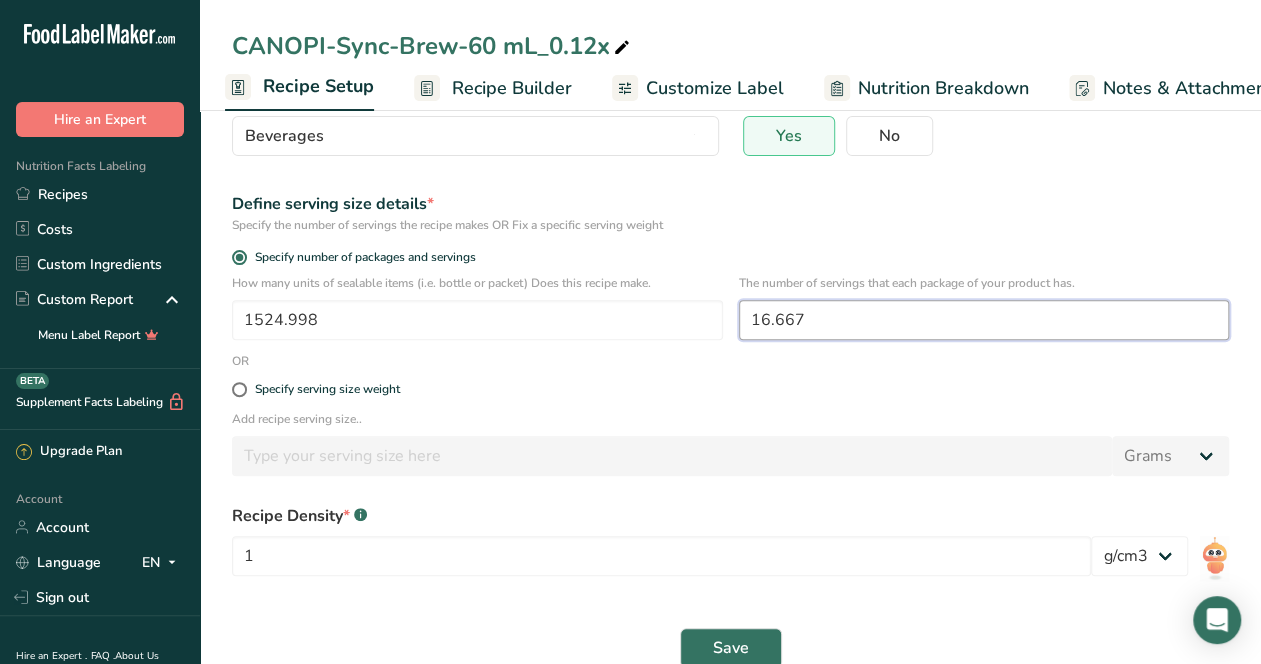 click on "16.667" at bounding box center (984, 320) 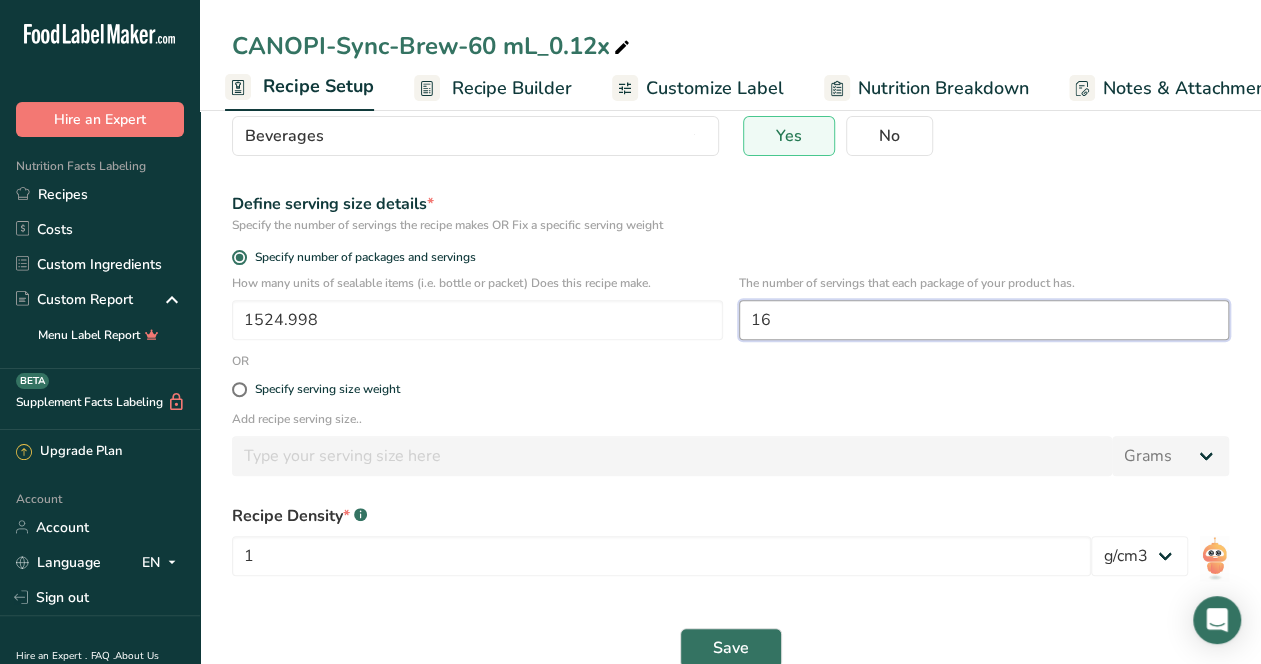 type on "1" 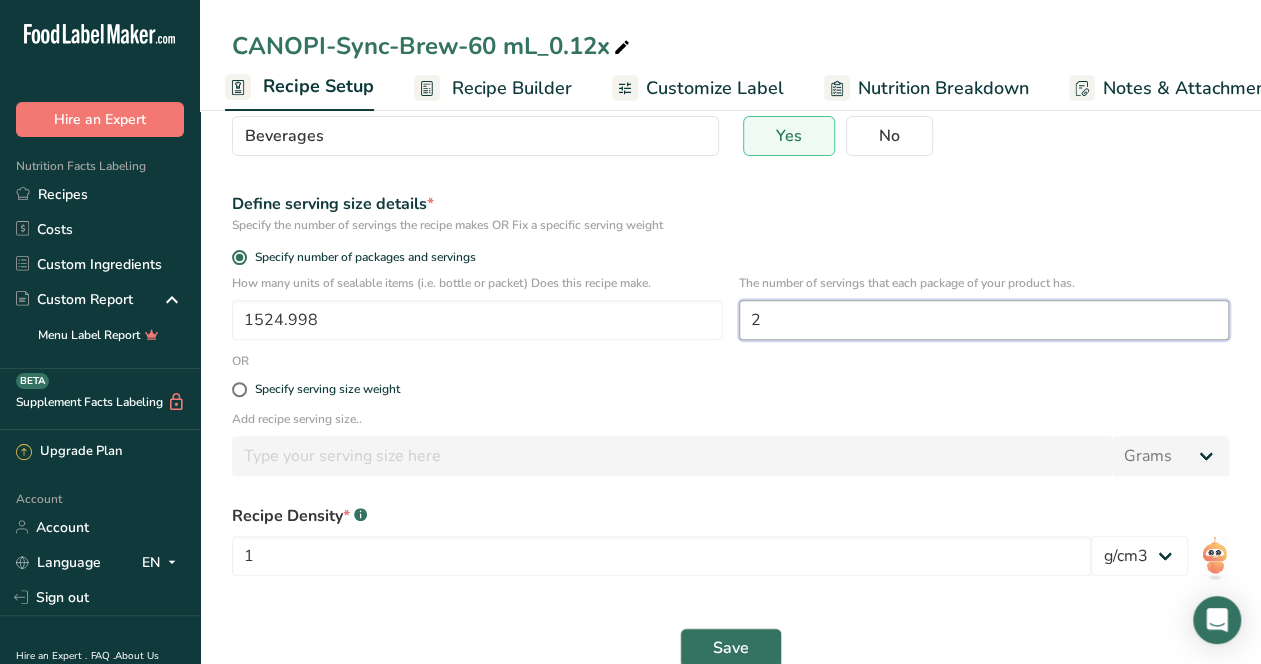 scroll, scrollTop: 234, scrollLeft: 0, axis: vertical 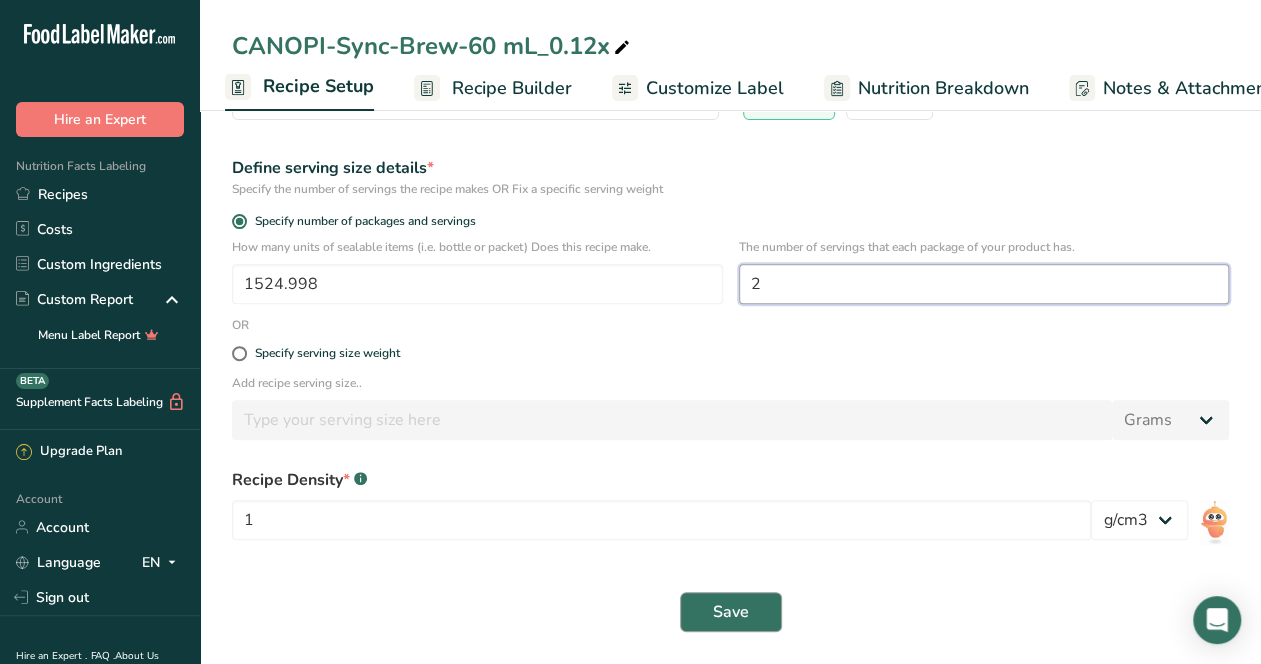type on "2" 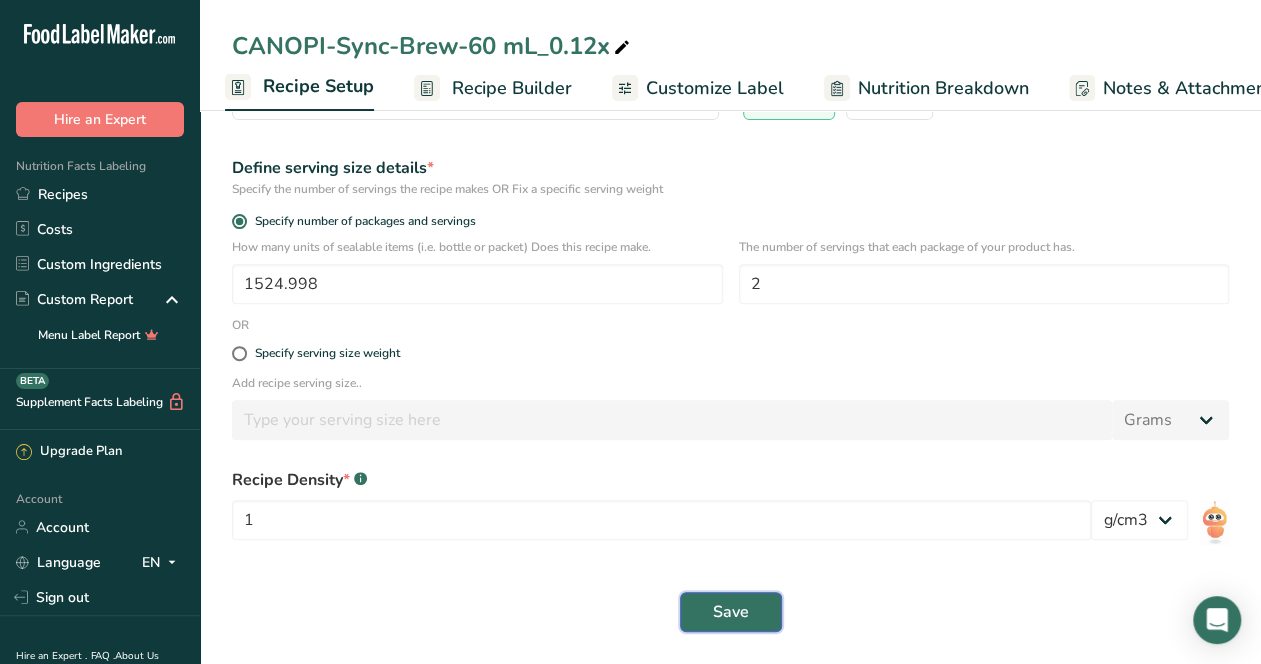 click on "Save" at bounding box center [731, 612] 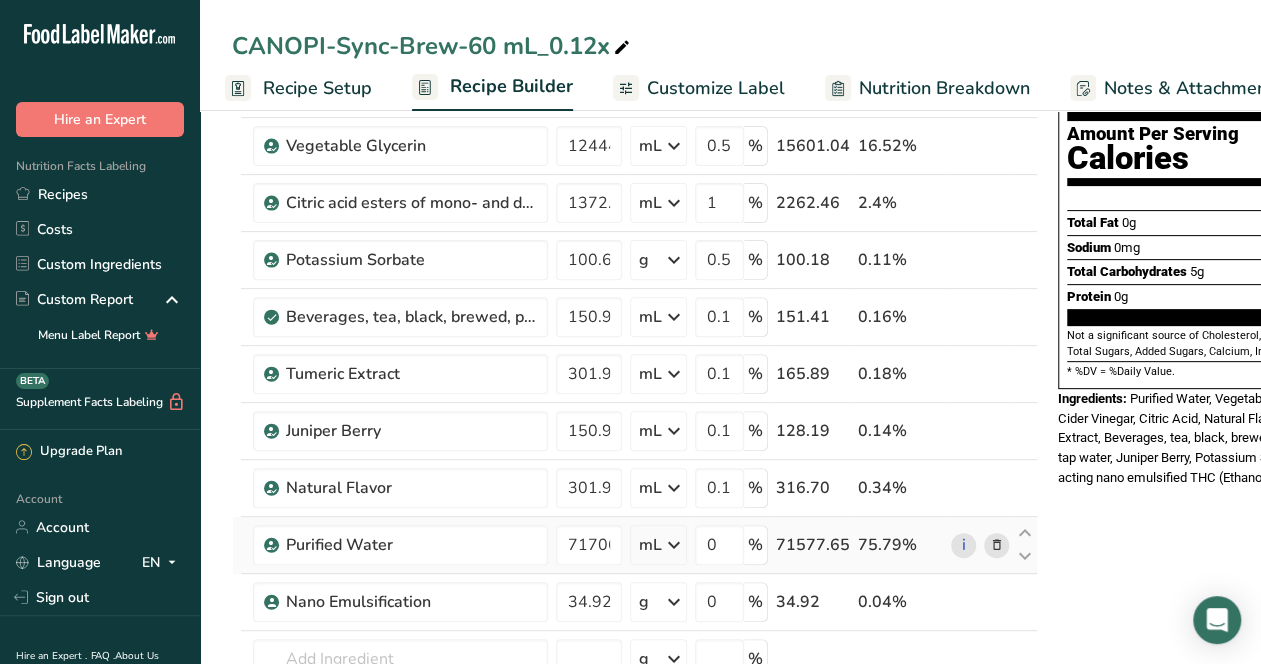 scroll, scrollTop: 118, scrollLeft: 0, axis: vertical 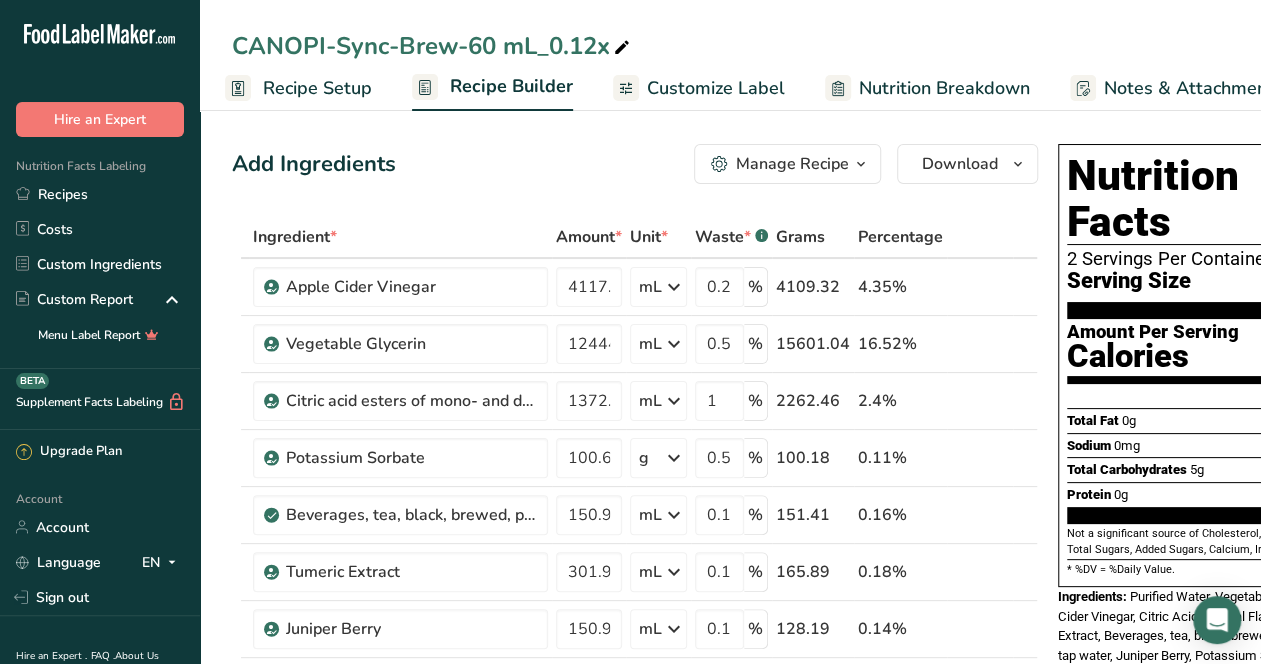 click at bounding box center [622, 48] 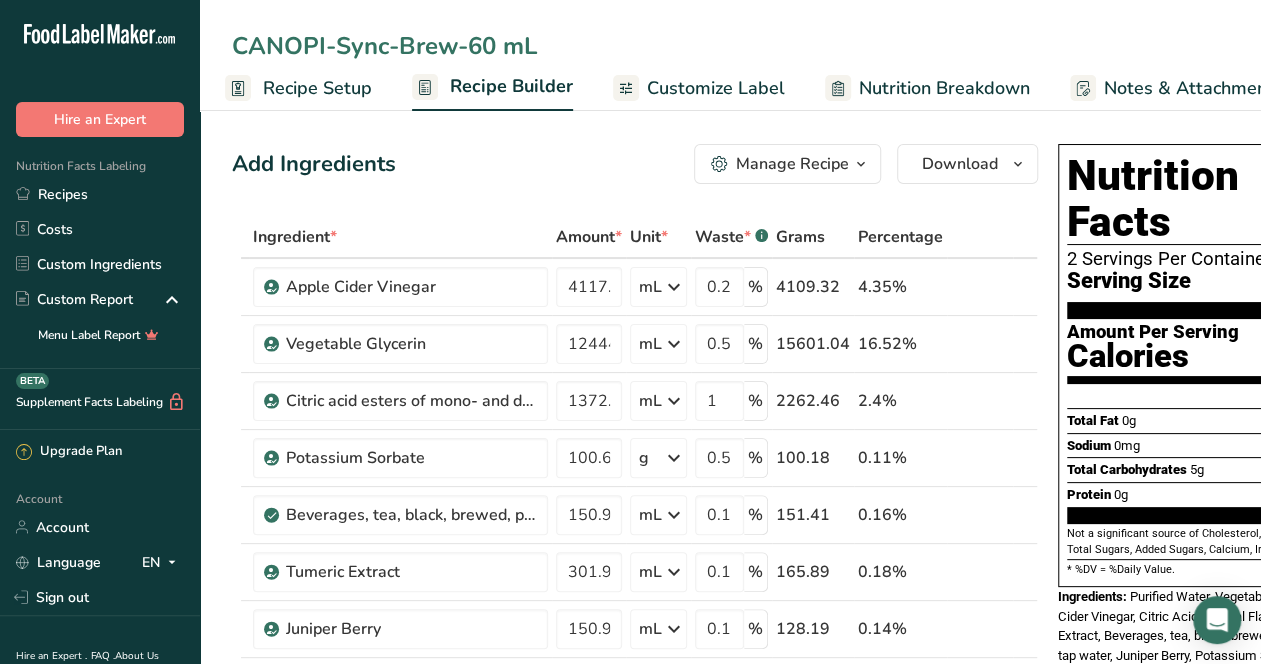 type on "CANOPI-Sync-Brew-60 mL" 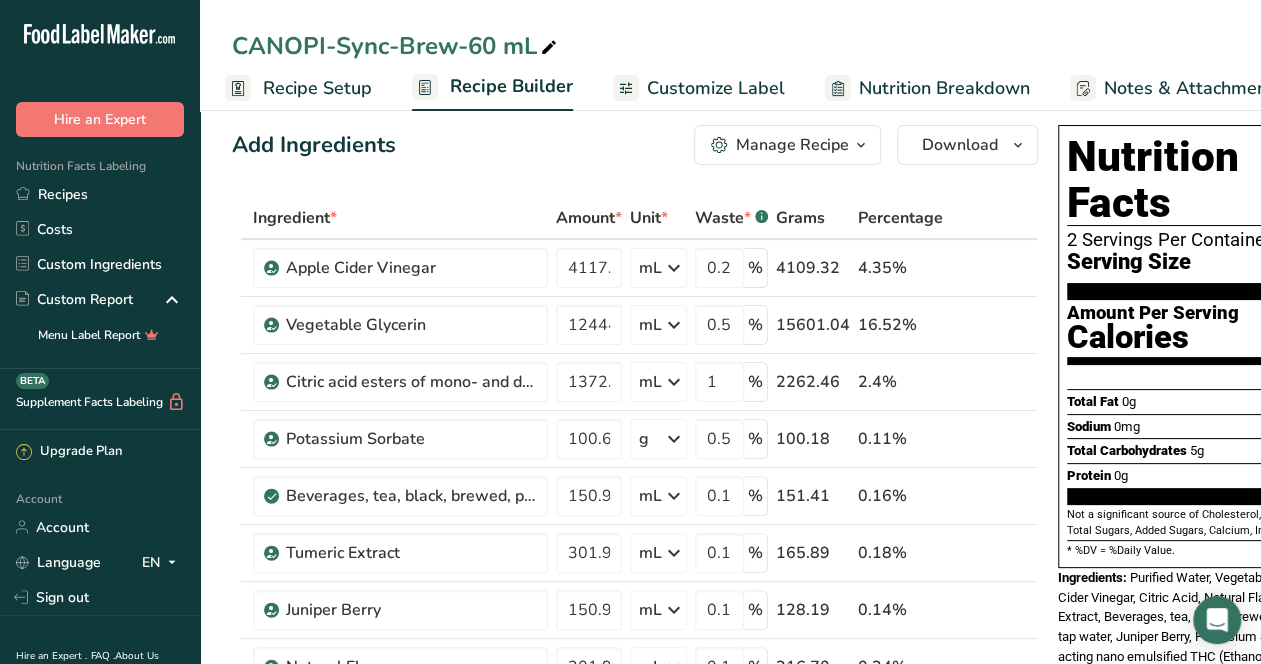 scroll, scrollTop: 0, scrollLeft: 0, axis: both 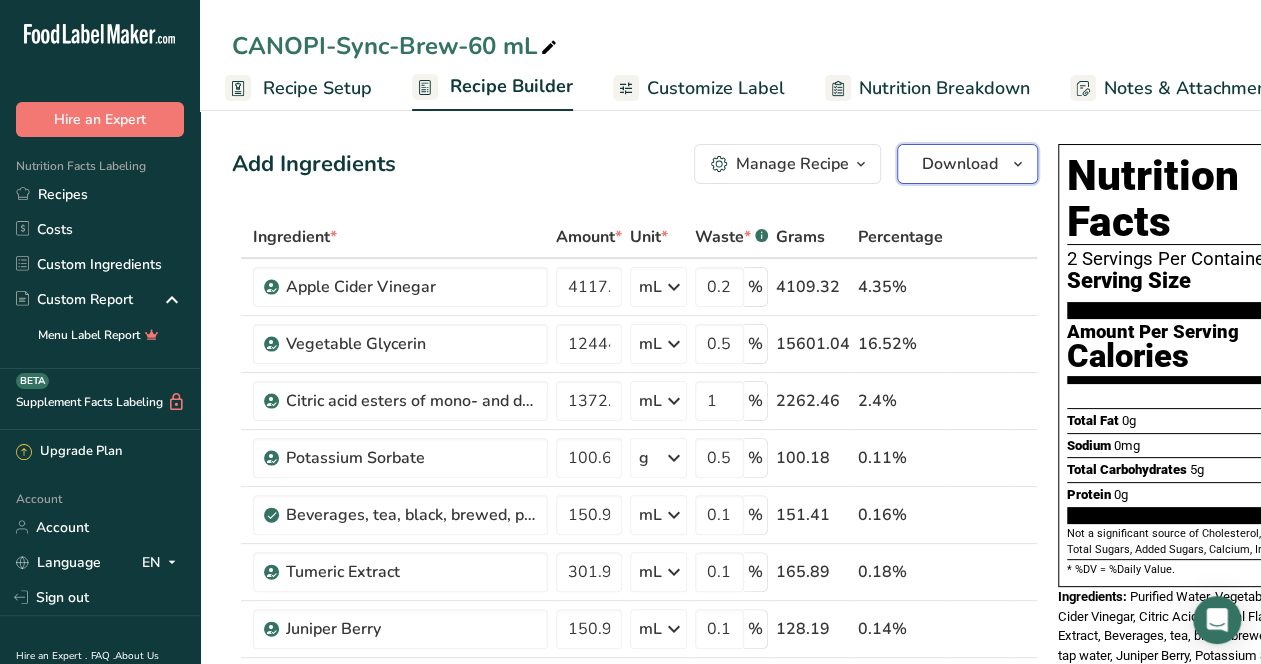 click on "Download" at bounding box center (960, 164) 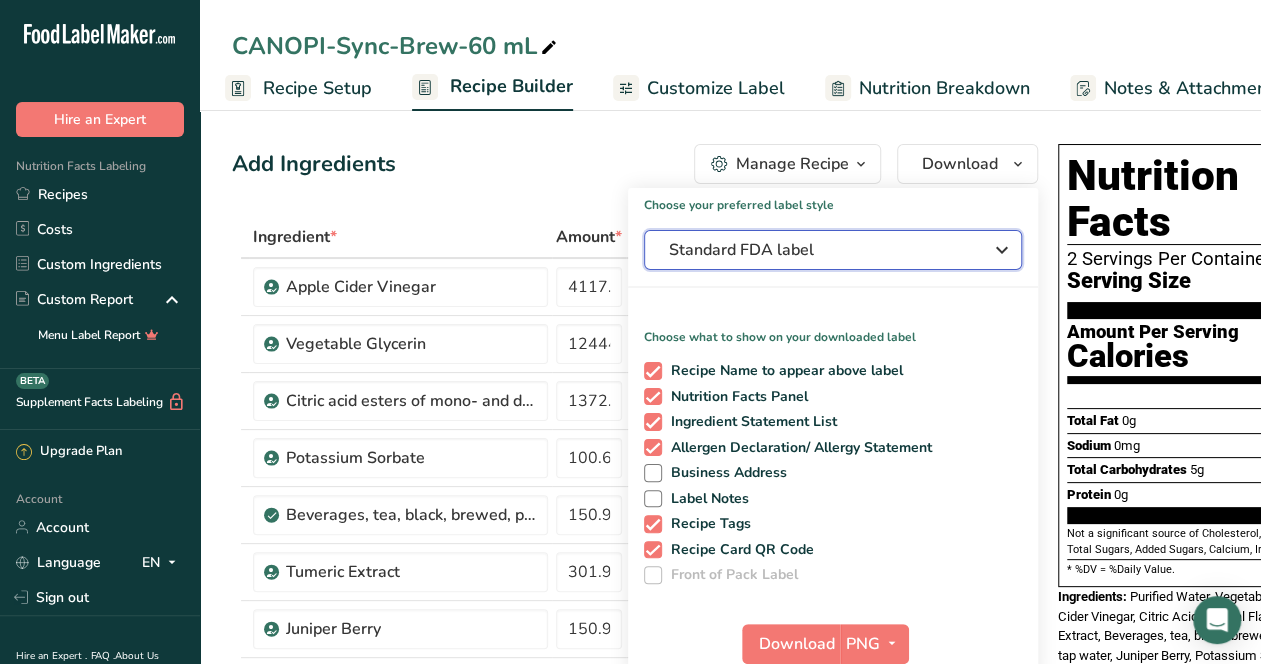 click on "Standard FDA label" at bounding box center [819, 250] 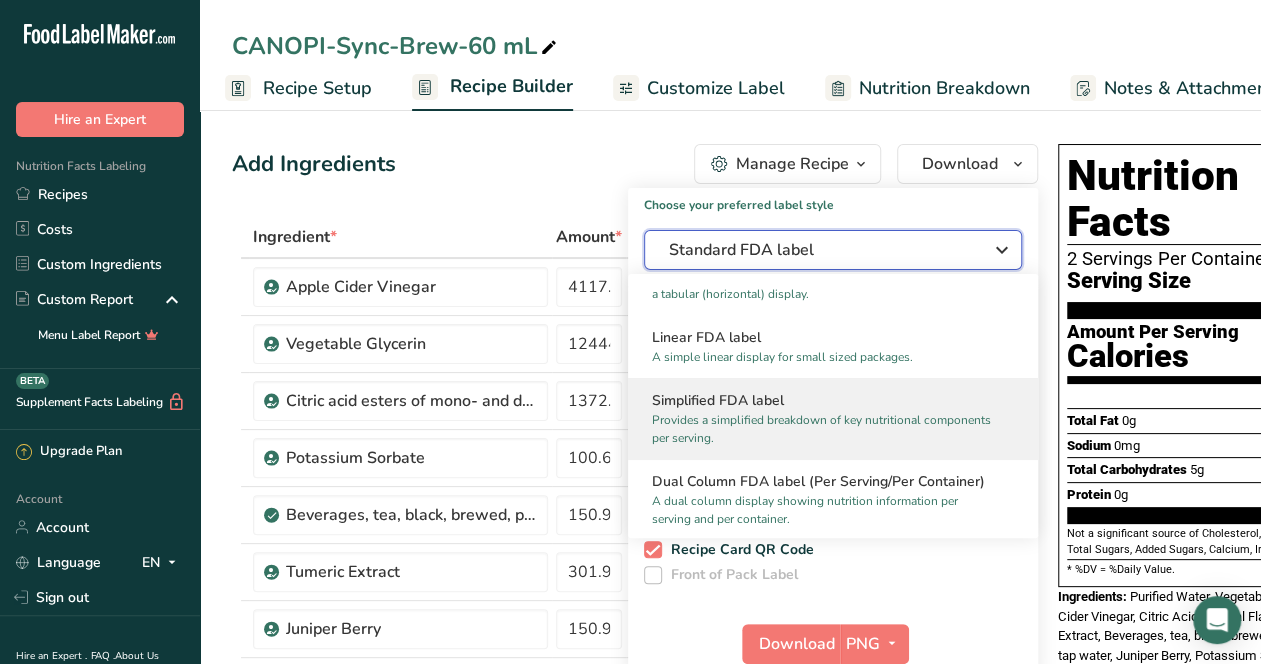 scroll, scrollTop: 130, scrollLeft: 0, axis: vertical 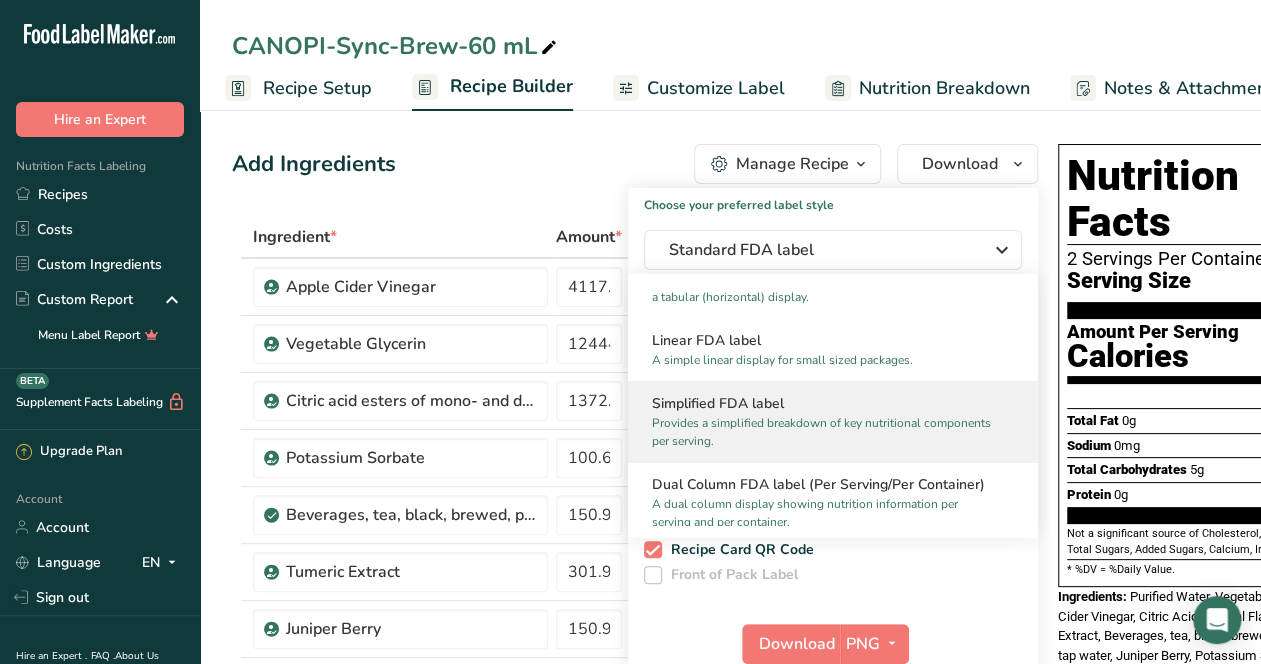 click on "Provides a simplified breakdown of key nutritional components per serving." at bounding box center (824, 432) 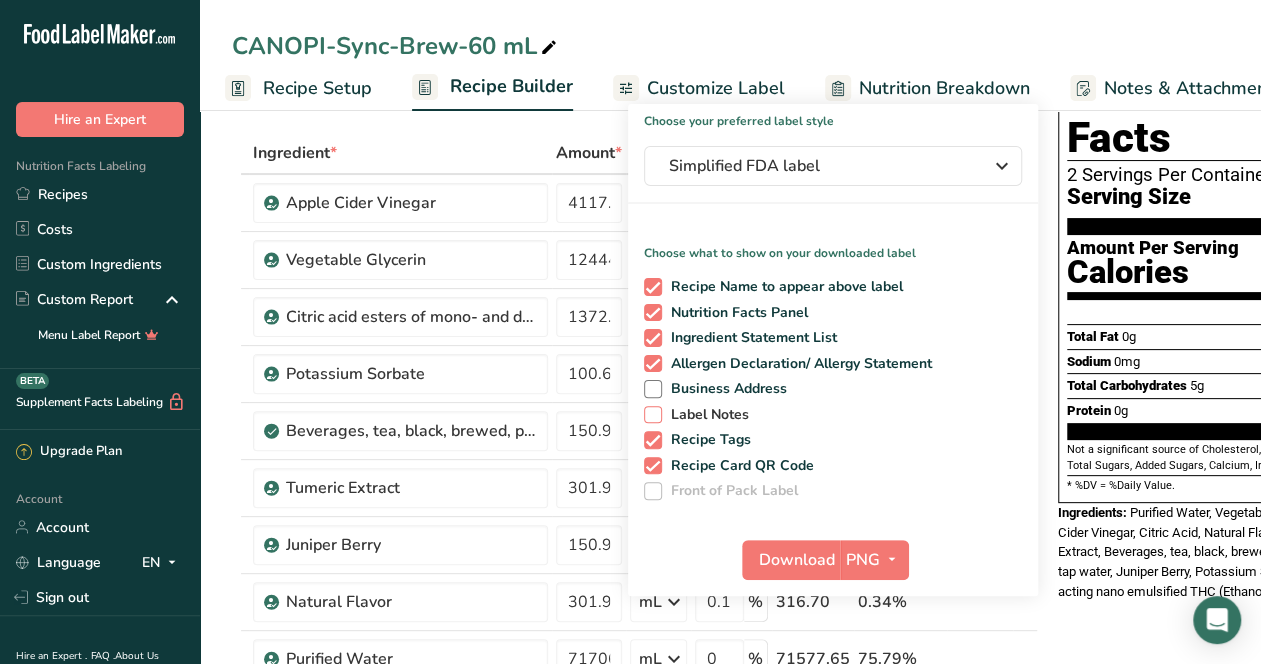 scroll, scrollTop: 0, scrollLeft: 0, axis: both 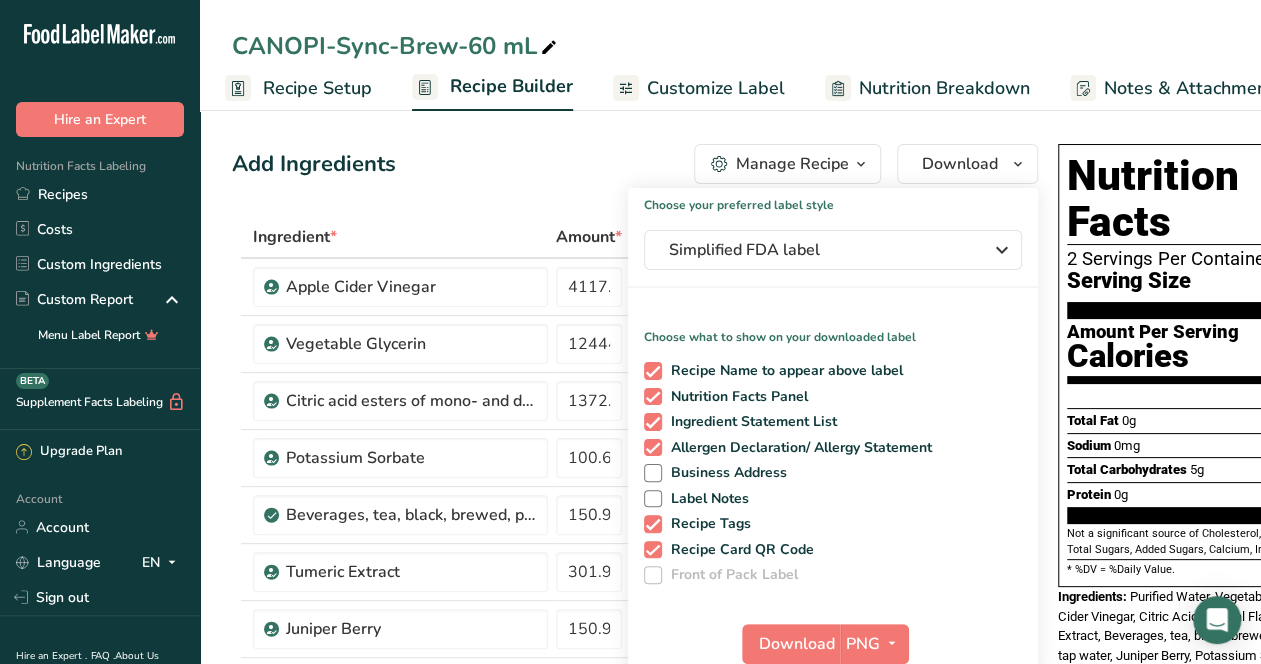 click on "Add Ingredients
Manage Recipe         Delete Recipe           Duplicate Recipe             Scale Recipe             Save as Sub-Recipe   .a-a{fill:#347362;}.b-a{fill:#fff;}                               Nutrition Breakdown                 Recipe Card
NEW
Amino Acids Pattern Report             Activity History
Download
Choose your preferred label style
Simplified FDA label
Standard FDA label
The most common format for nutrition facts labels in compliance with the FDA's typeface, style and requirements
Tabular FDA label
A label format compliant with the FDA regulations presented in a tabular (horizontal) display.
Linear FDA label
A simple linear display for small sized packages.
Simplified FDA label" at bounding box center (641, 891) 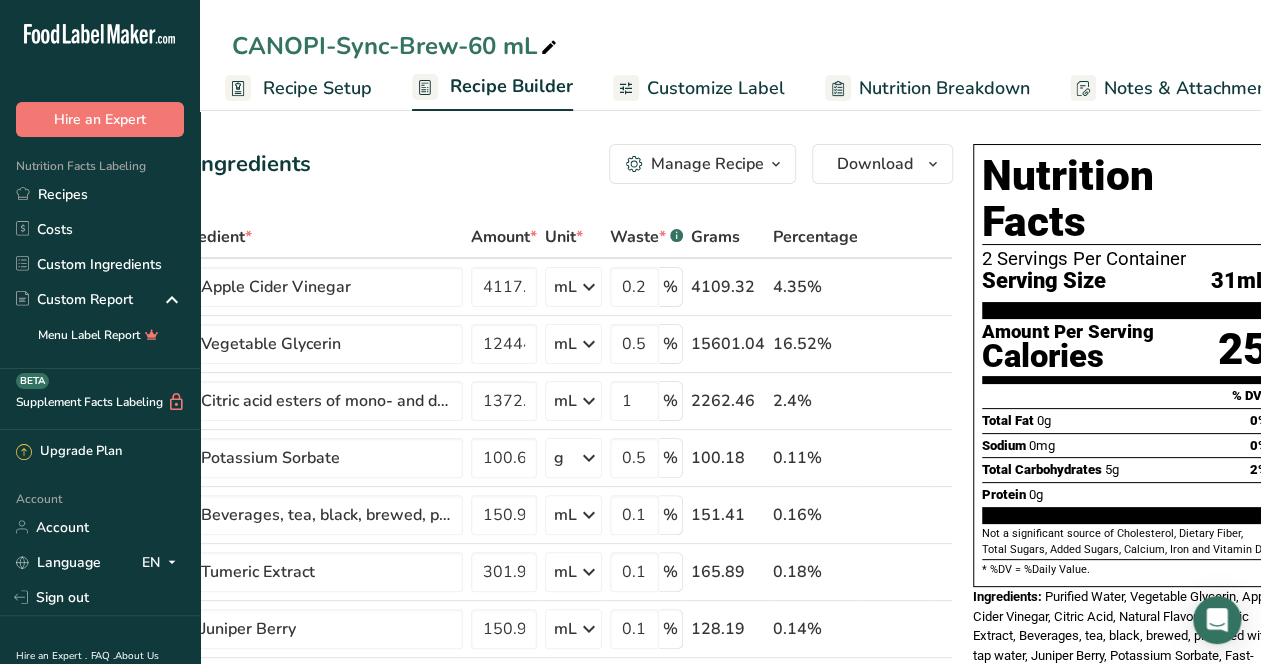 scroll, scrollTop: 0, scrollLeft: 103, axis: horizontal 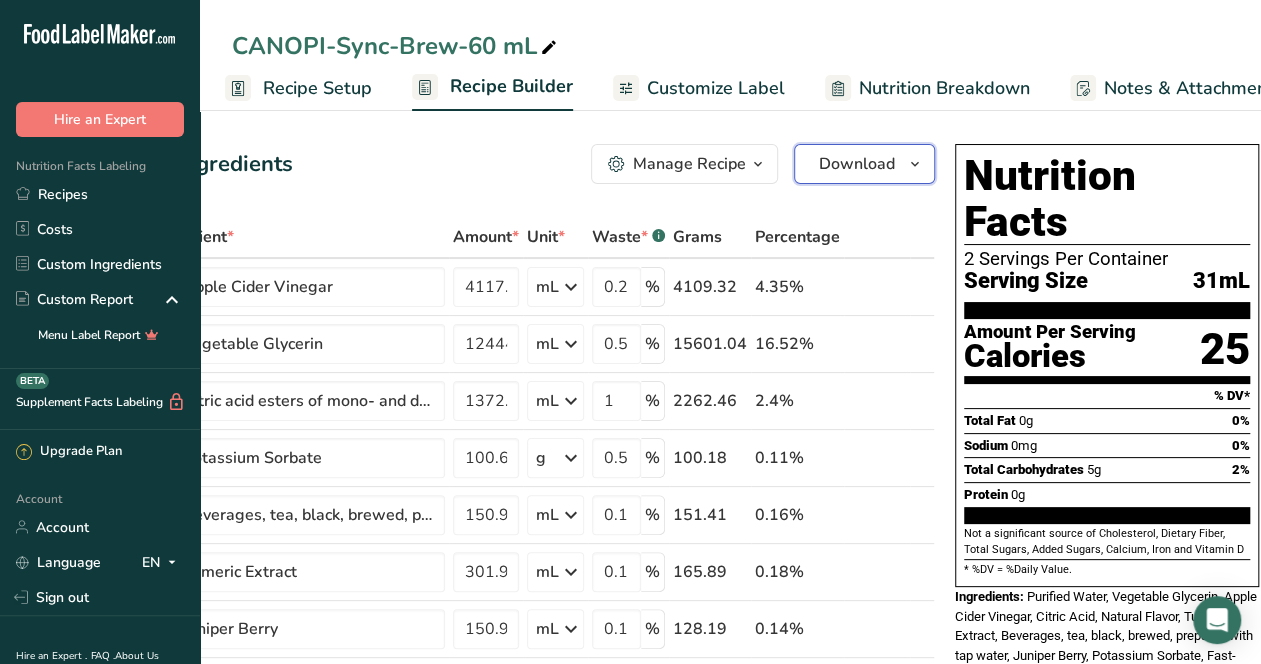 click on "Download" at bounding box center (857, 164) 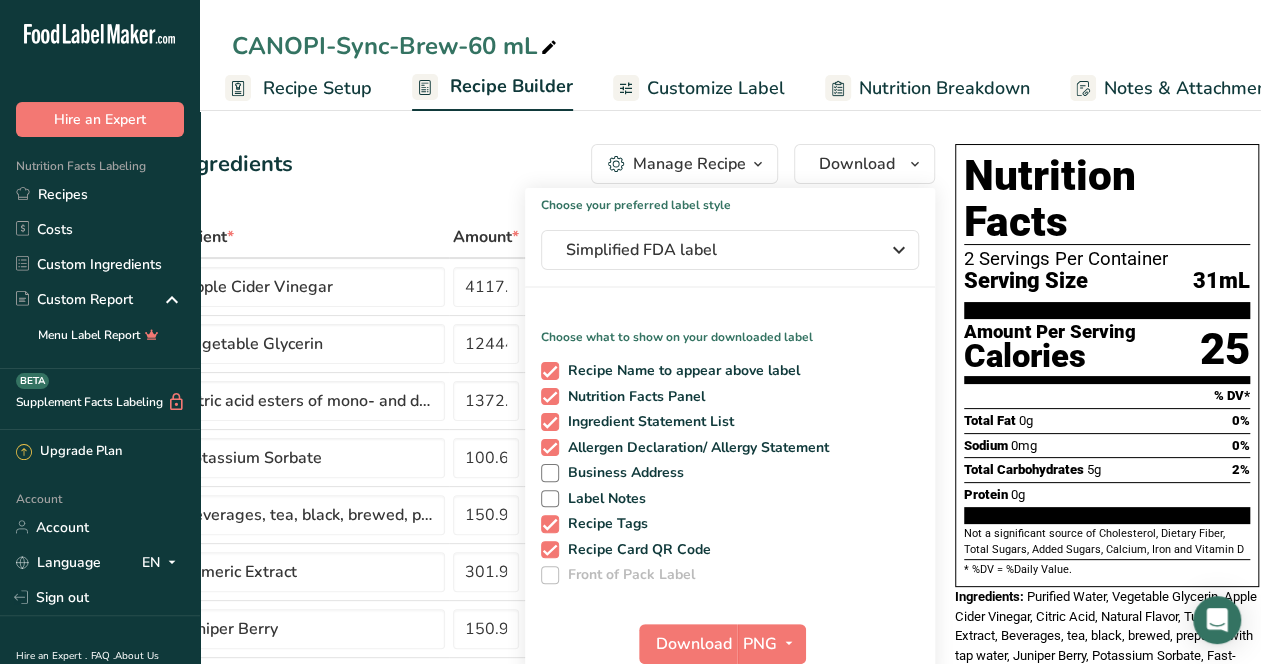 click on "Choose your preferred label style" at bounding box center [730, 201] 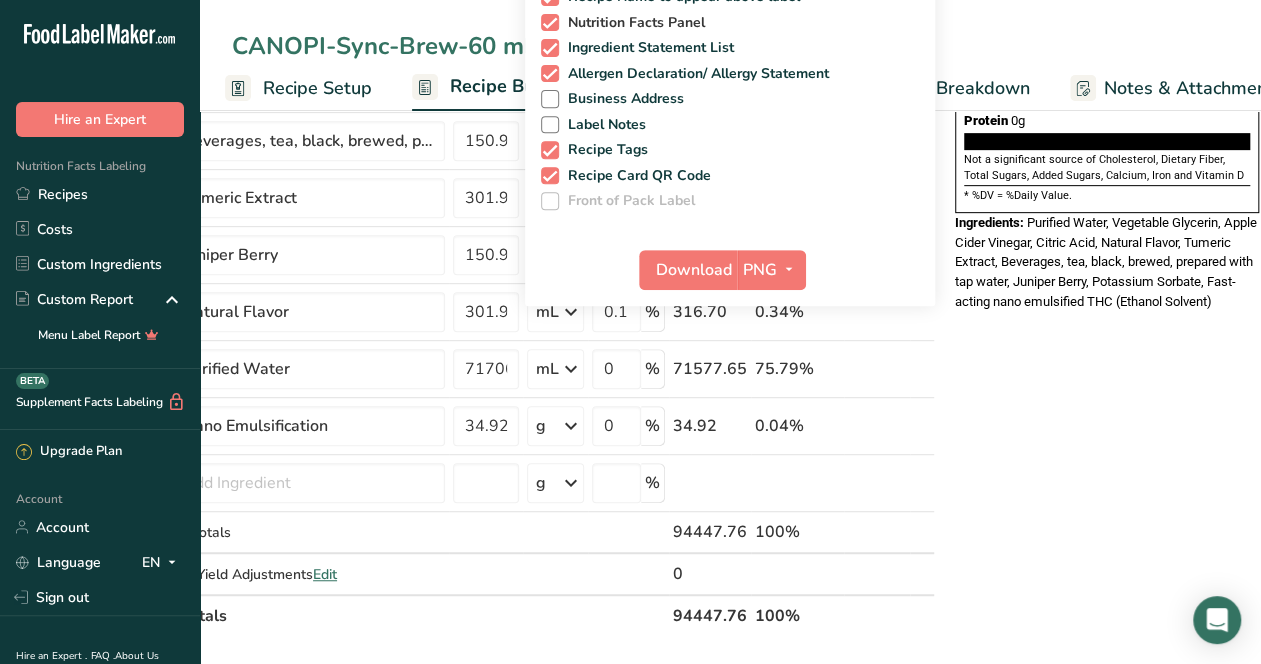 scroll, scrollTop: 0, scrollLeft: 0, axis: both 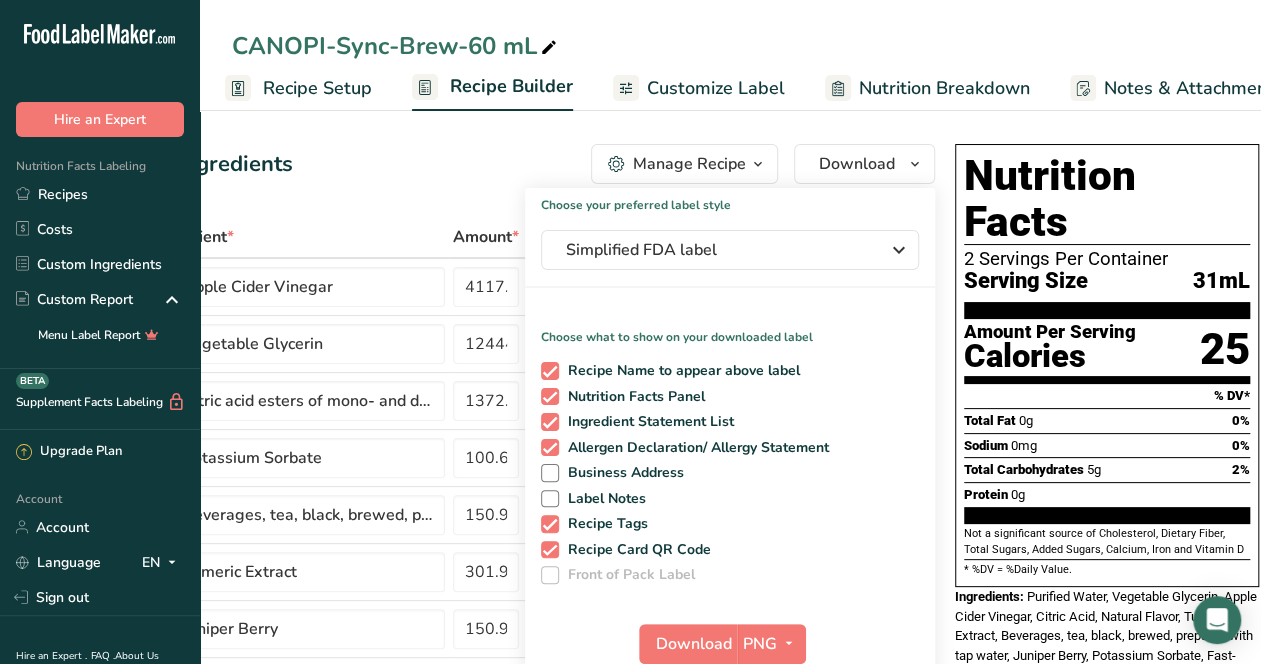 click on "Add Ingredients
Manage Recipe         Delete Recipe           Duplicate Recipe             Scale Recipe             Save as Sub-Recipe   .a-a{fill:#347362;}.b-a{fill:#fff;}                               Nutrition Breakdown                 Recipe Card
NEW
Amino Acids Pattern Report             Activity History
Download
Choose your preferred label style
Simplified FDA label
Standard FDA label
The most common format for nutrition facts labels in compliance with the FDA's typeface, style and requirements
Tabular FDA label
A label format compliant with the FDA regulations presented in a tabular (horizontal) display.
Linear FDA label
A simple linear display for small sized packages.
Simplified FDA label" at bounding box center (532, 164) 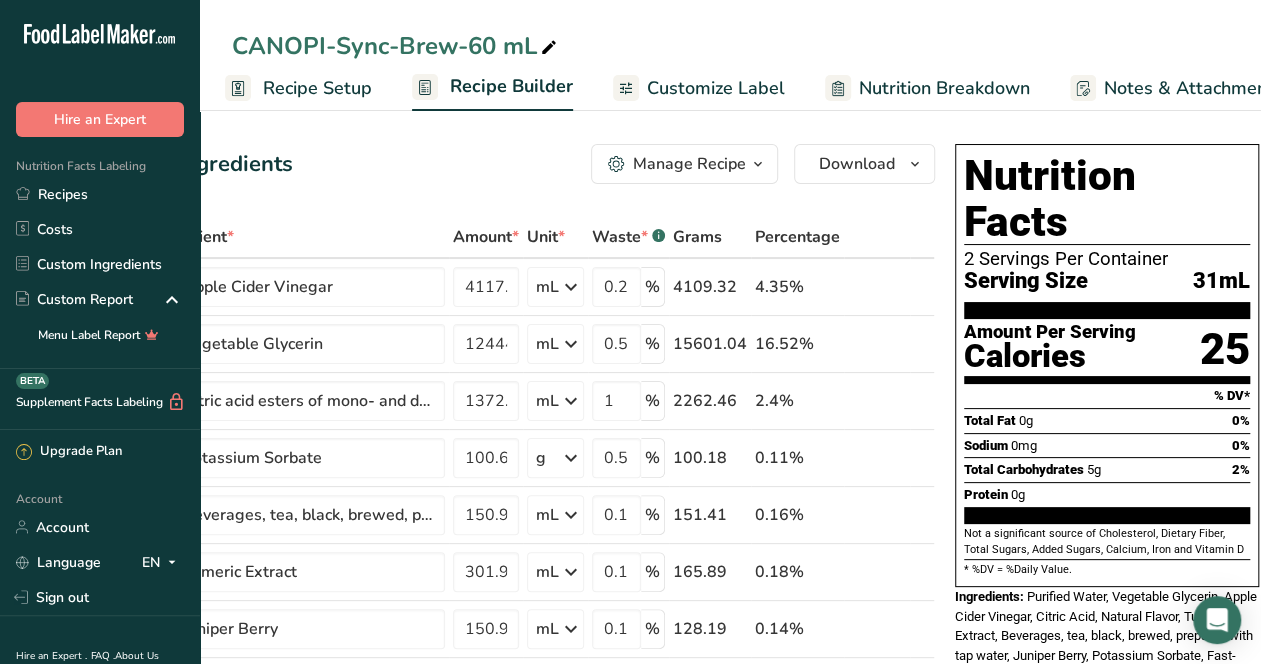 click on "Manage Recipe" at bounding box center (689, 164) 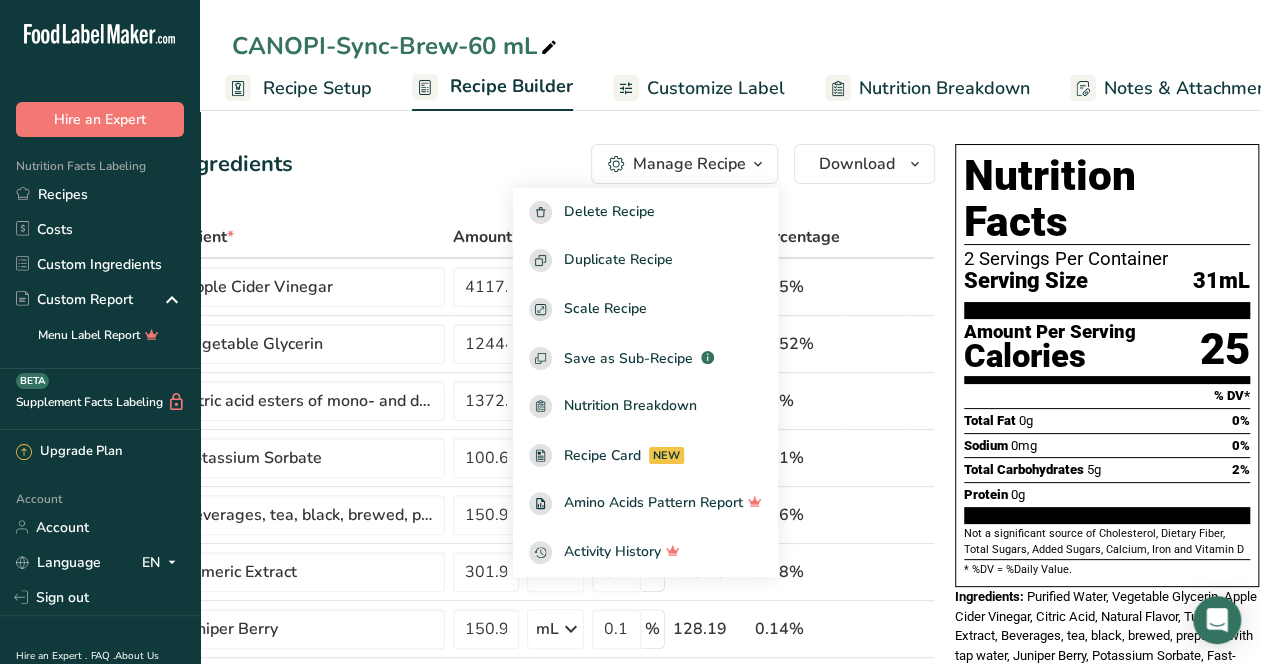 click on "CANOPI-Sync-Brew-60 mL" at bounding box center (730, 46) 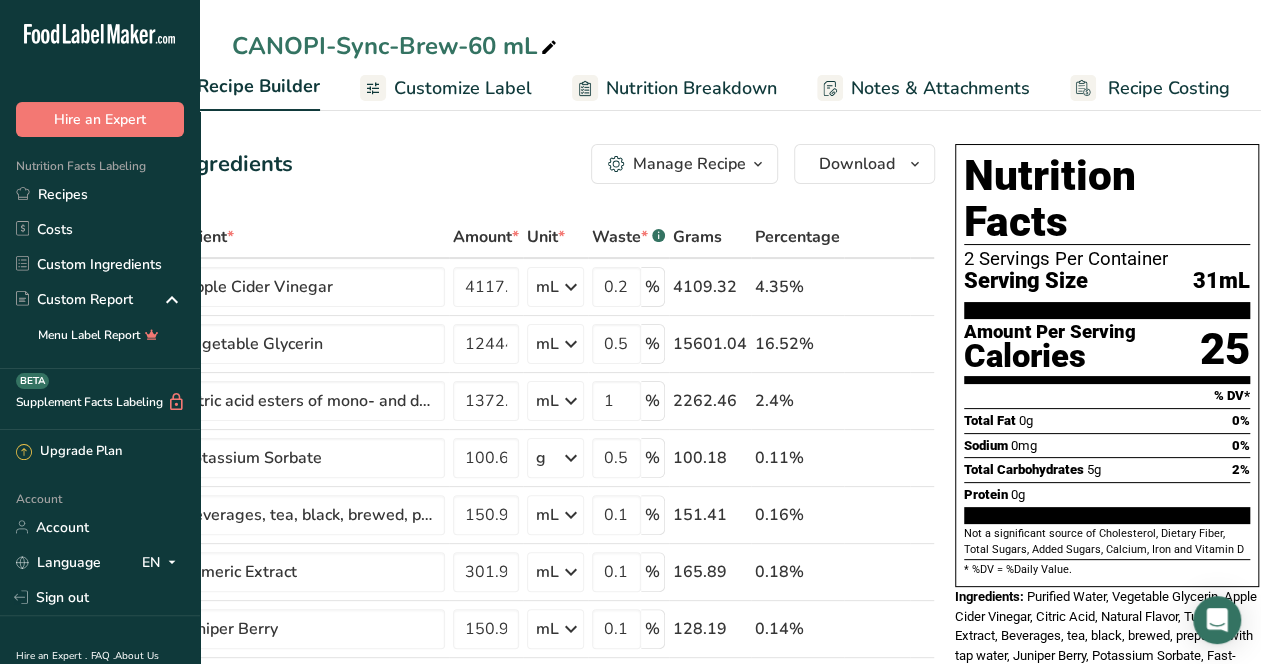 scroll, scrollTop: 0, scrollLeft: 0, axis: both 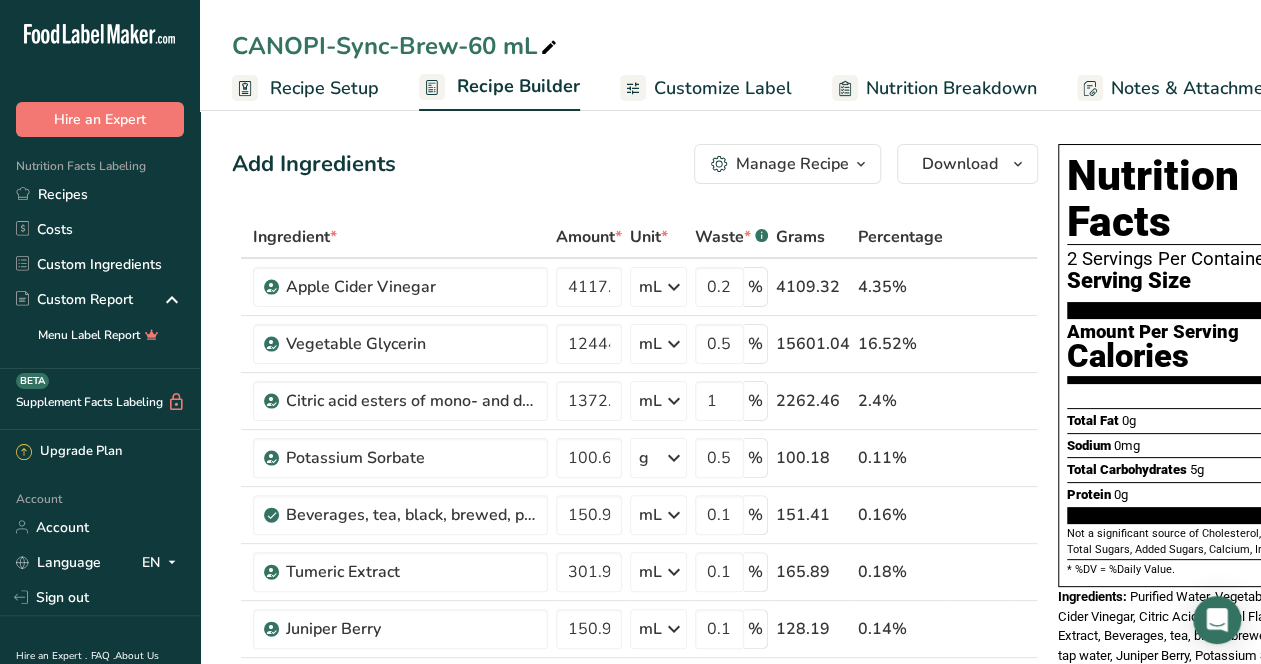 click on "Customize Label" at bounding box center (723, 88) 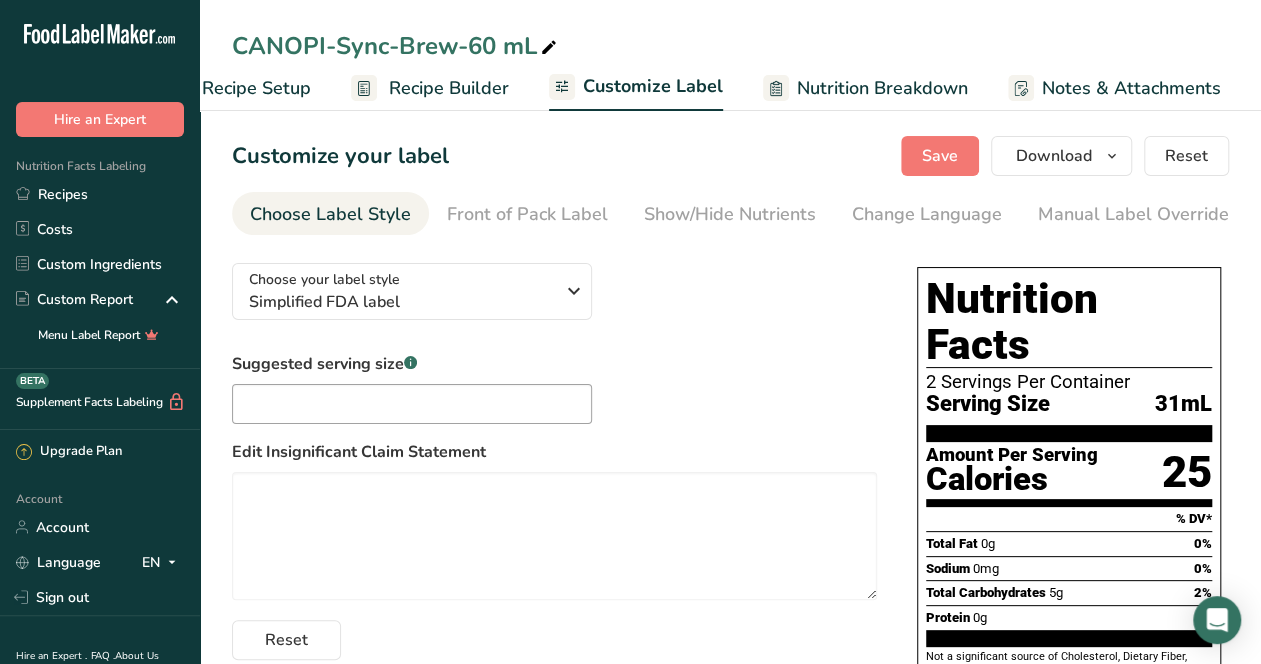 scroll, scrollTop: 0, scrollLeft: 260, axis: horizontal 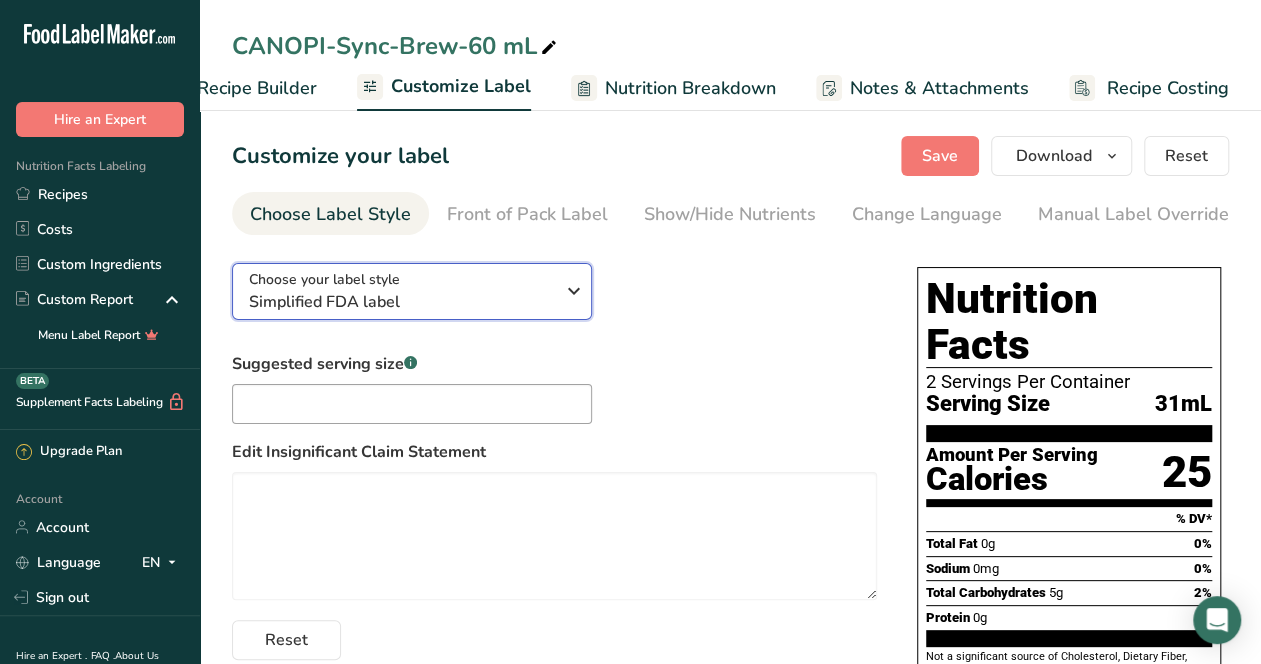click on "Simplified FDA label" at bounding box center (401, 302) 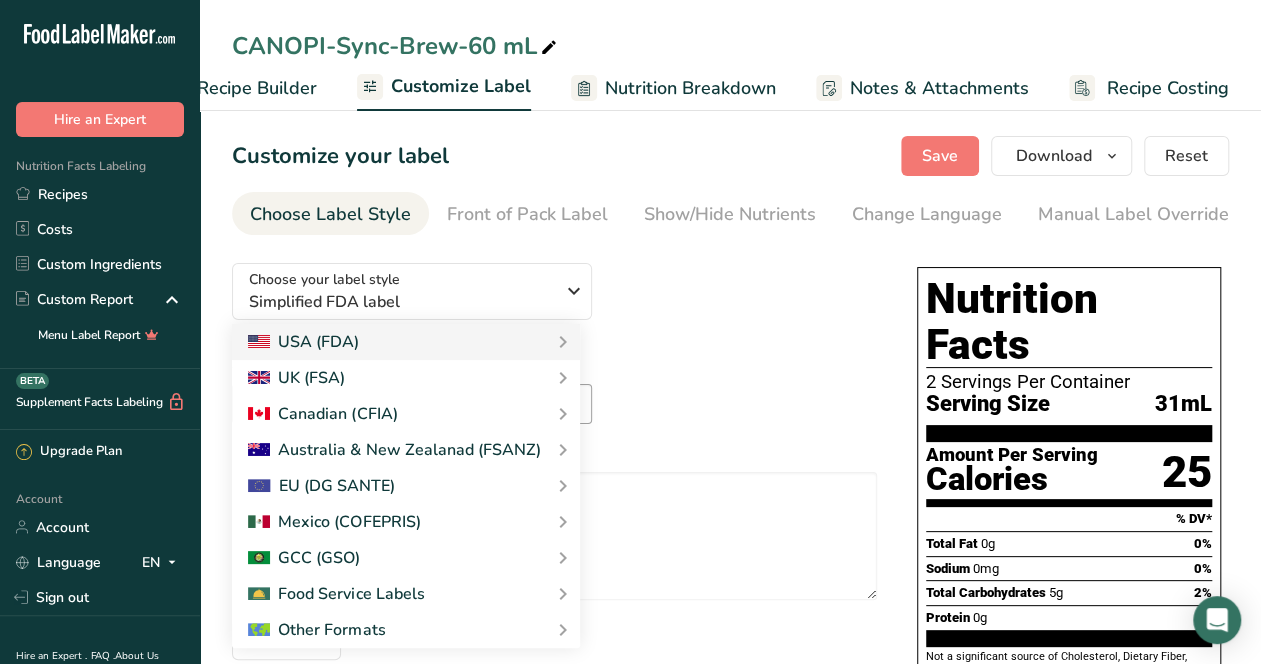 click on "CANOPI-Sync-Brew-60 mL" at bounding box center (730, 46) 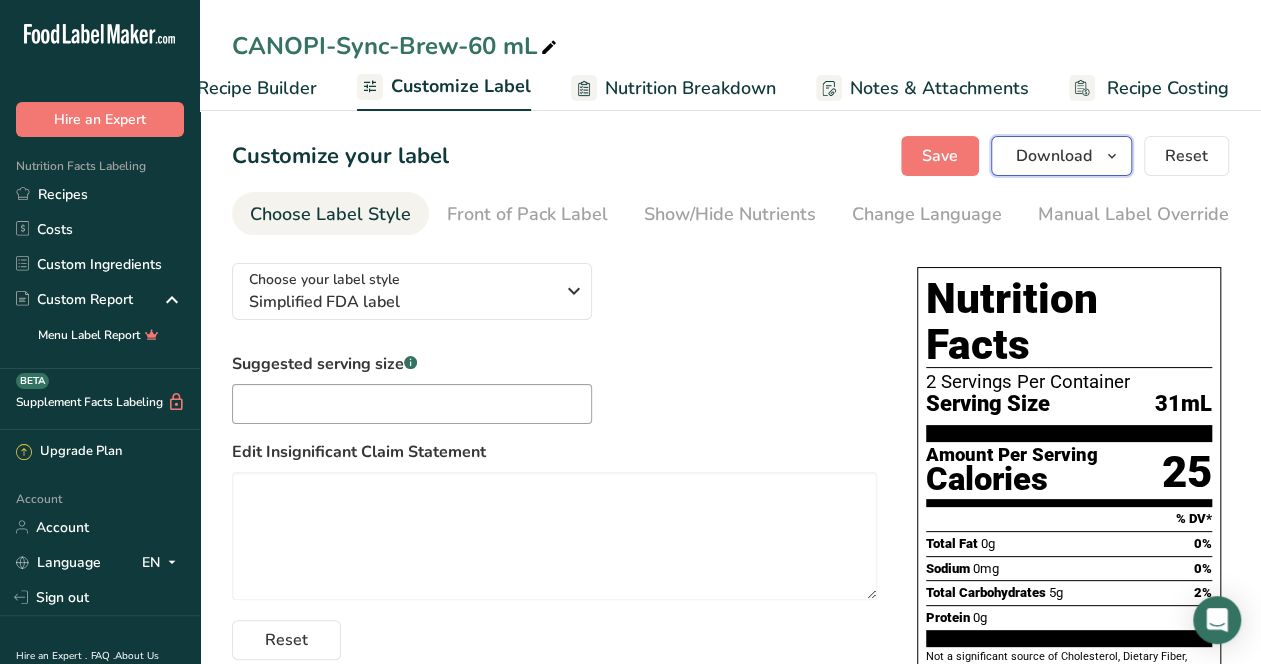 click on "Download" at bounding box center (1054, 156) 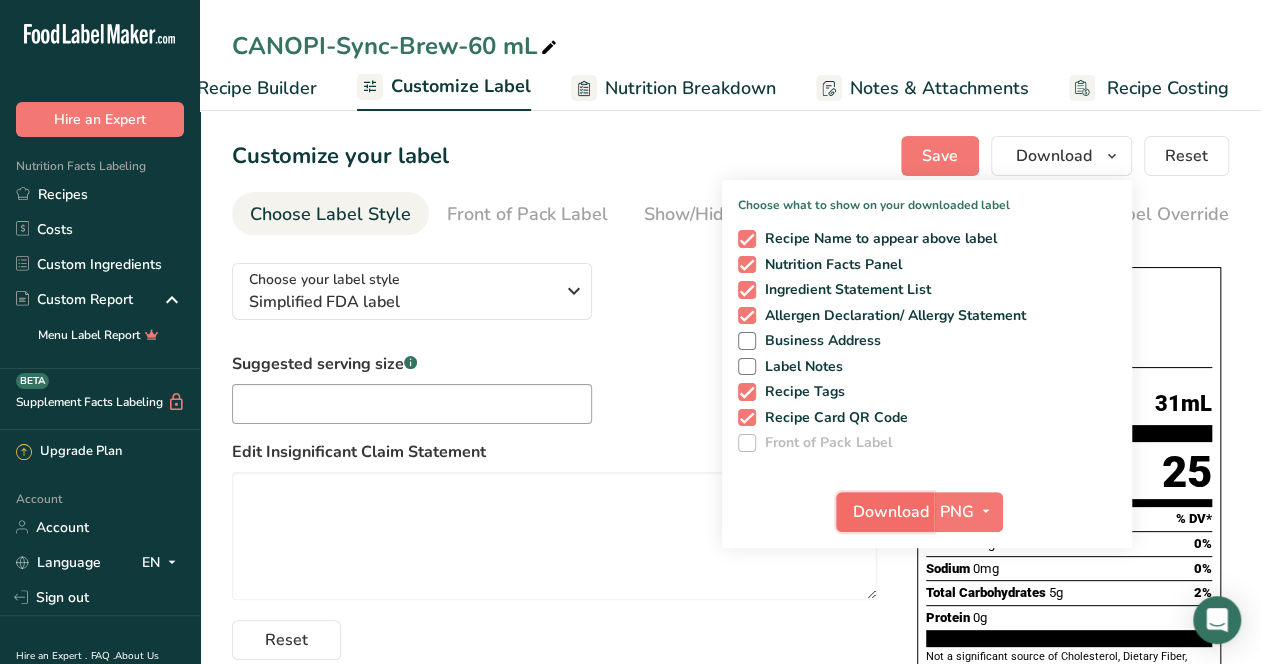 click on "Download" at bounding box center (891, 512) 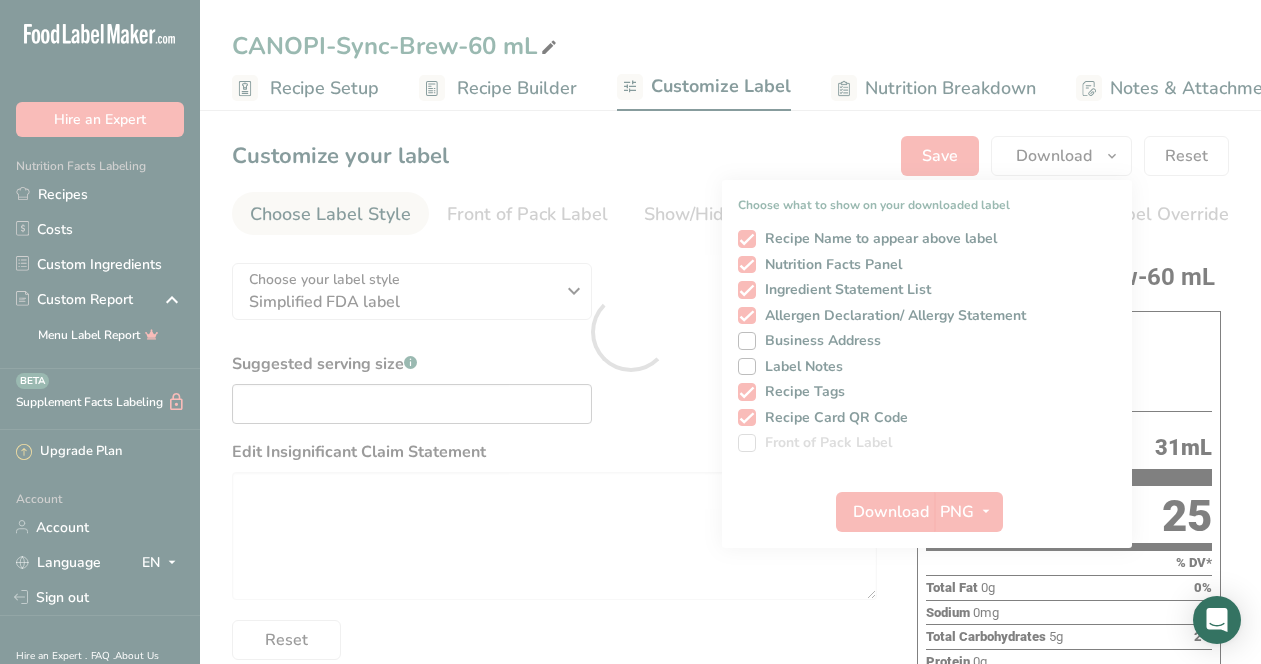 scroll, scrollTop: 0, scrollLeft: 0, axis: both 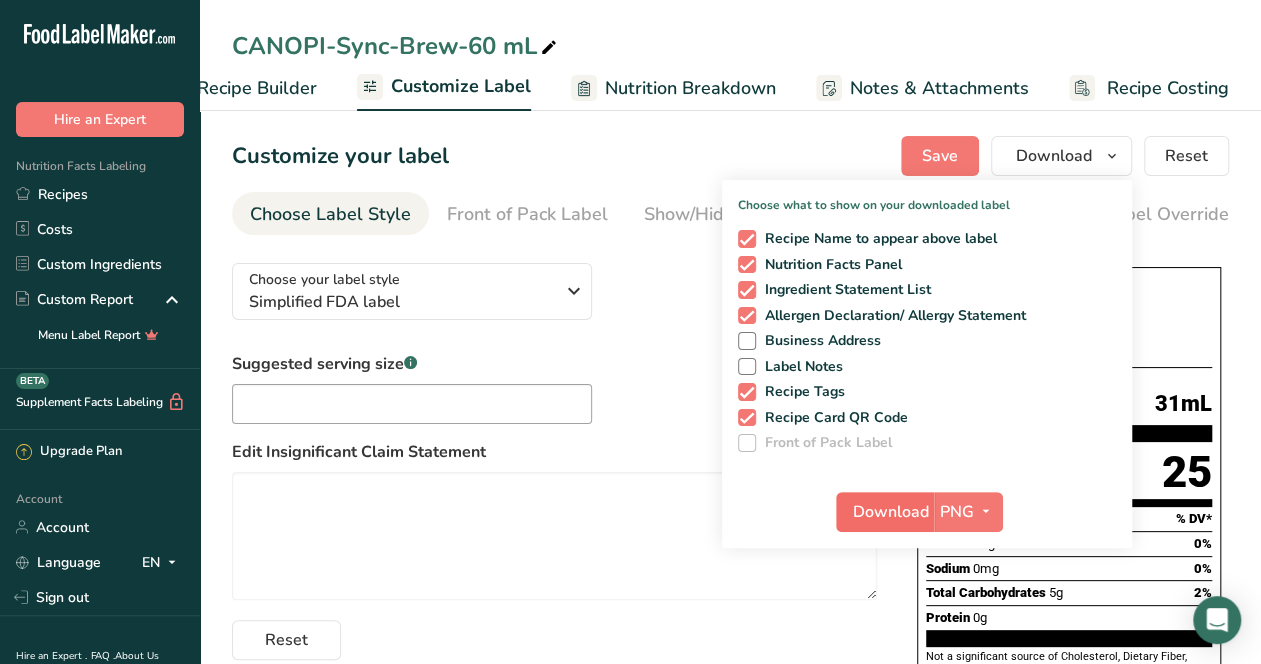 click on "Download" at bounding box center [891, 512] 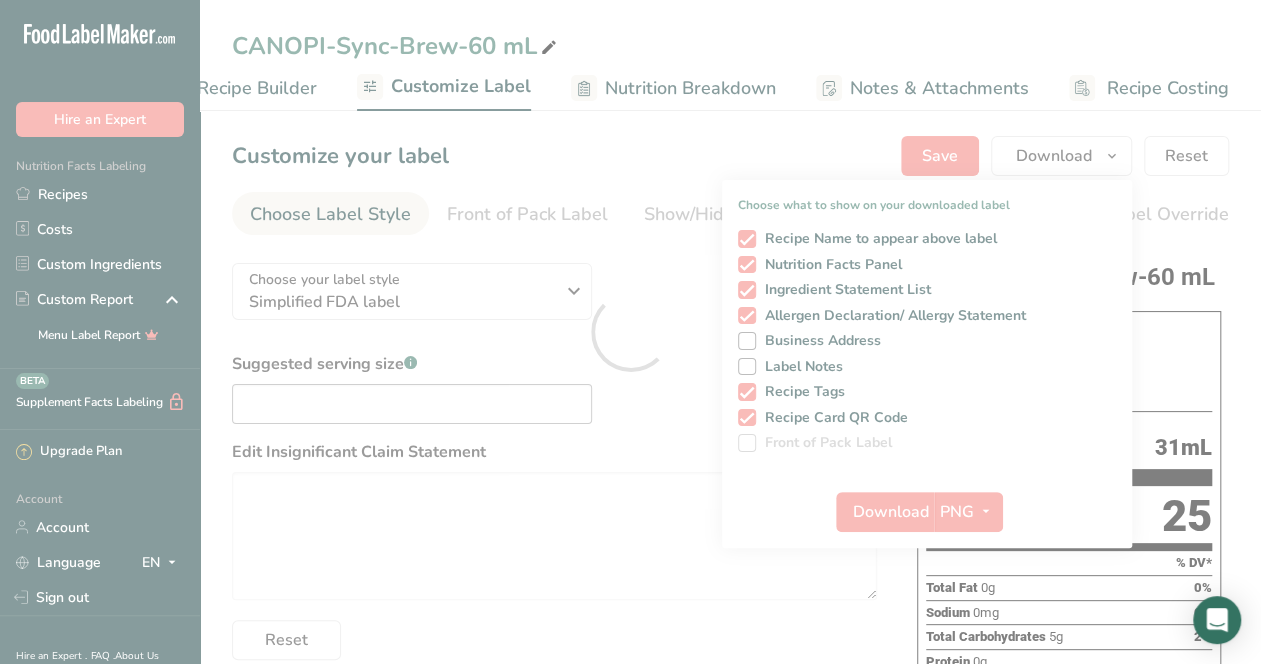 scroll, scrollTop: 0, scrollLeft: 0, axis: both 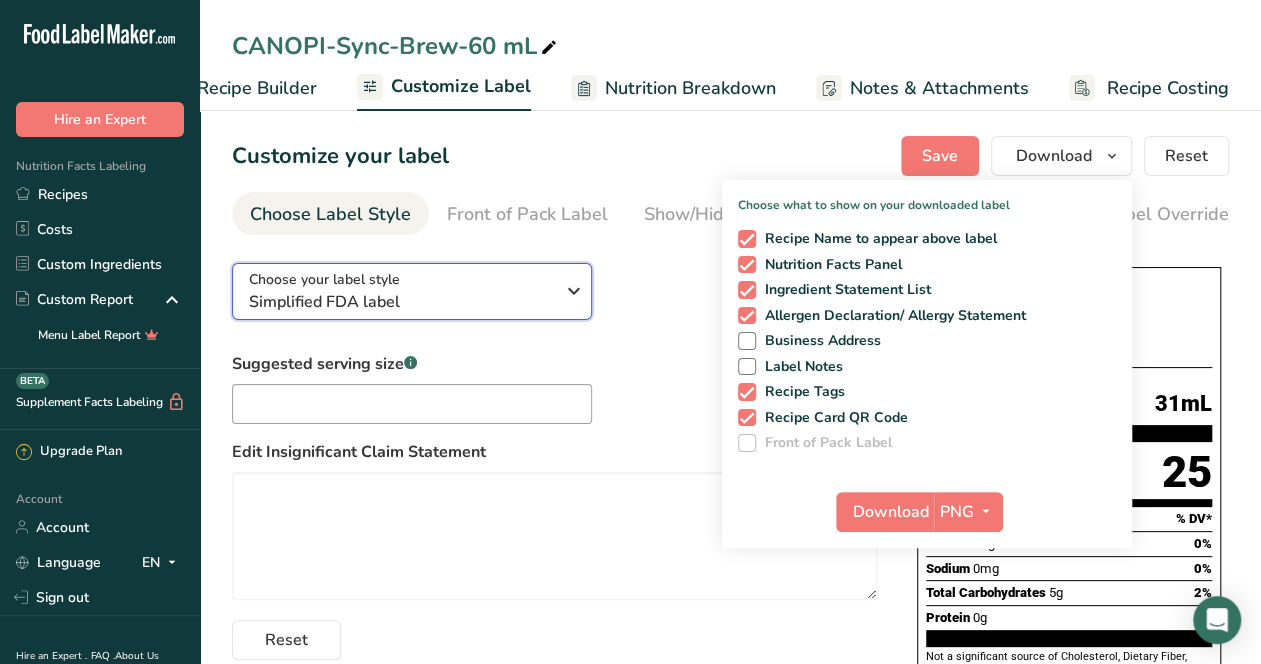 click on "Simplified FDA label" at bounding box center [401, 302] 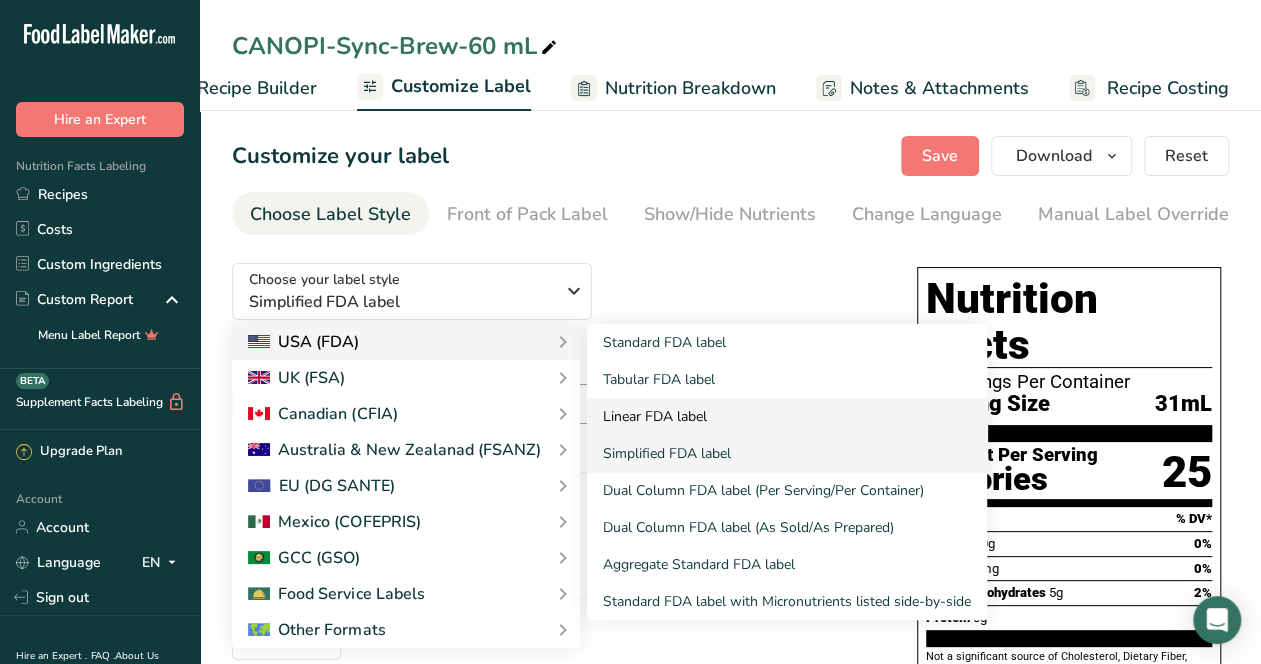 click on "Linear FDA label" at bounding box center [787, 416] 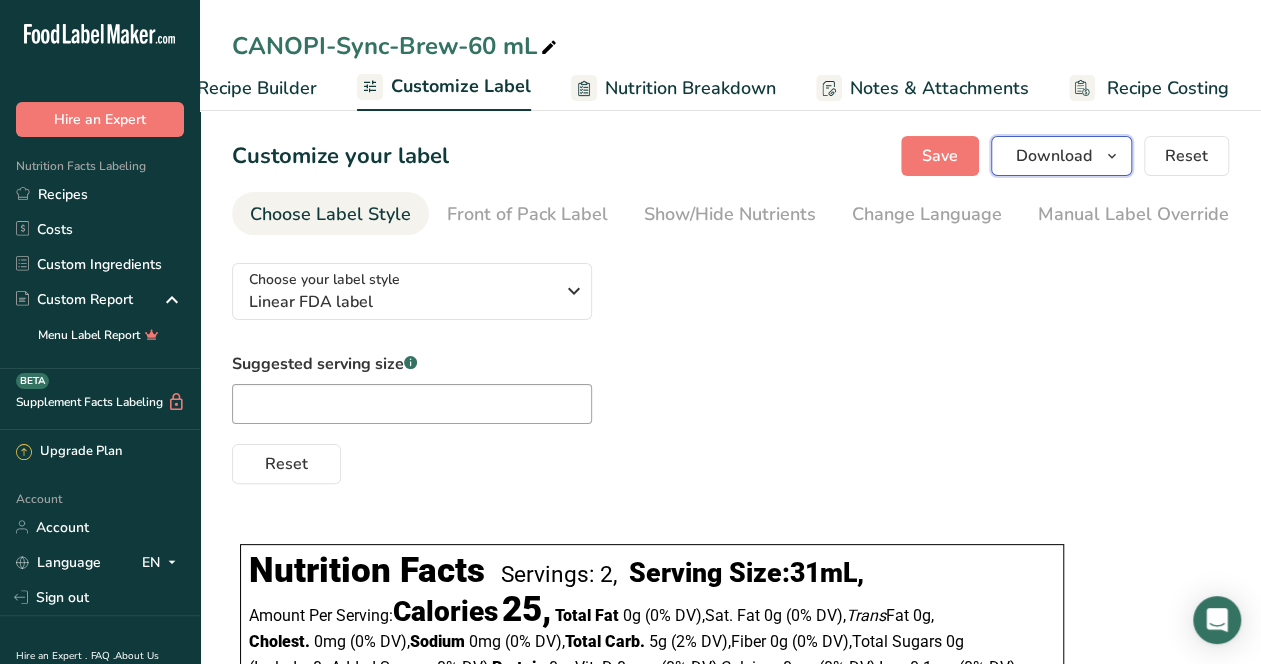 click on "Download" at bounding box center (1054, 156) 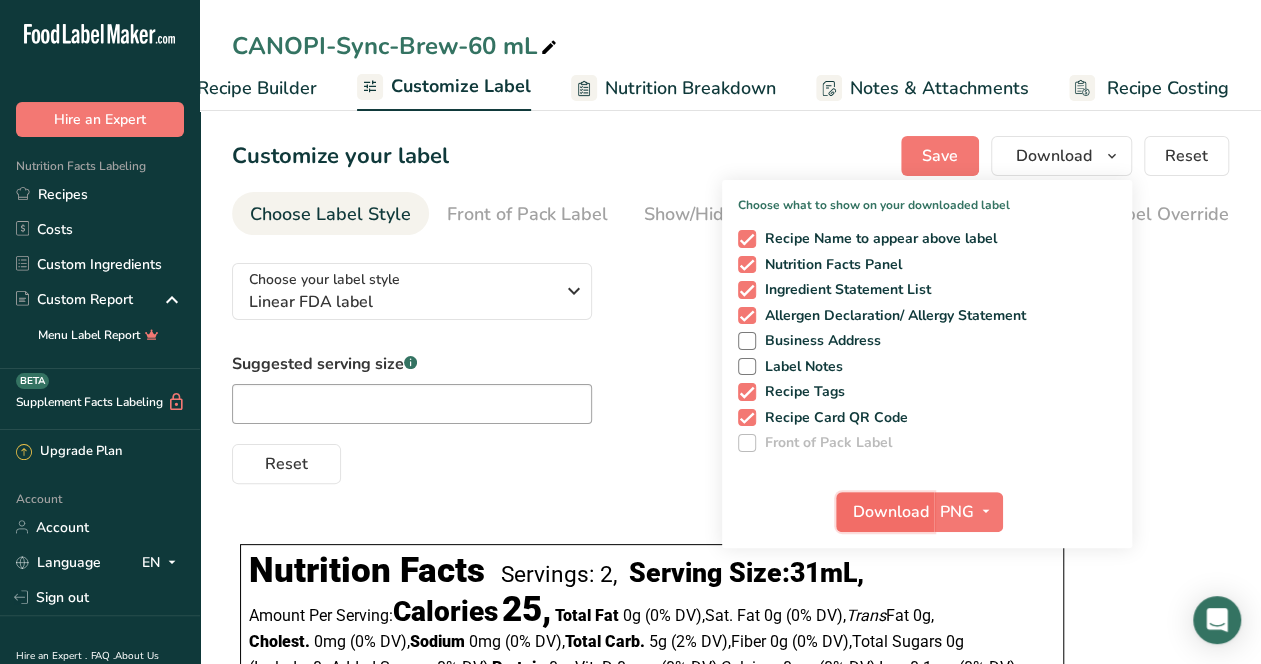 click on "Download" at bounding box center [891, 512] 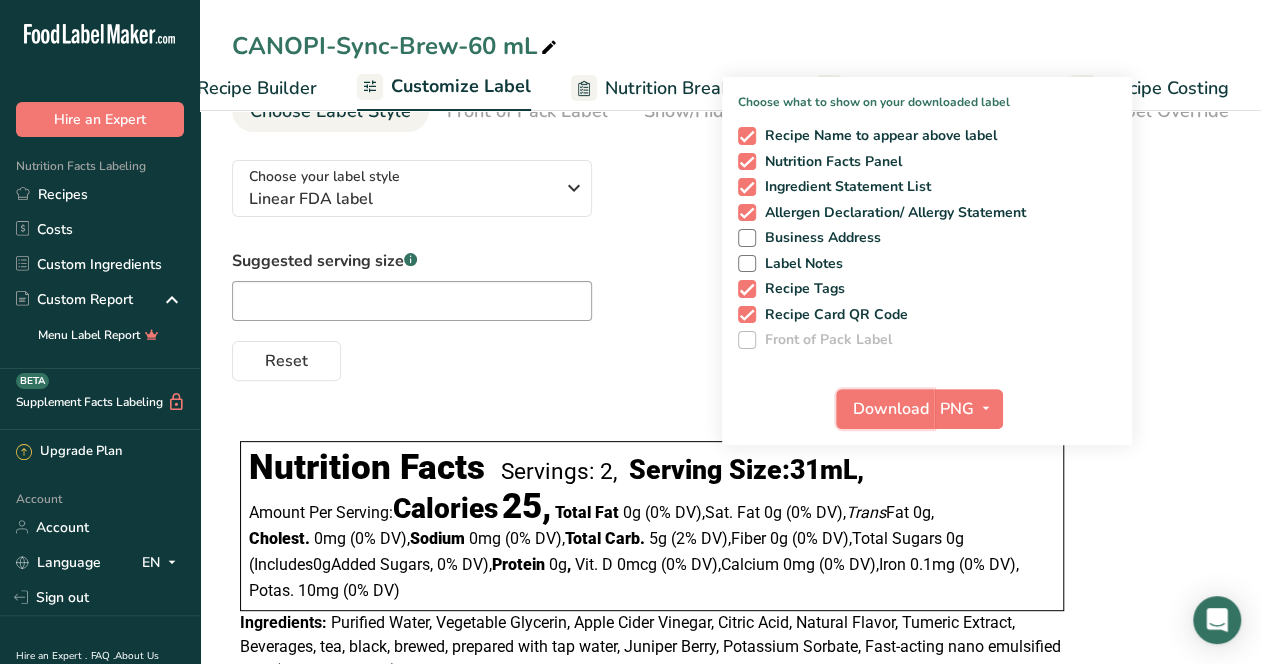 scroll, scrollTop: 178, scrollLeft: 0, axis: vertical 